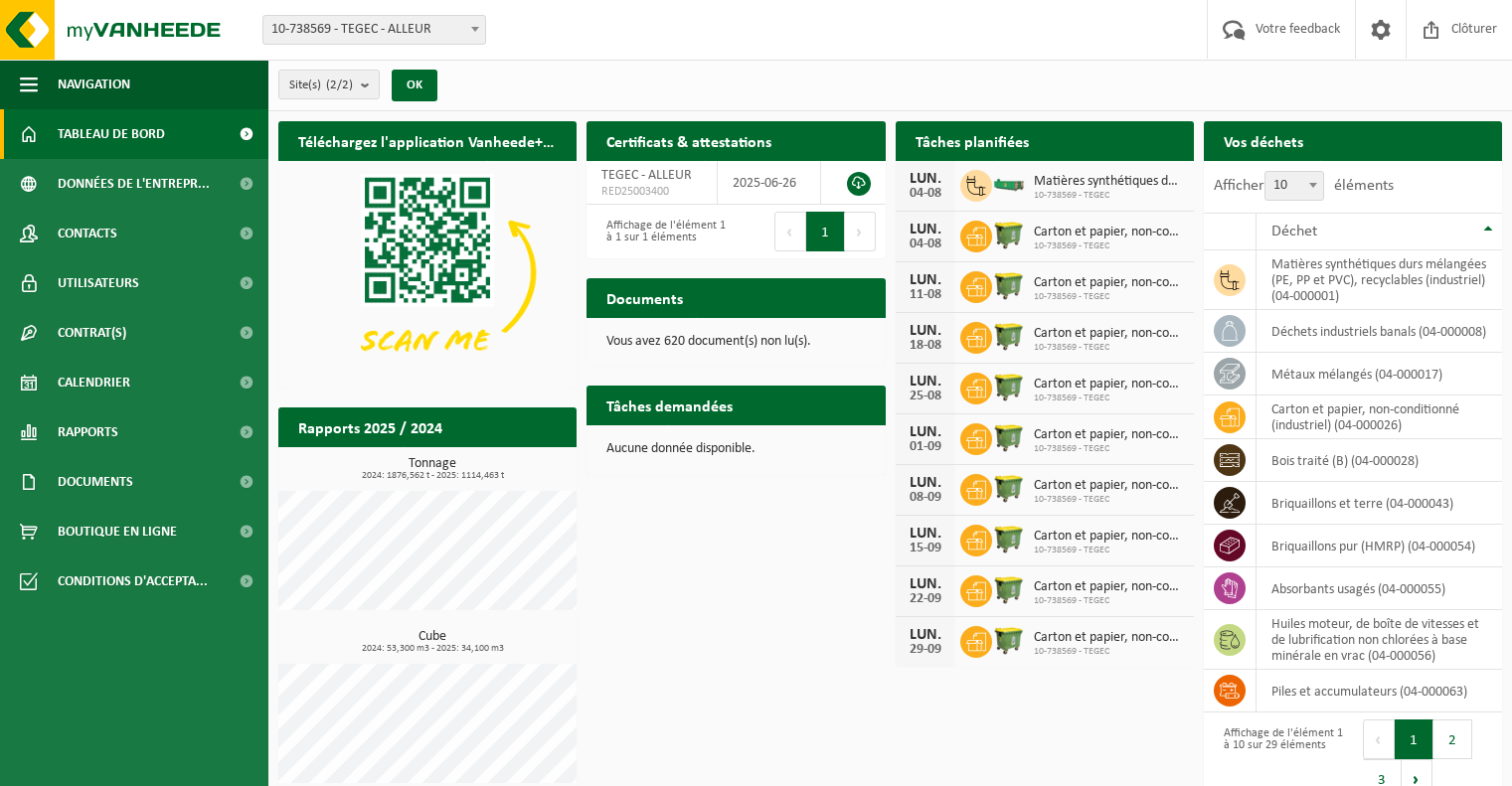 scroll, scrollTop: 0, scrollLeft: 0, axis: both 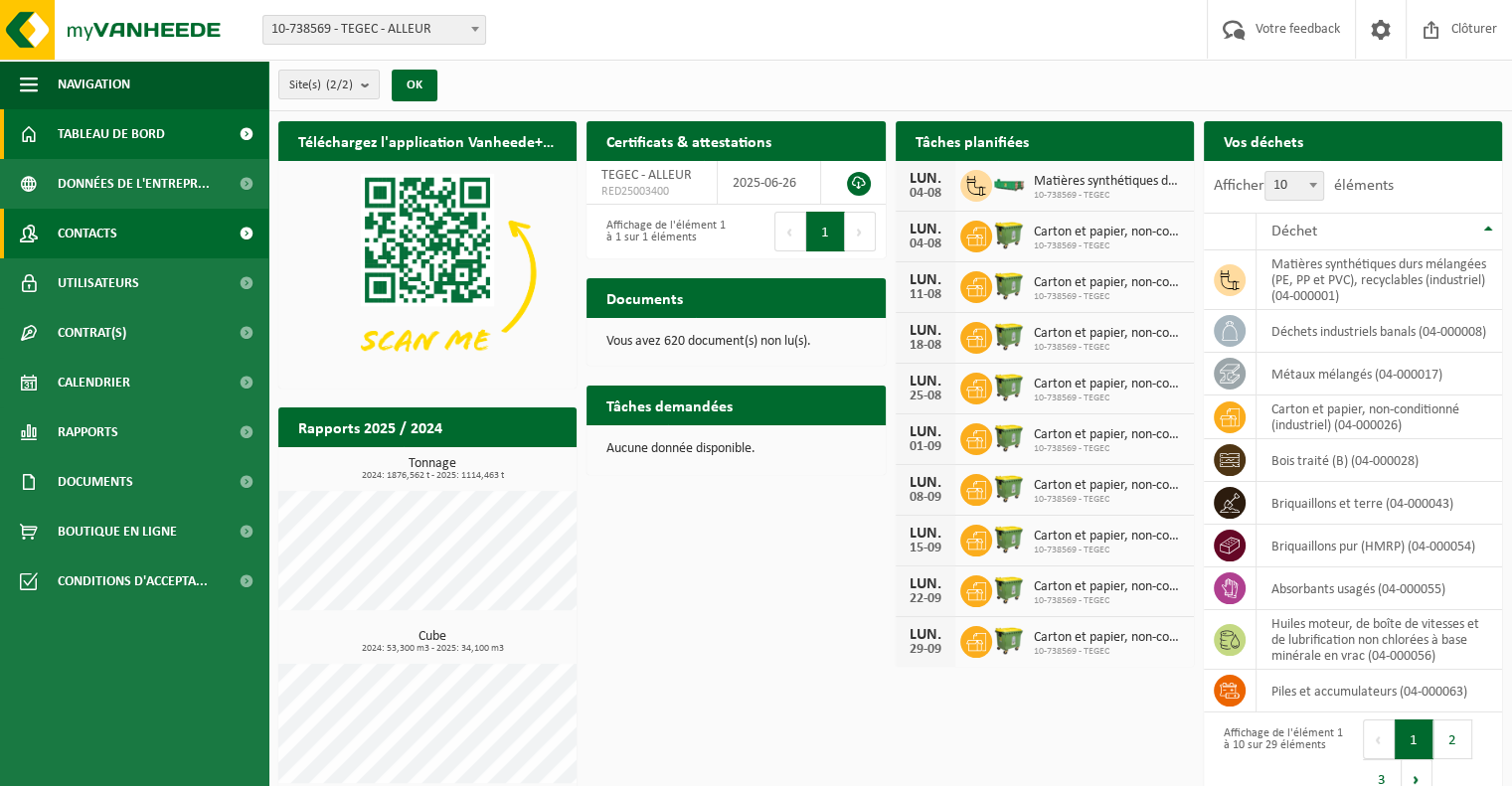 click on "Contacts" at bounding box center (134, 234) 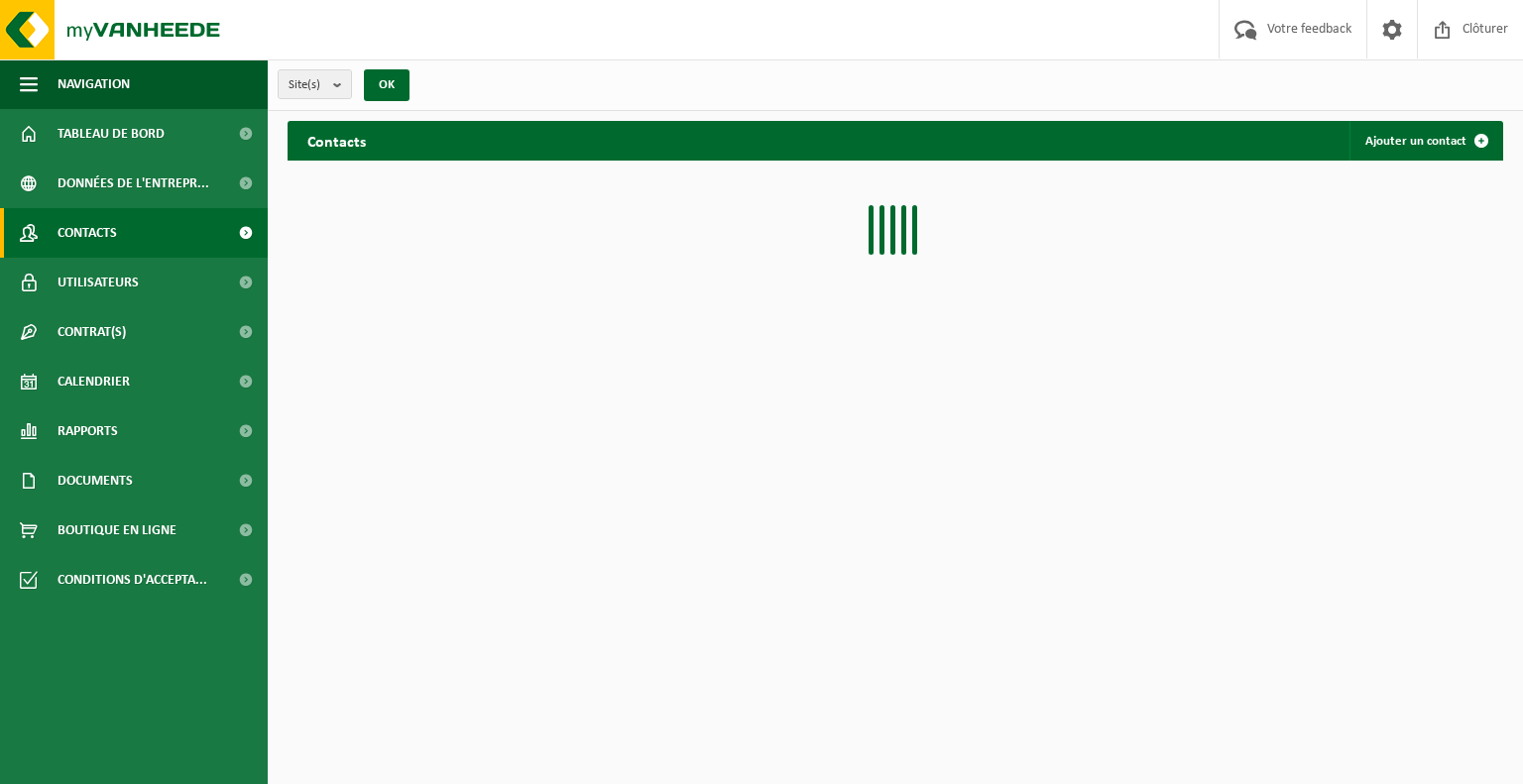 scroll, scrollTop: 0, scrollLeft: 0, axis: both 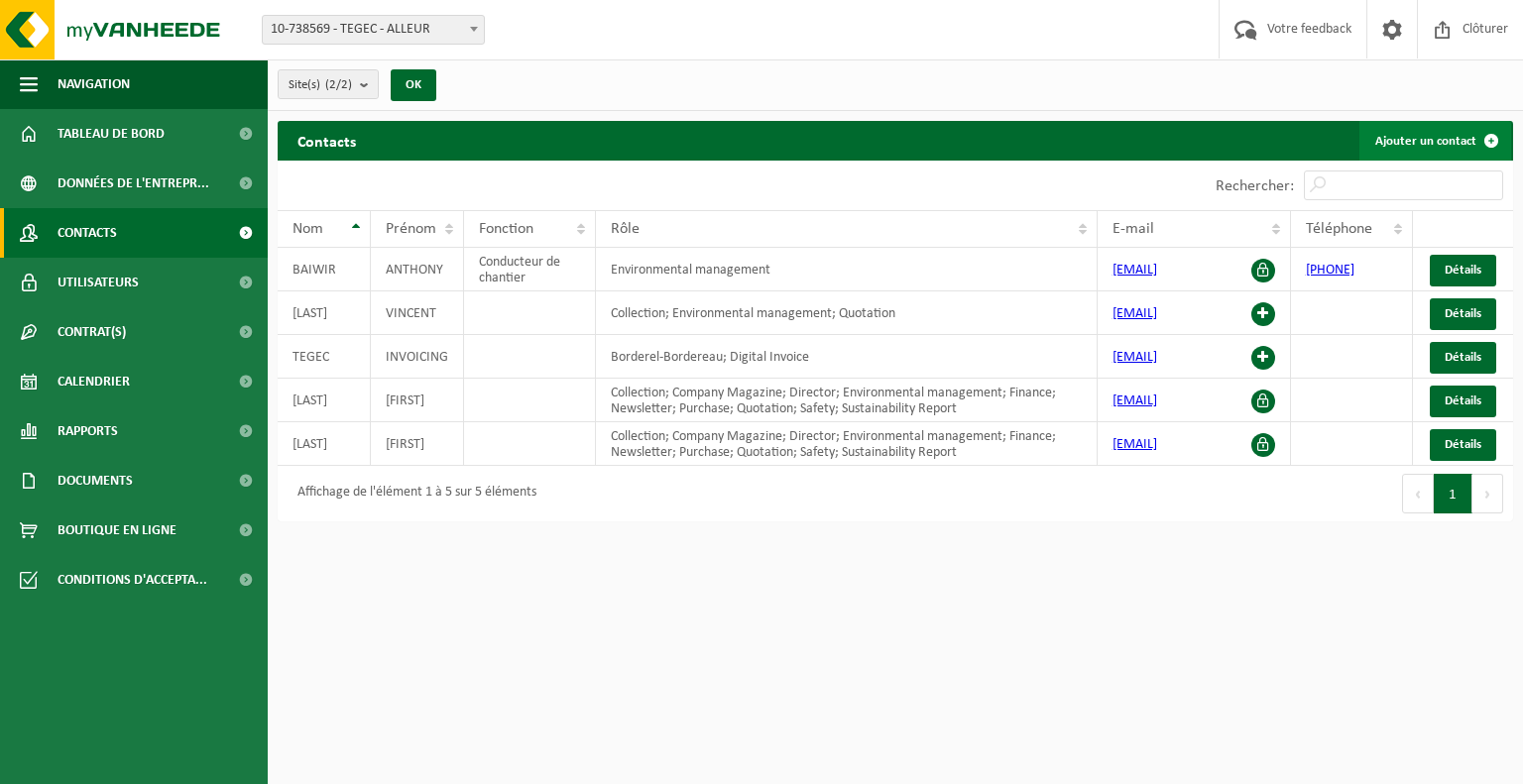 click on "Ajouter un contact" at bounding box center (1435, 141) 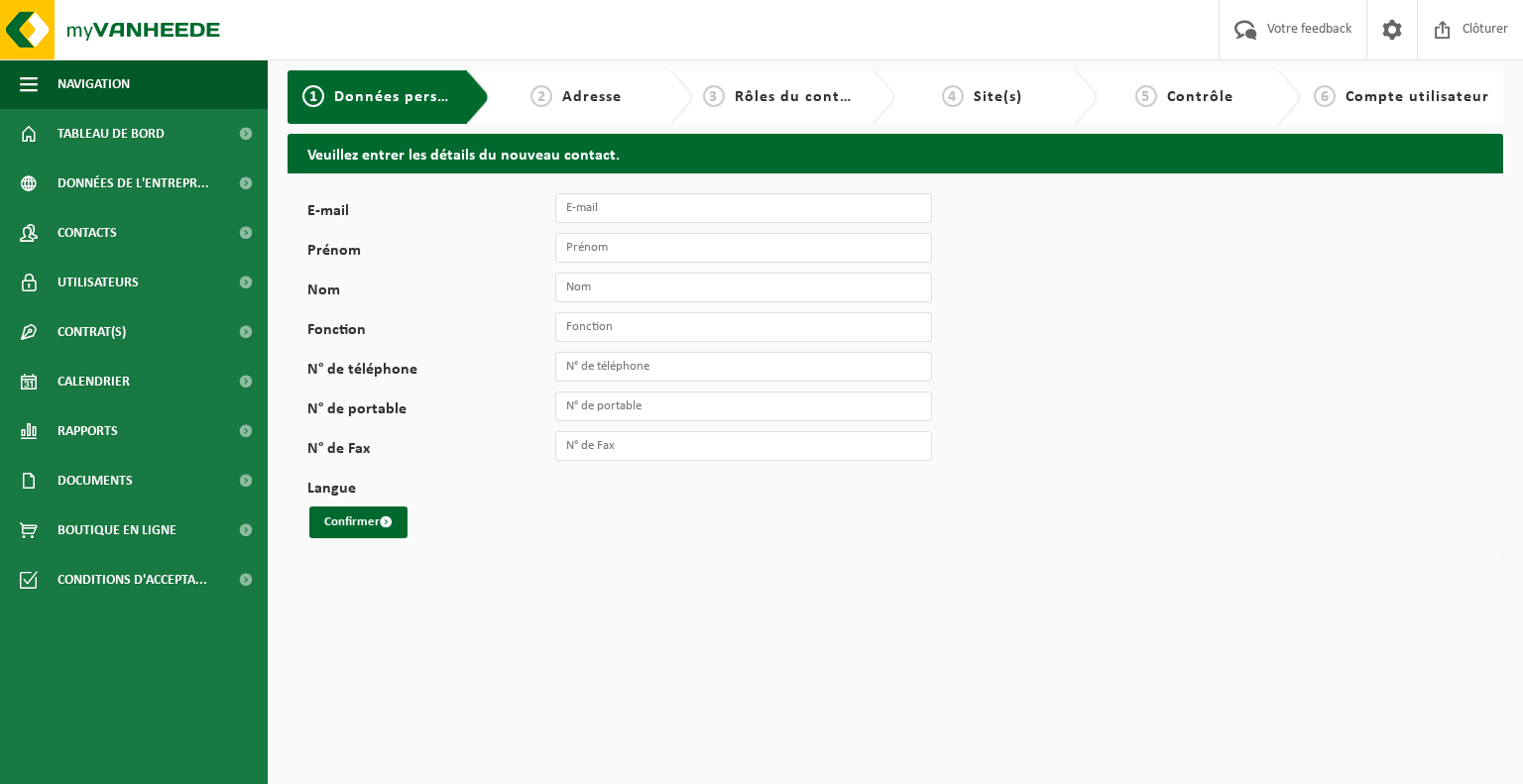 scroll, scrollTop: 0, scrollLeft: 0, axis: both 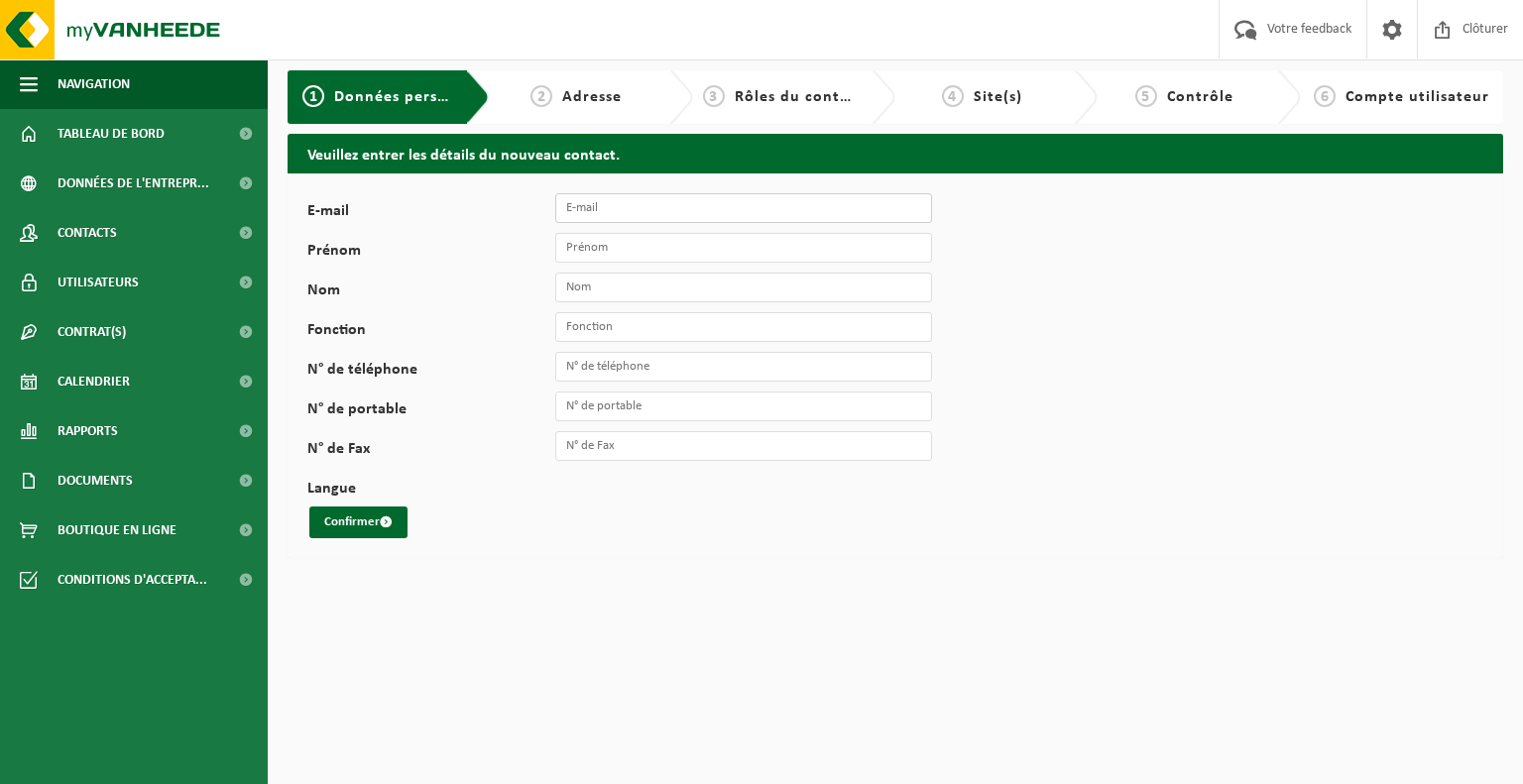 click on "E-mail" at bounding box center (744, 208) 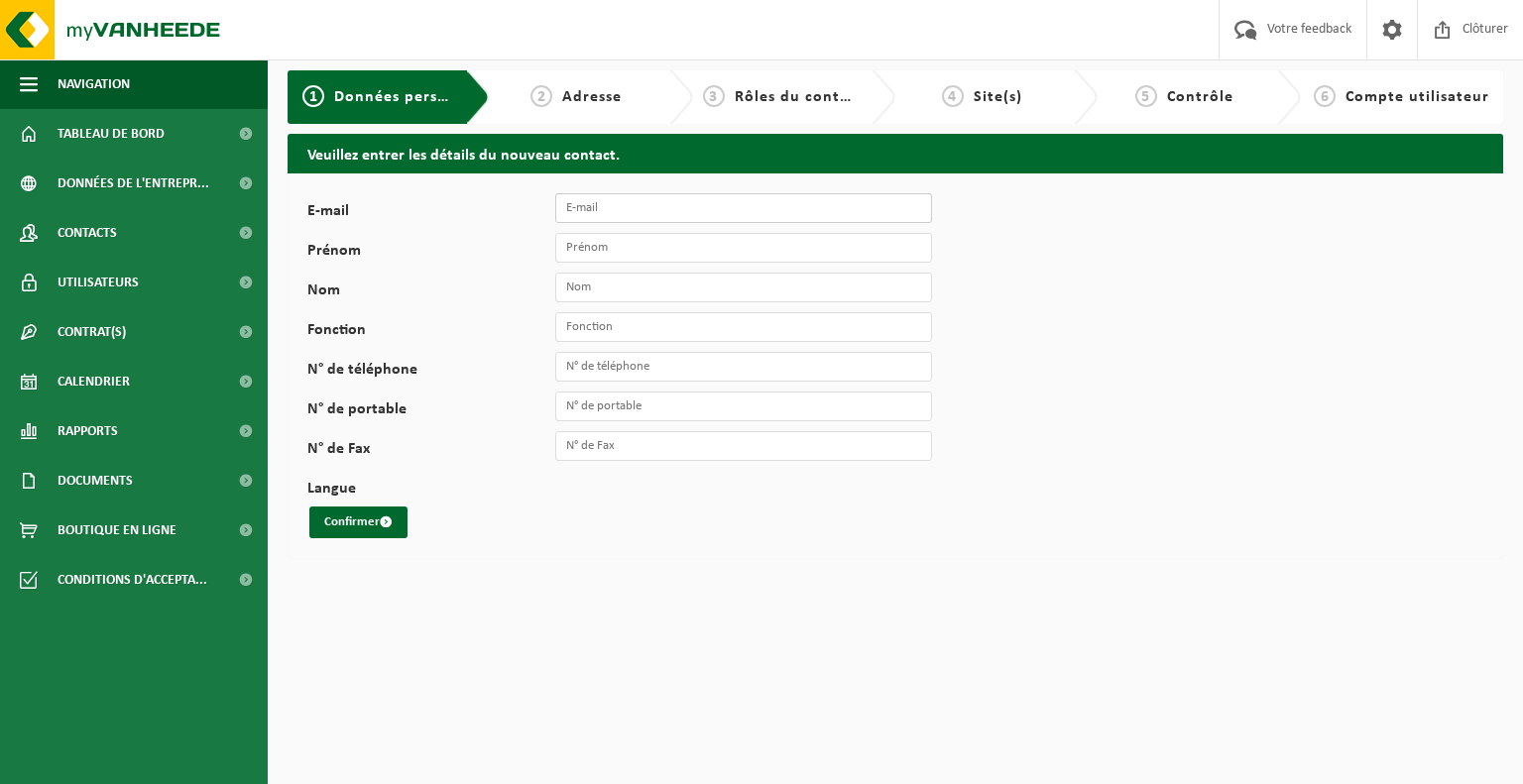 type on "[EMAIL]" 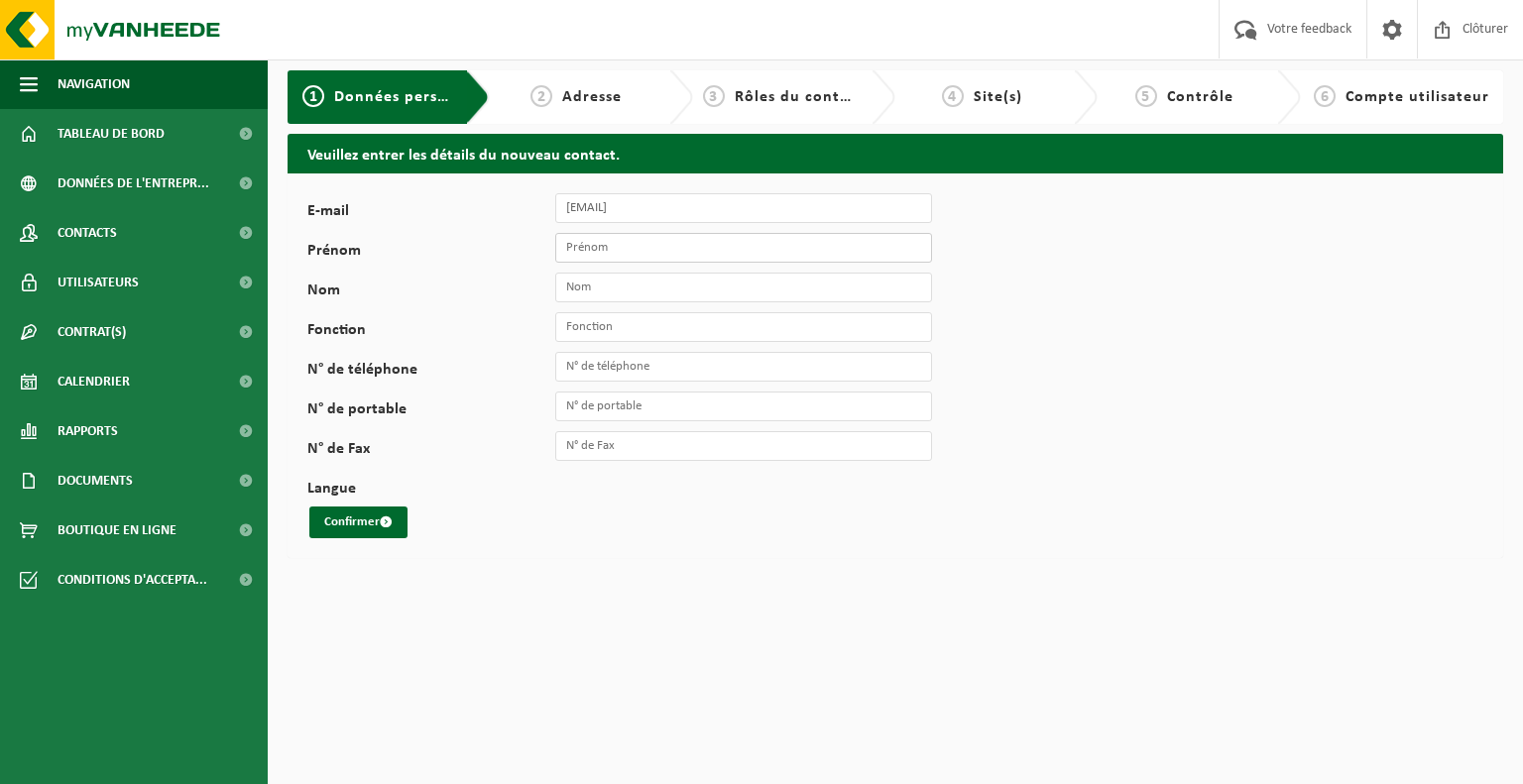 click on "Prénom" at bounding box center [744, 248] 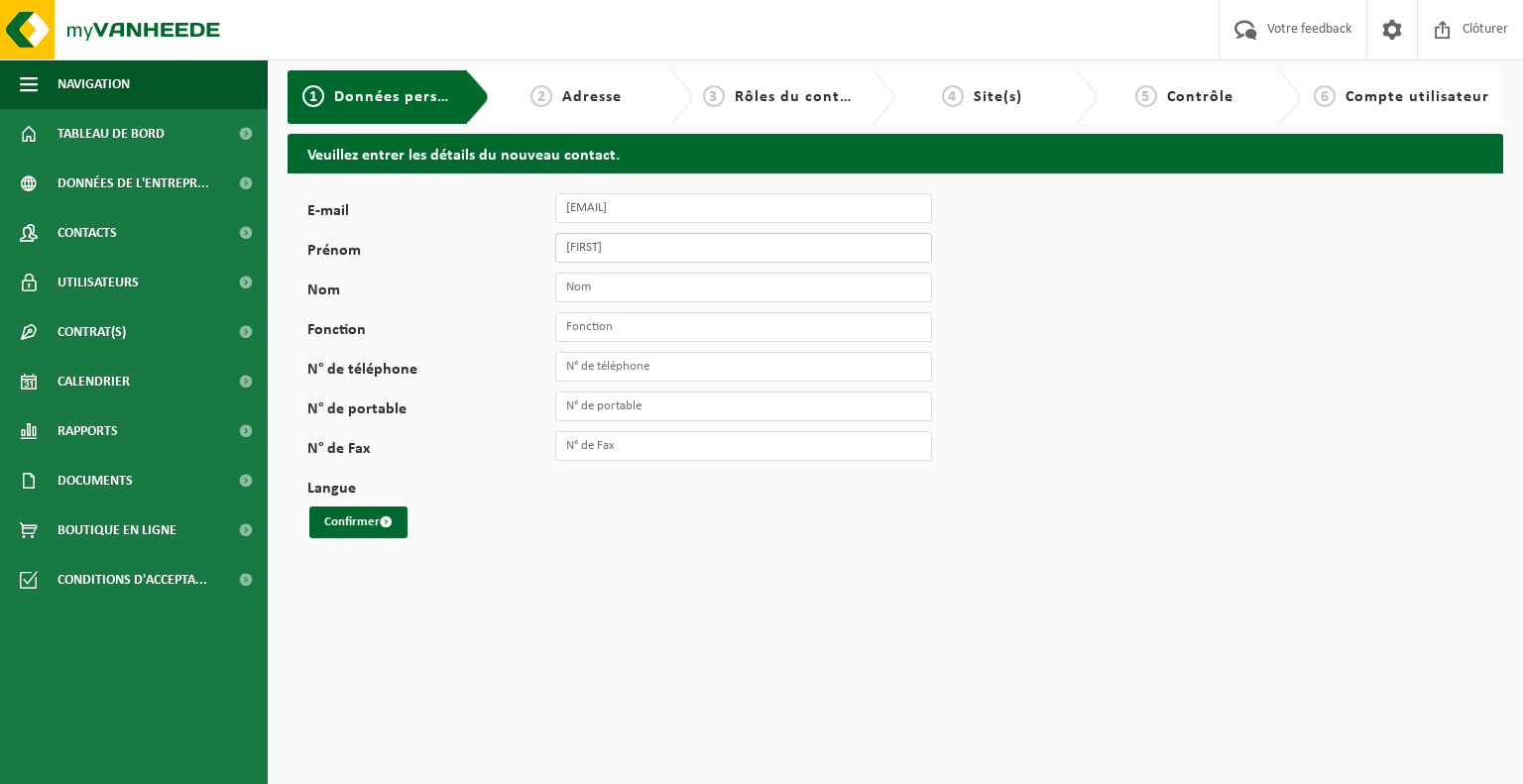 type on "David" 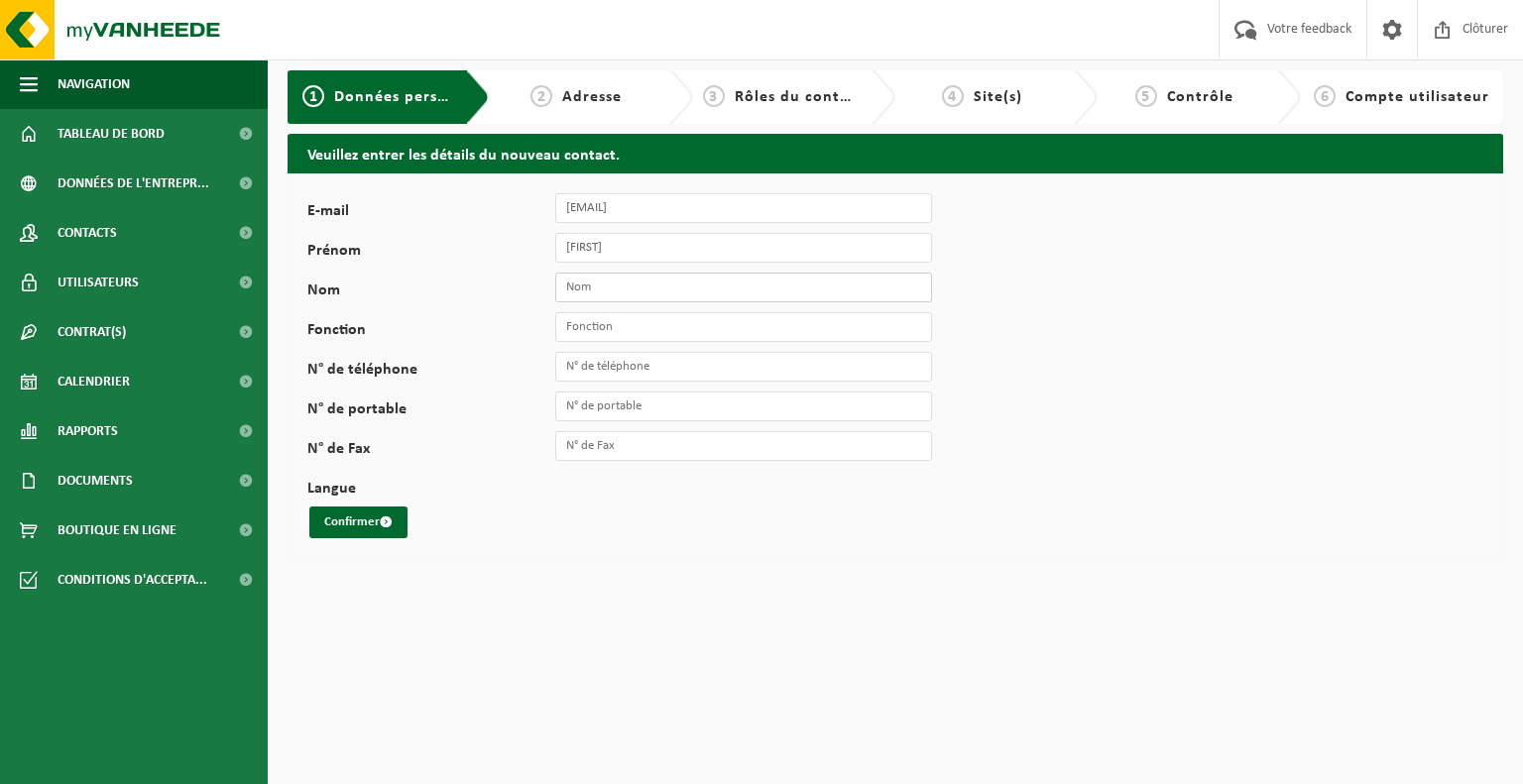 click on "Nom" at bounding box center (744, 287) 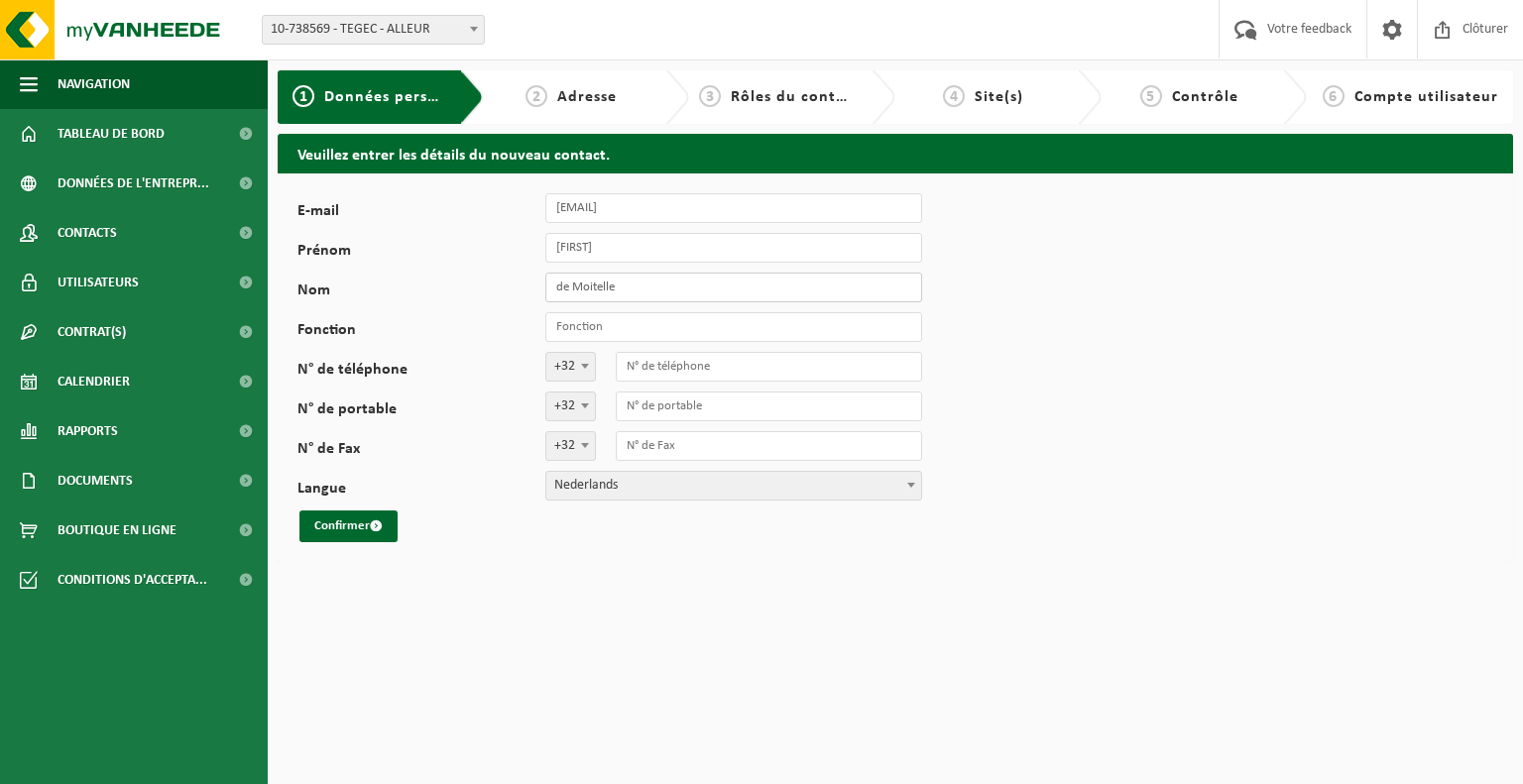 scroll, scrollTop: 0, scrollLeft: 0, axis: both 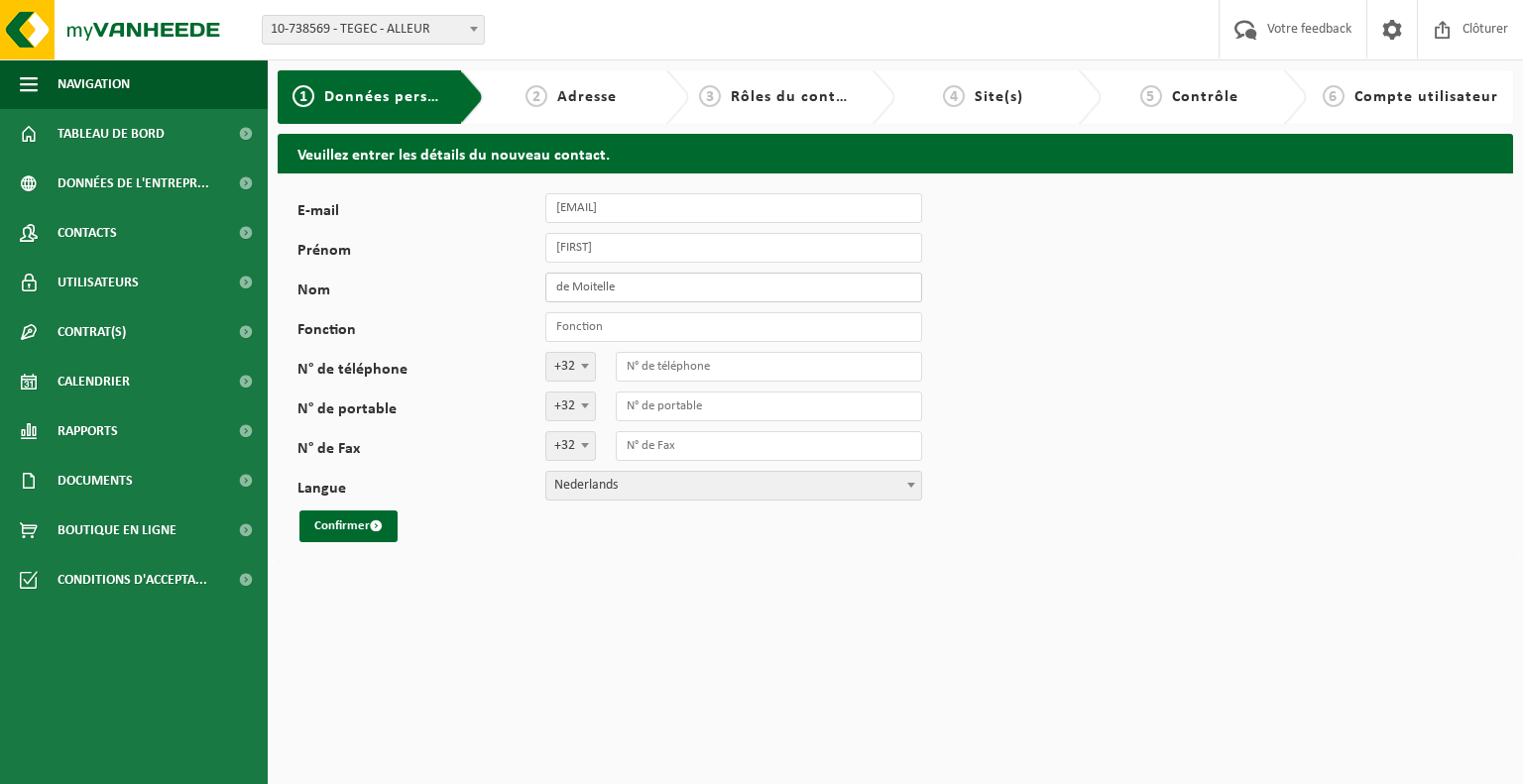 type on "de Moitelle" 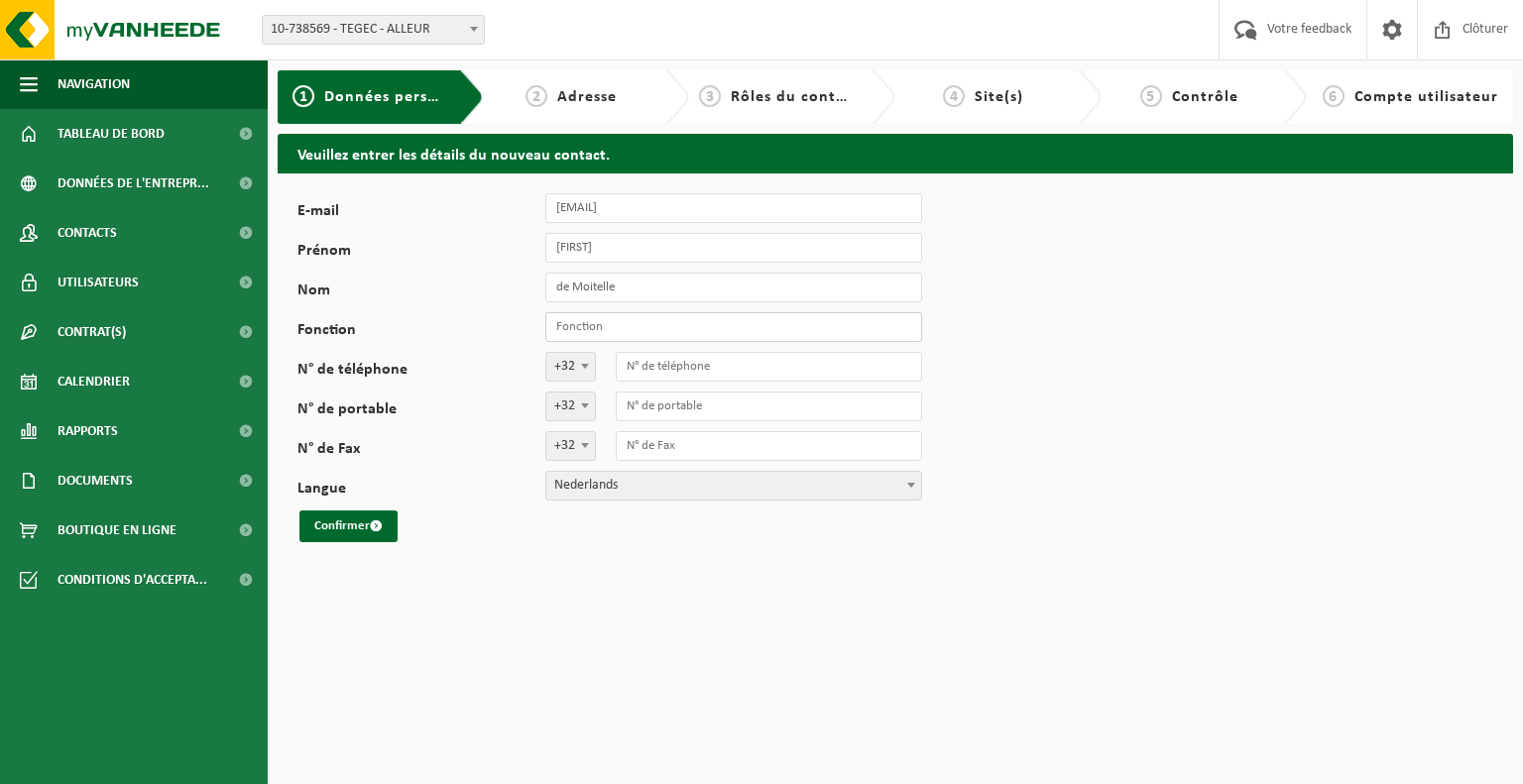 click on "Fonction" at bounding box center (734, 327) 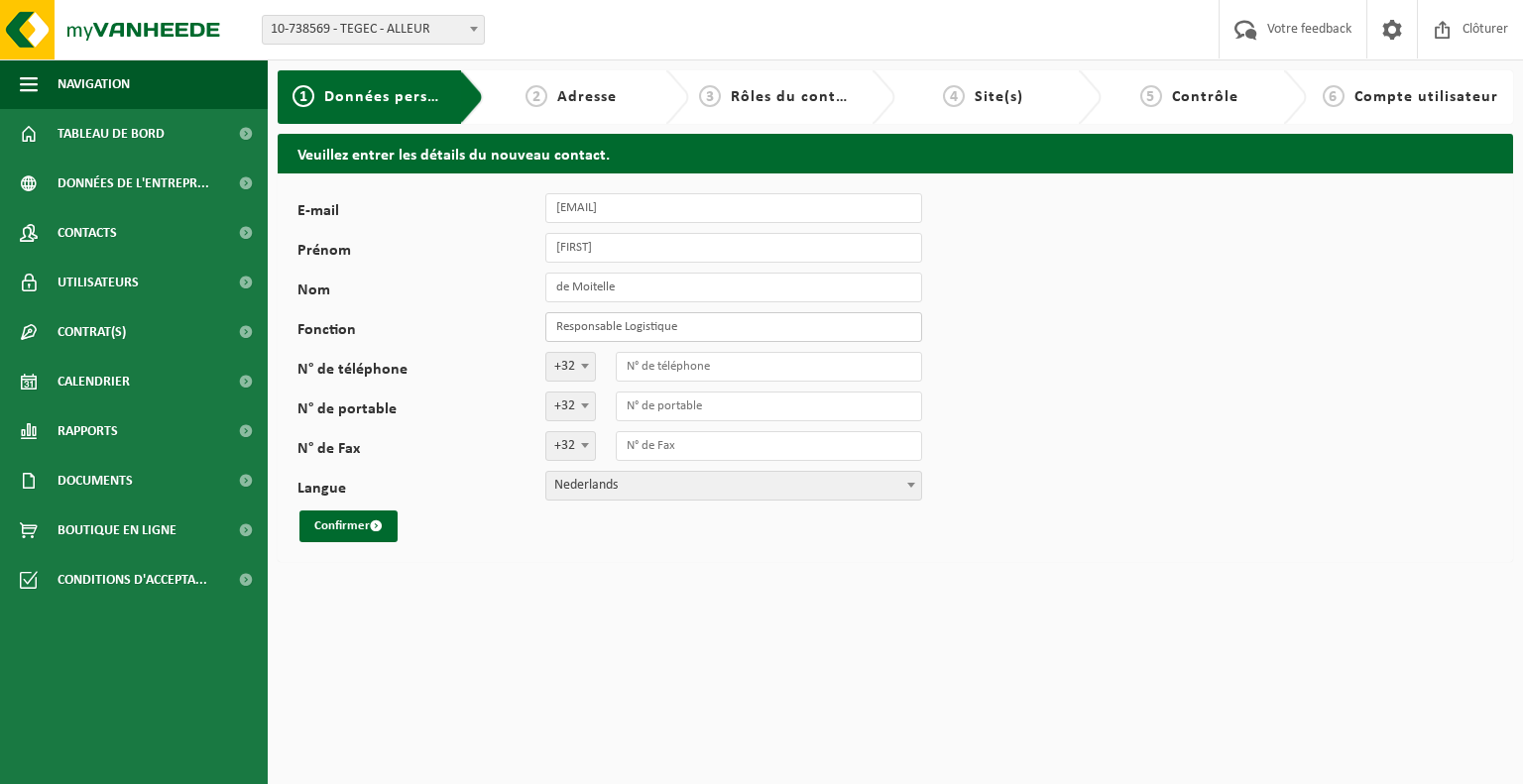 type on "Responsable Logistique" 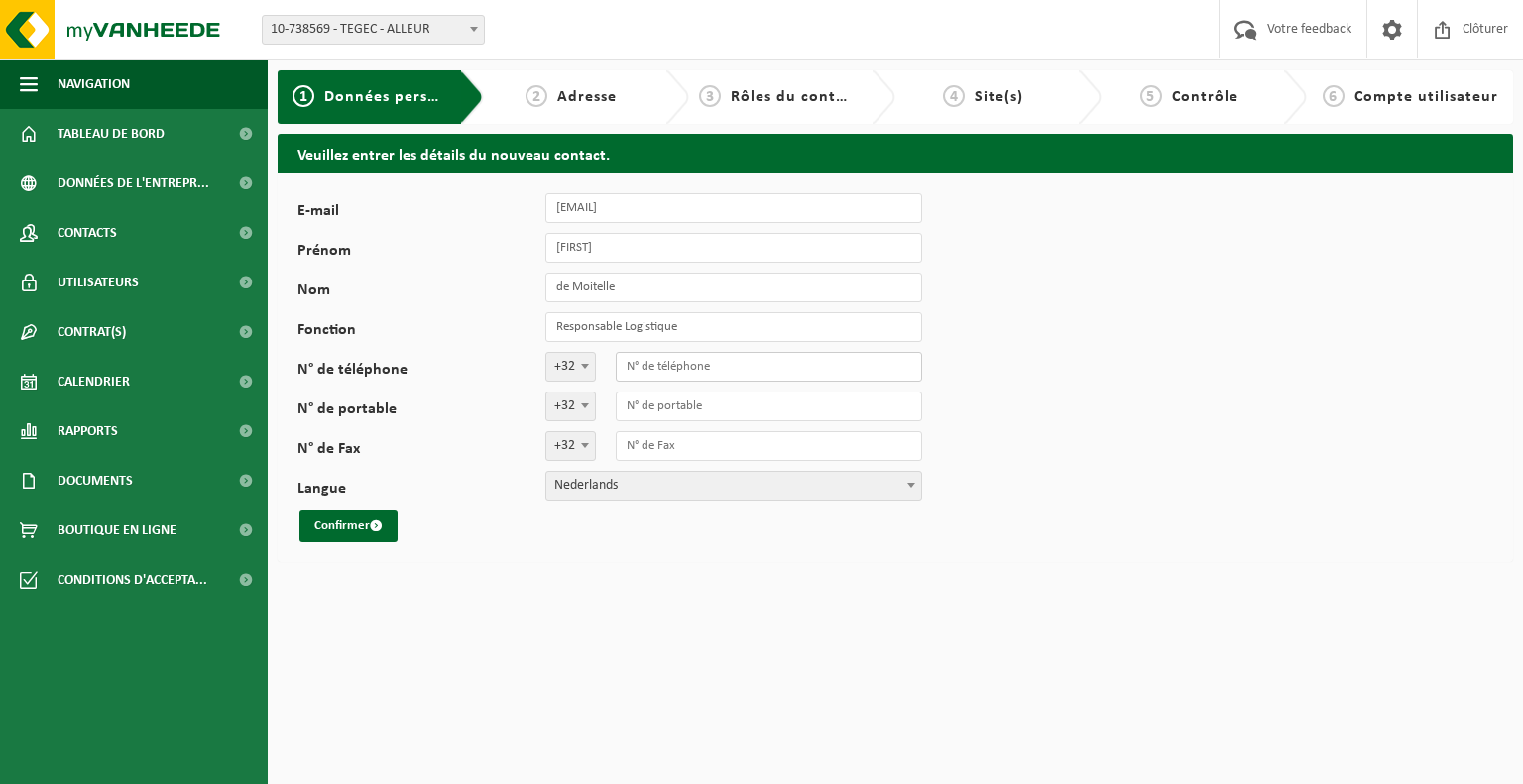 click on "N° de téléphone" at bounding box center [768, 367] 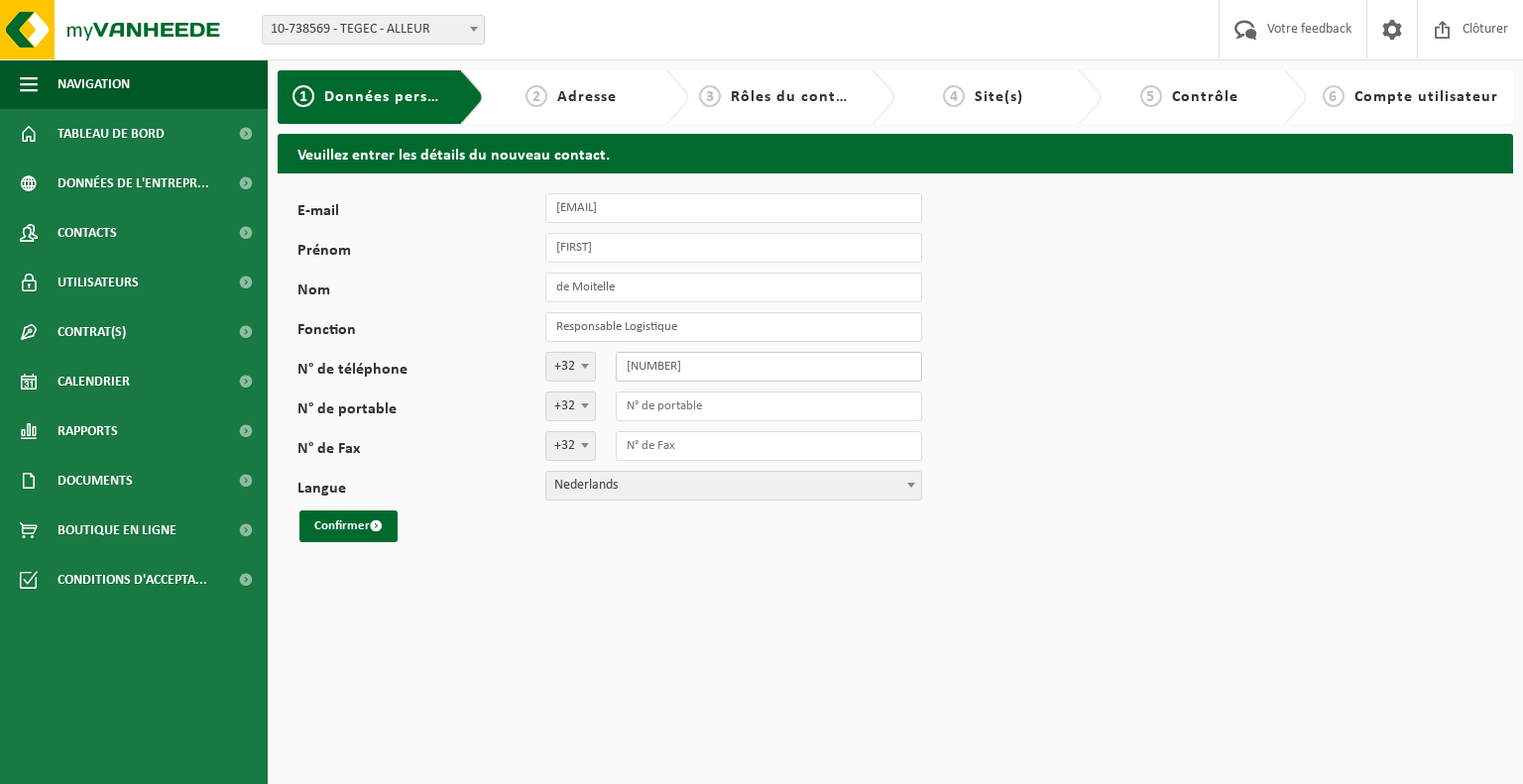 type on "437201691" 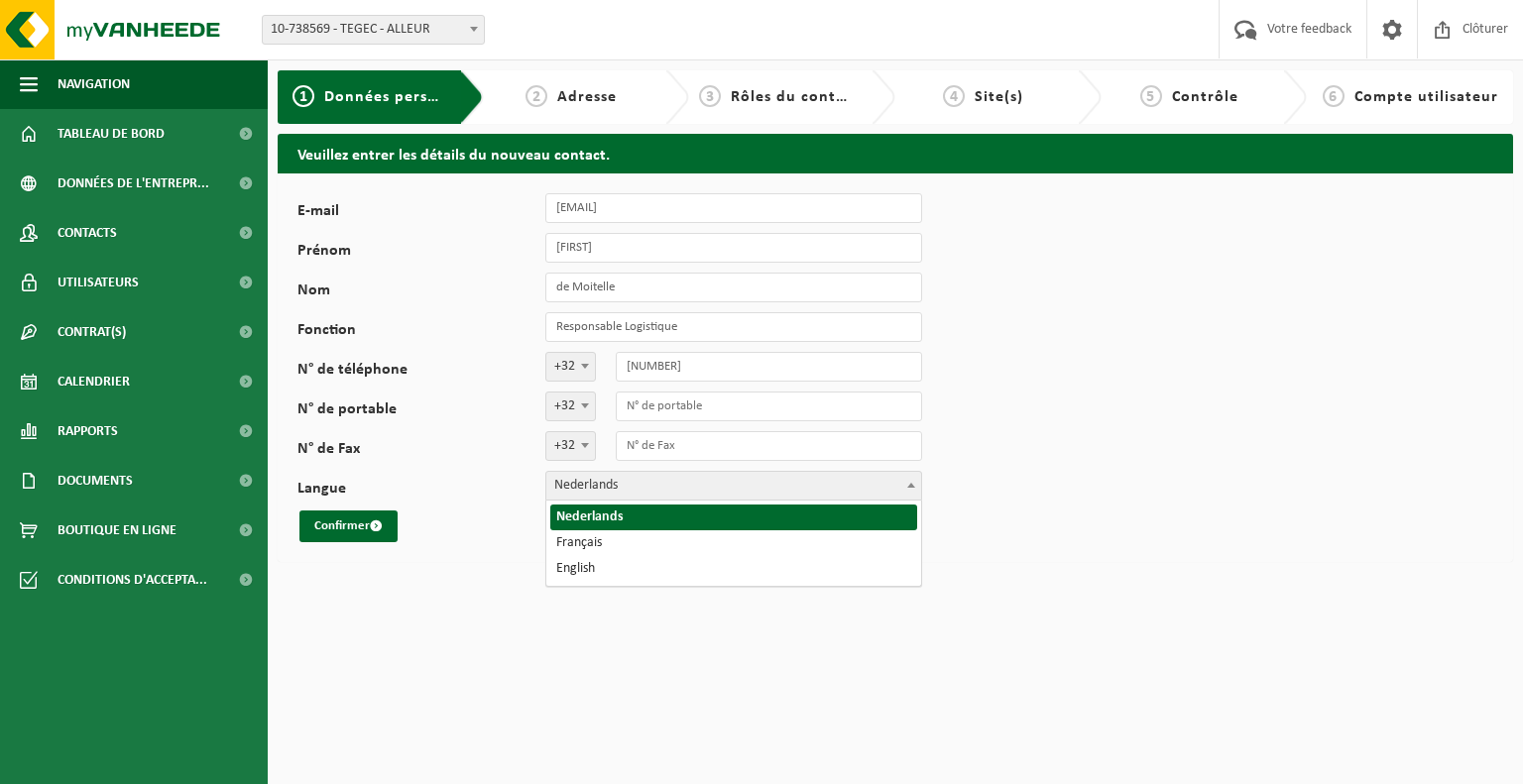 click at bounding box center (911, 485) 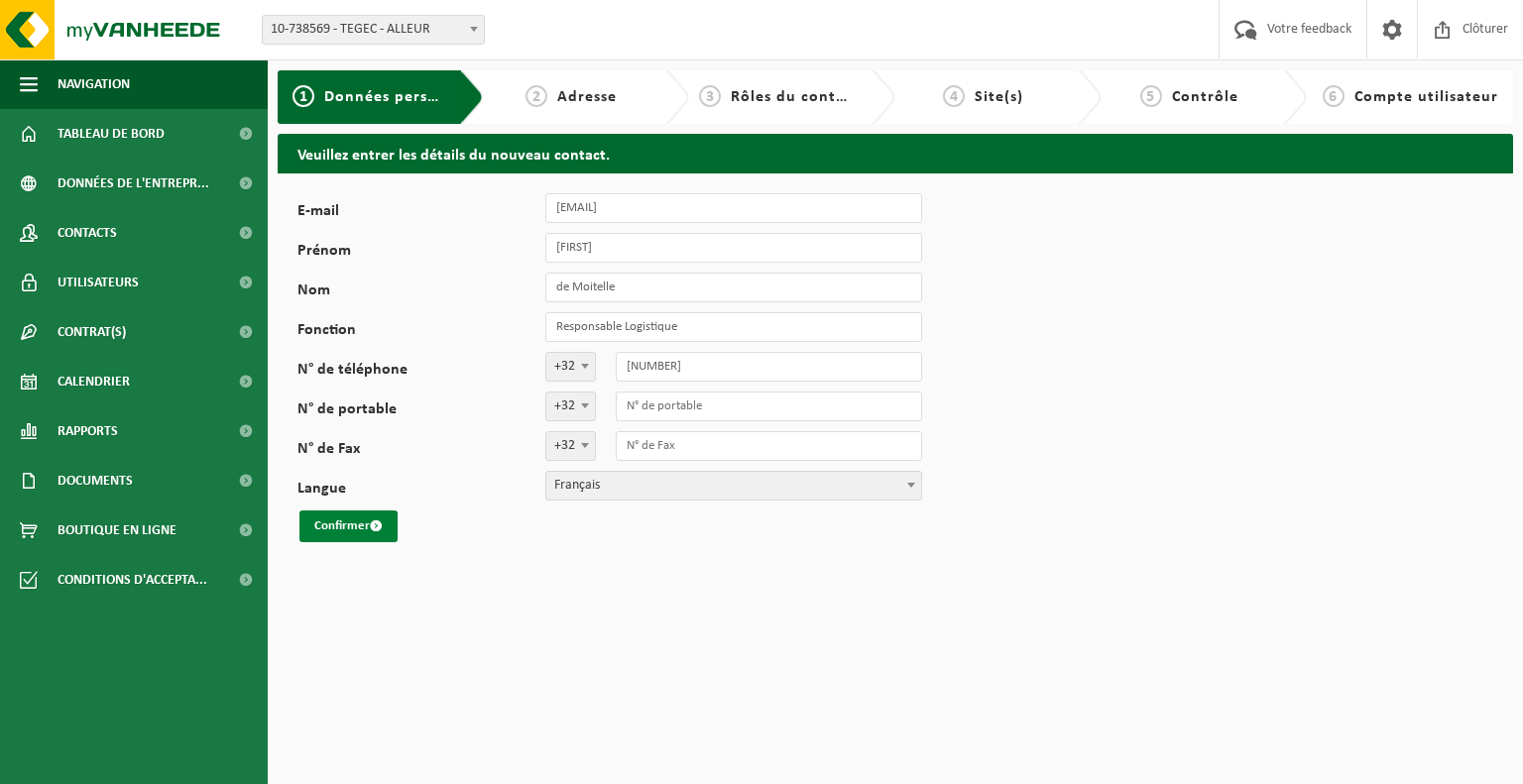 click on "Confirmer" at bounding box center [348, 526] 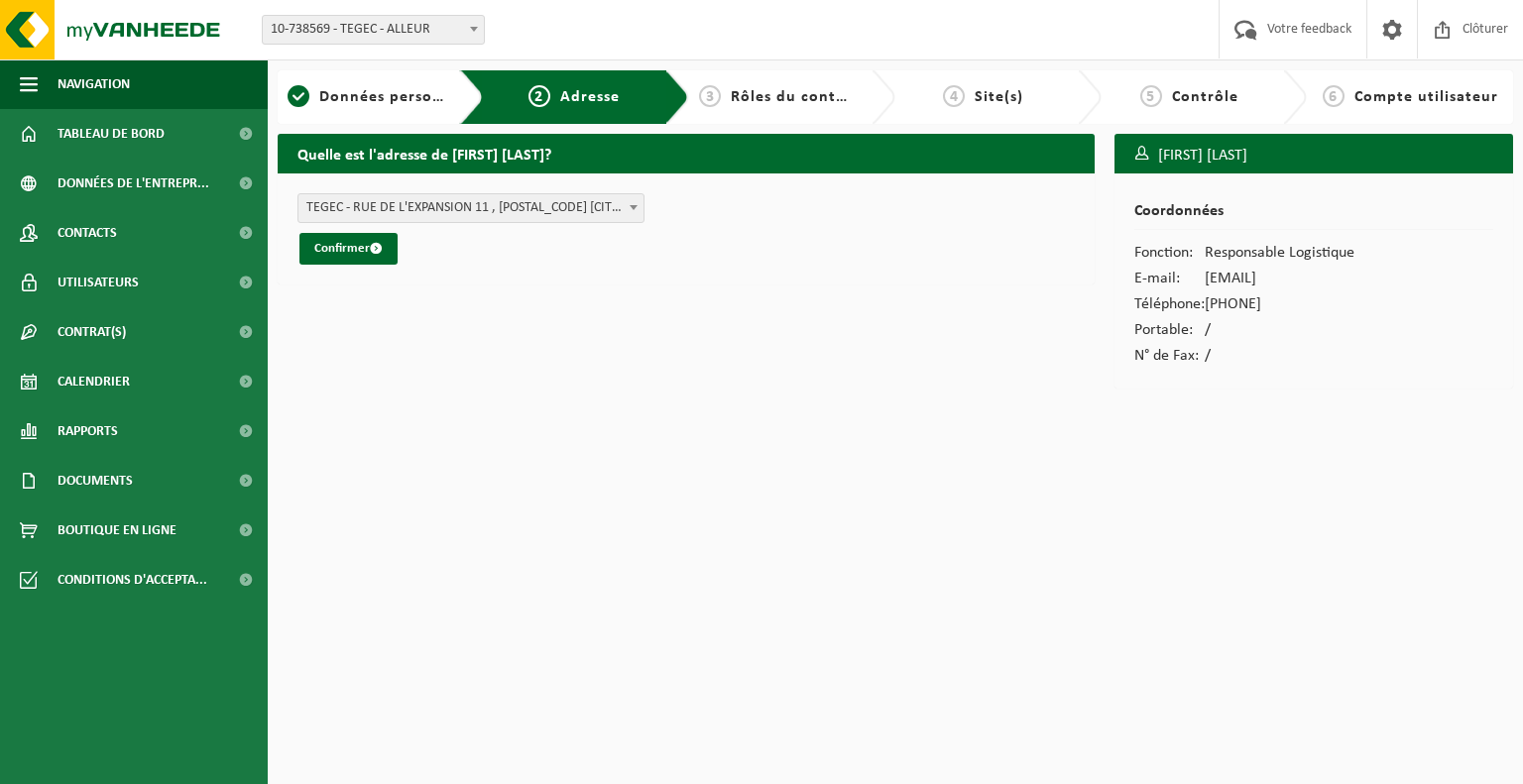 scroll, scrollTop: 0, scrollLeft: 0, axis: both 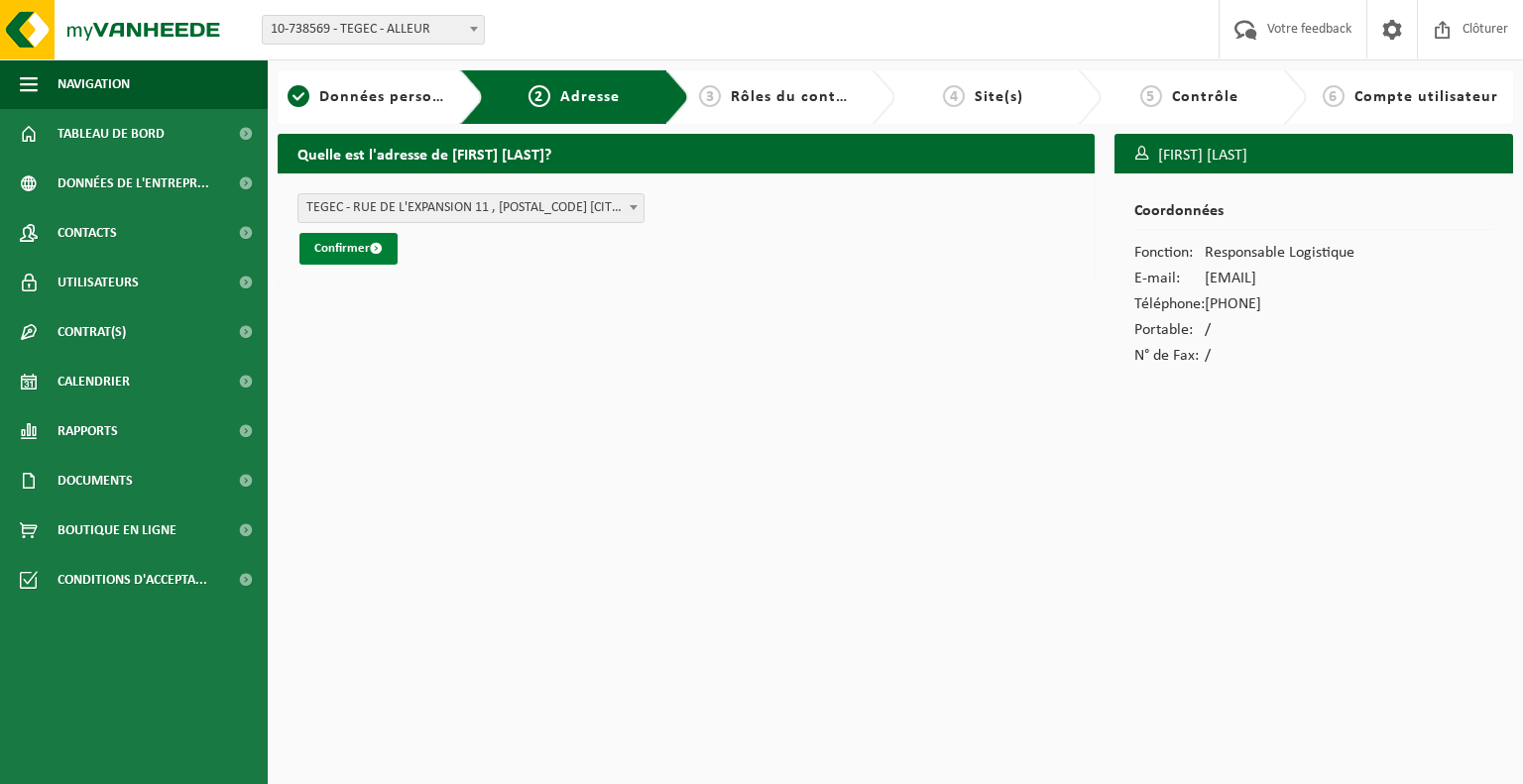 click on "Confirmer" at bounding box center (348, 249) 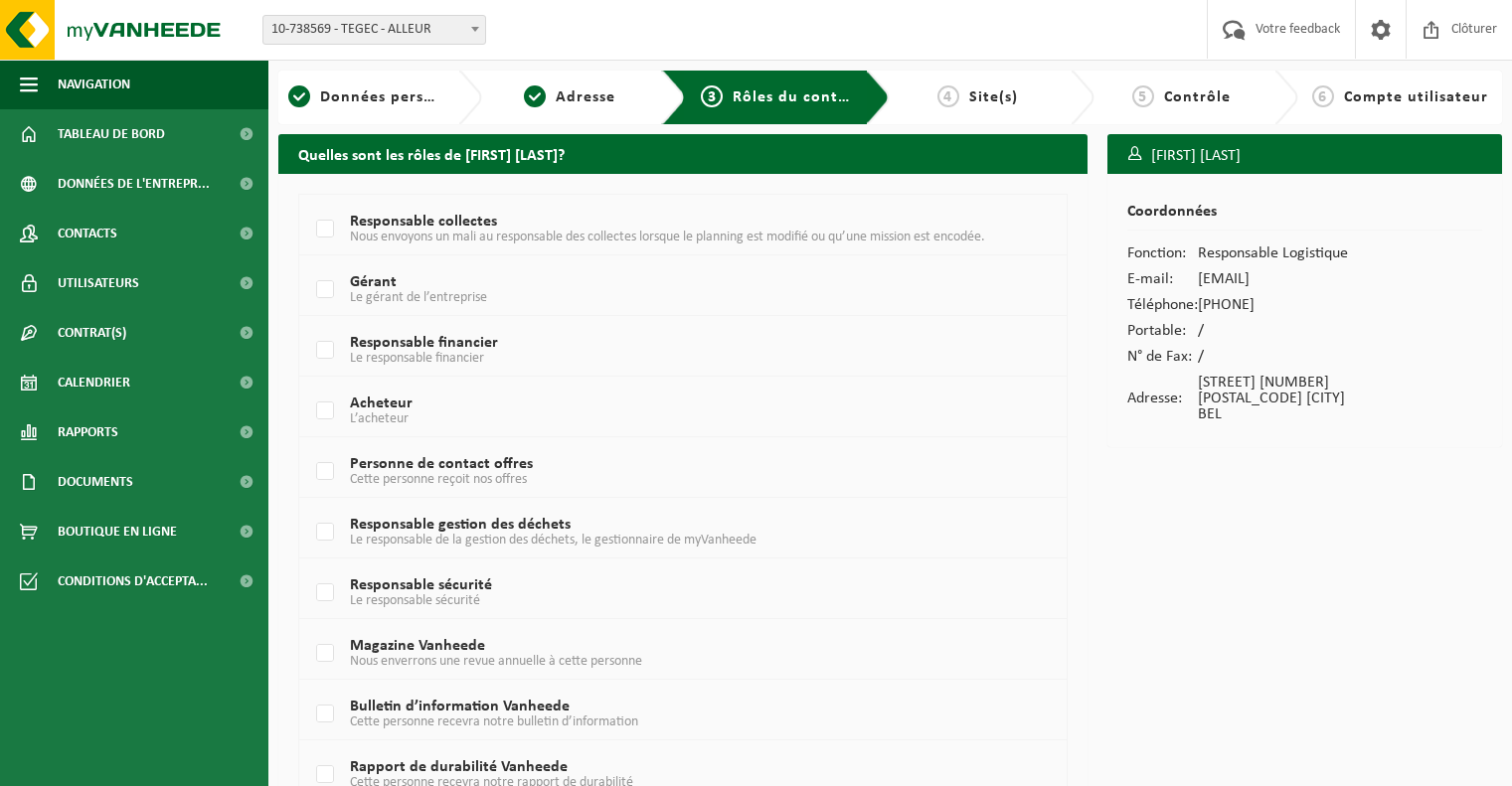 scroll, scrollTop: 0, scrollLeft: 0, axis: both 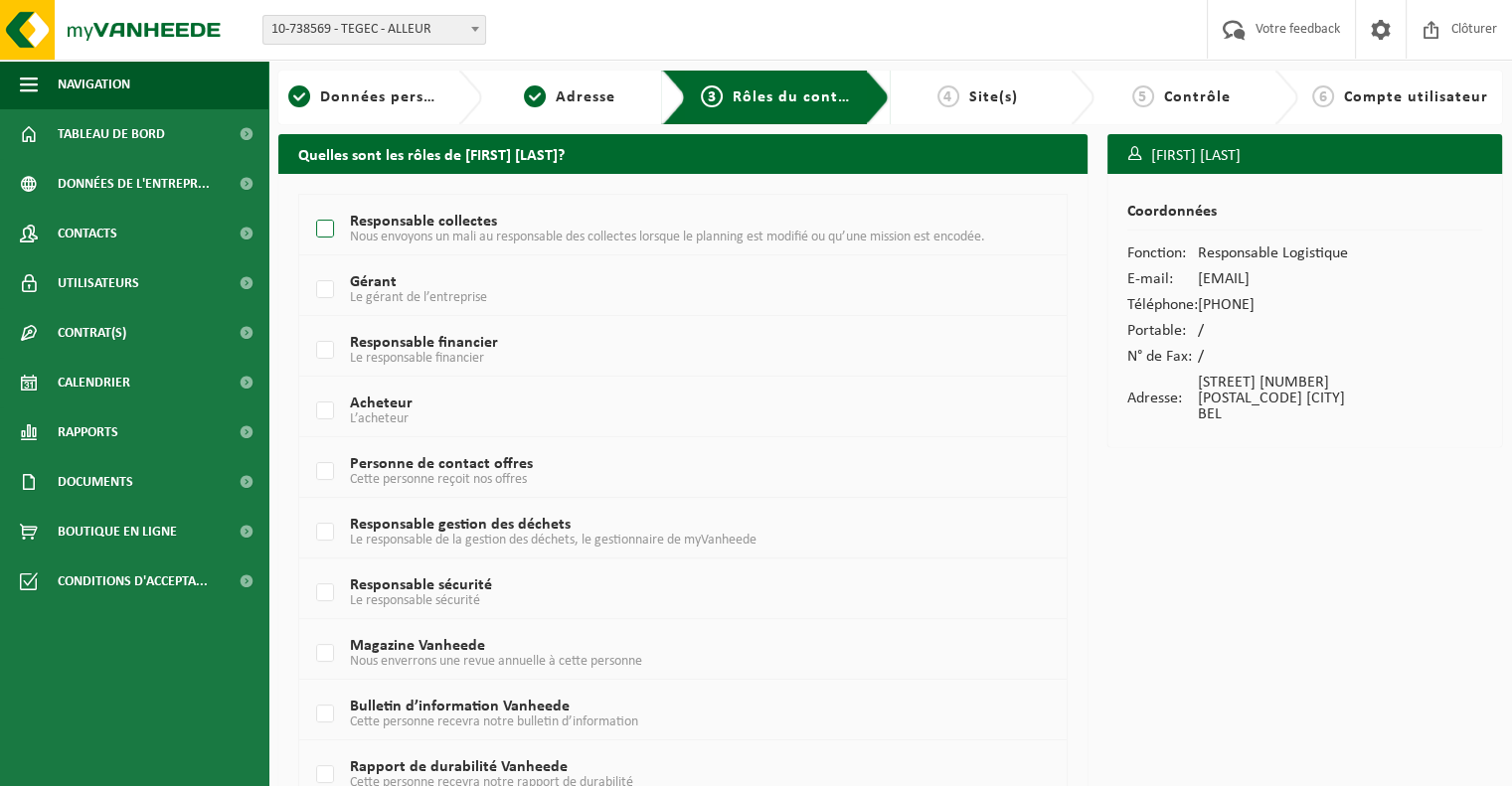 click on "Responsable collectes   Nous envoyons un mali au responsable des collectes lorsque le planning est modifié ou qu’une mission est encodée." at bounding box center [653, 230] 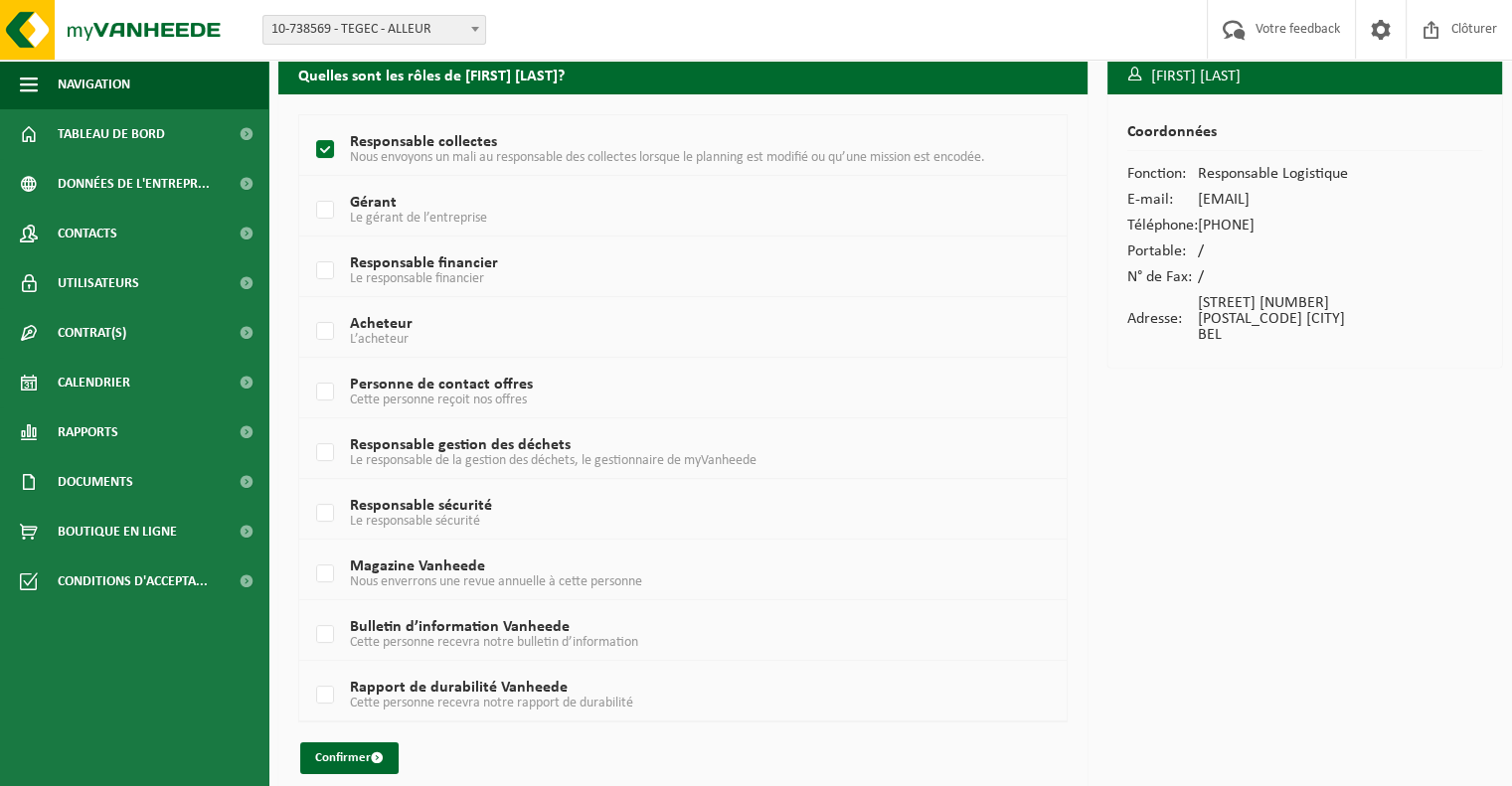 scroll, scrollTop: 93, scrollLeft: 0, axis: vertical 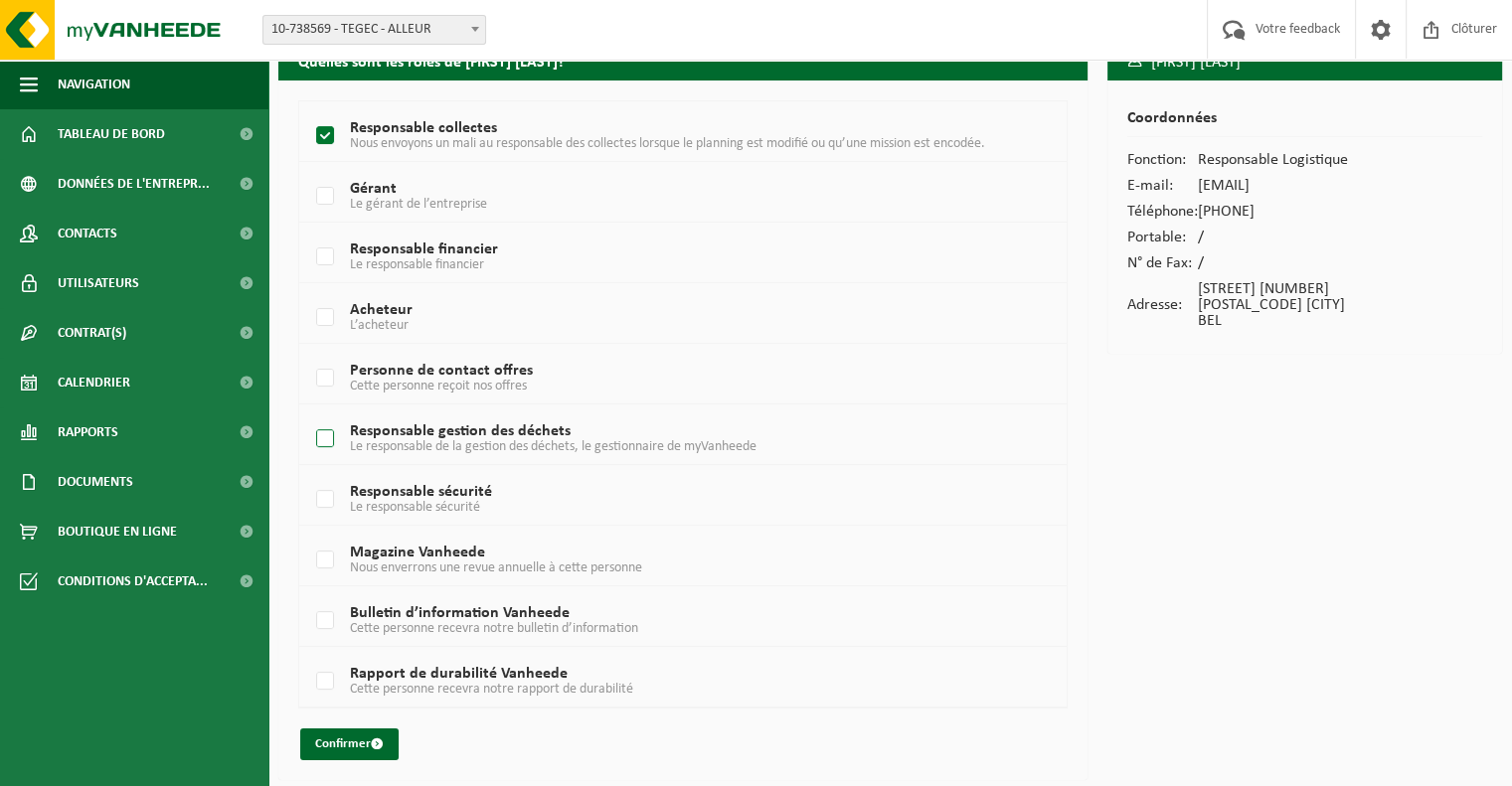 click on "Responsable gestion des déchets   Le responsable de la gestion des déchets, le gestionnaire de myVanheede" at bounding box center [653, 439] 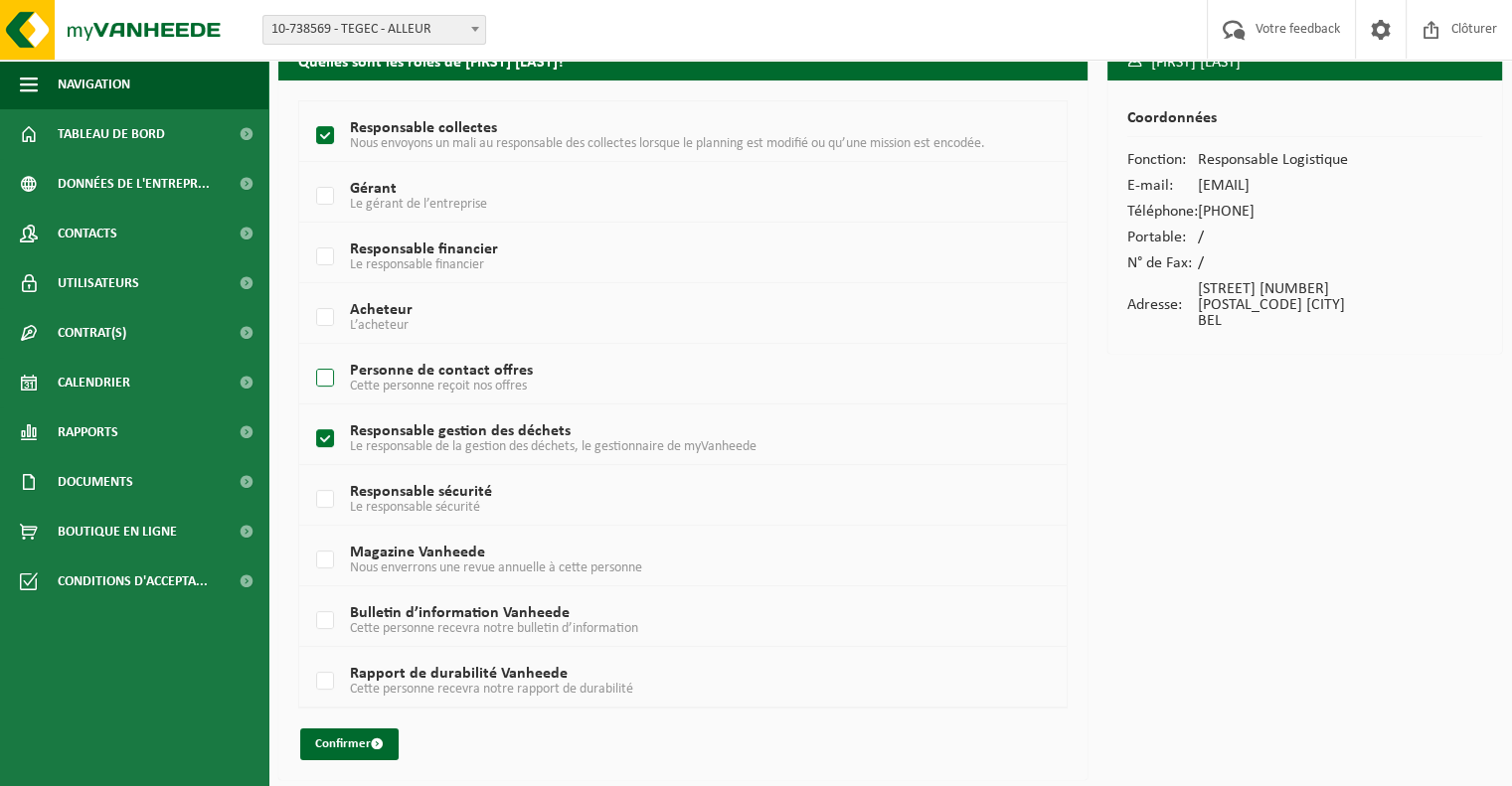 click on "Personne de contact offres   Cette personne reçoit nos offres" at bounding box center [653, 379] 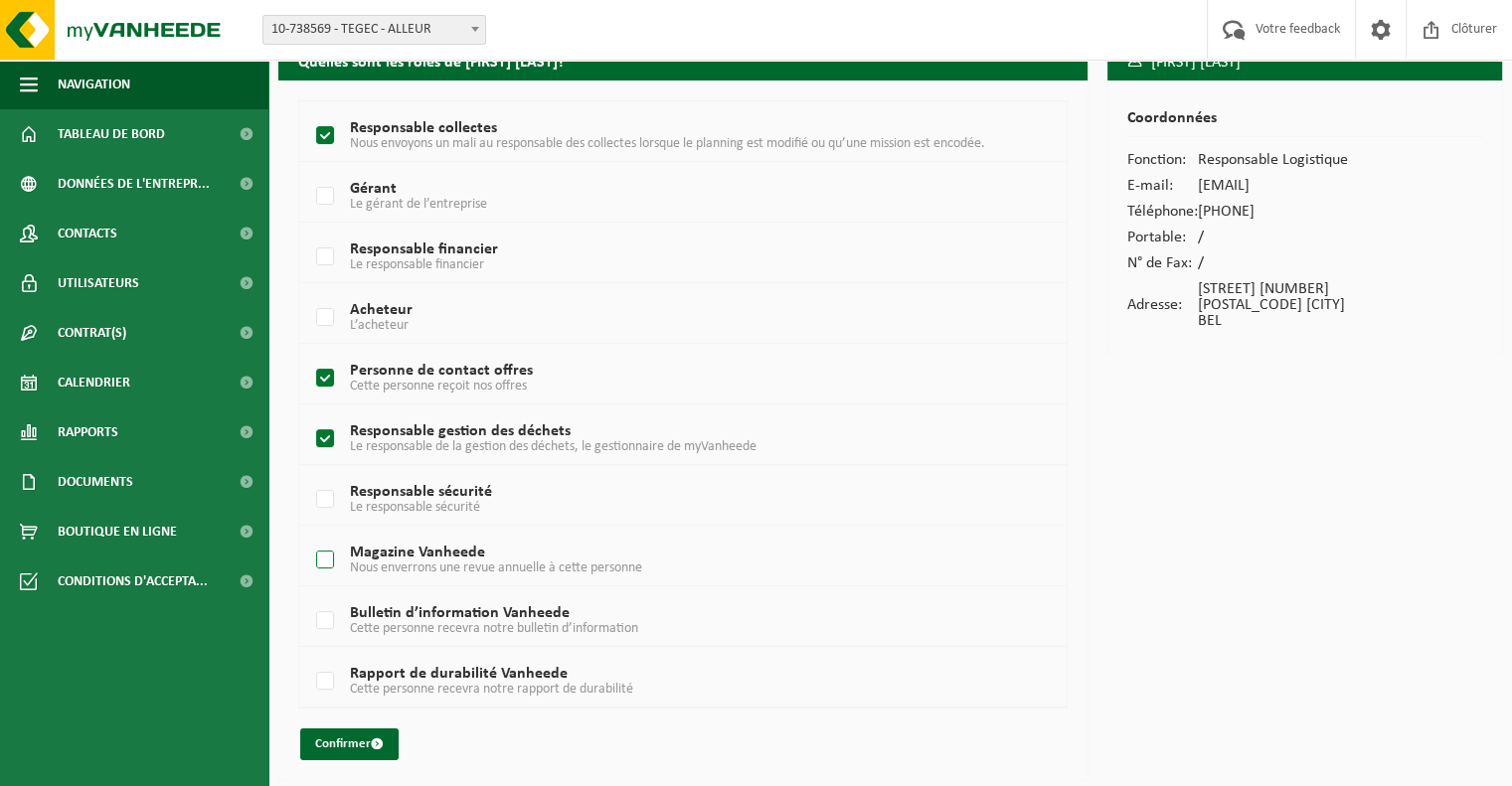 click on "Magazine Vanheede   Nous enverrons une revue annuelle à cette personne" at bounding box center (653, 560) 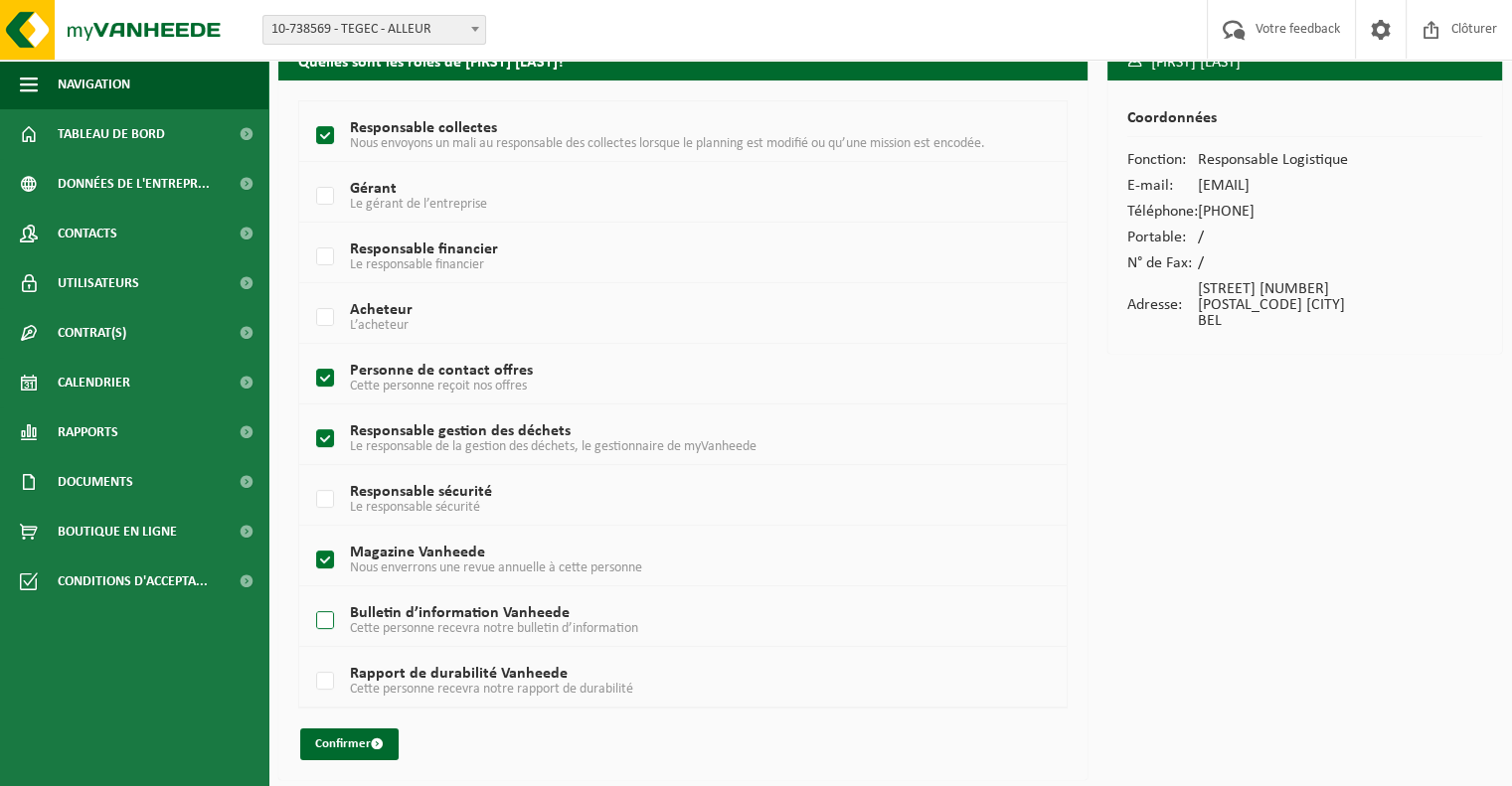 click on "Bulletin d’information Vanheede   Cette personne recevra notre bulletin d’information" at bounding box center [653, 621] 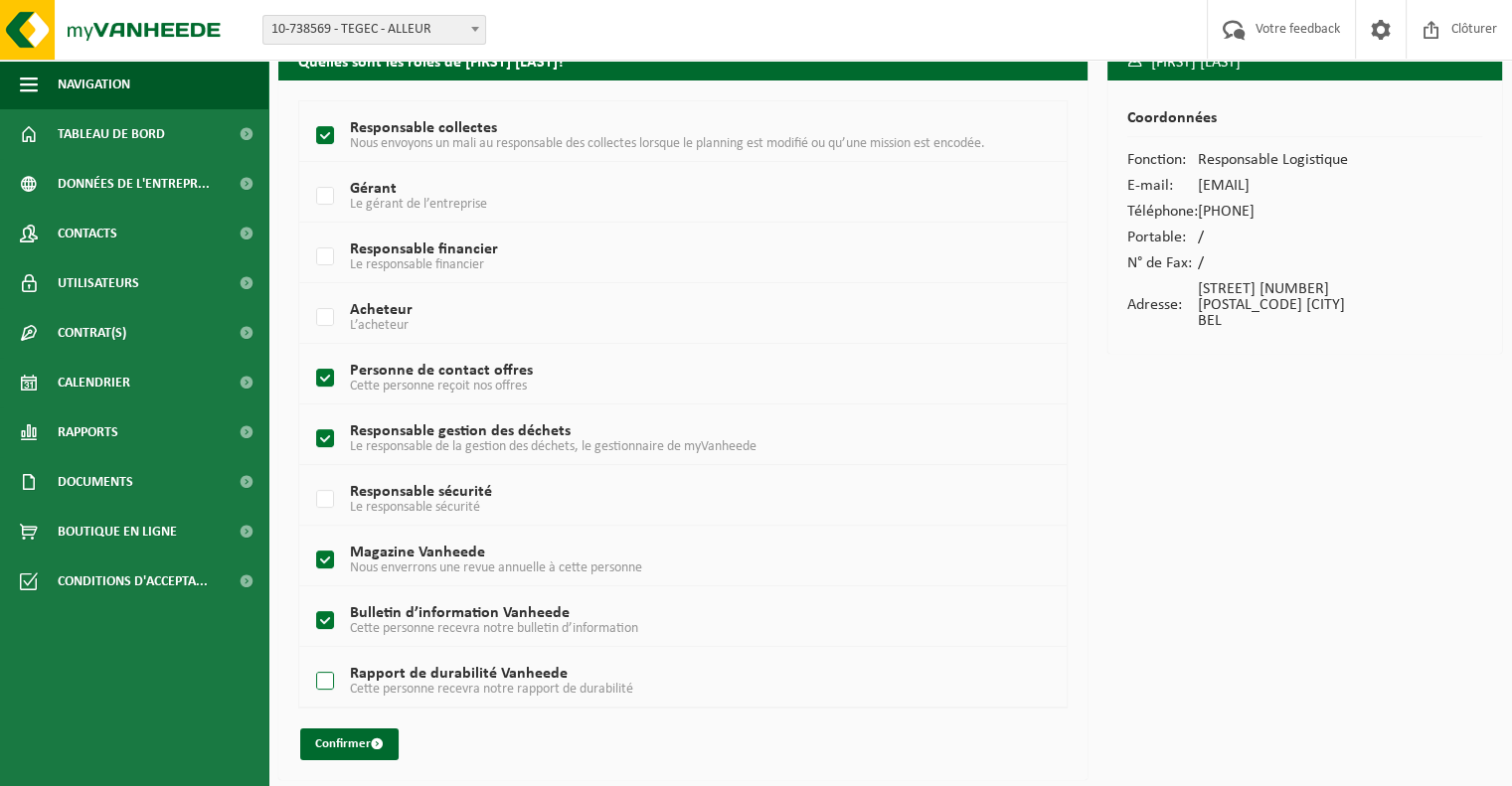 click on "Rapport de durabilité Vanheede   Cette personne recevra notre rapport de durabilité" at bounding box center [653, 682] 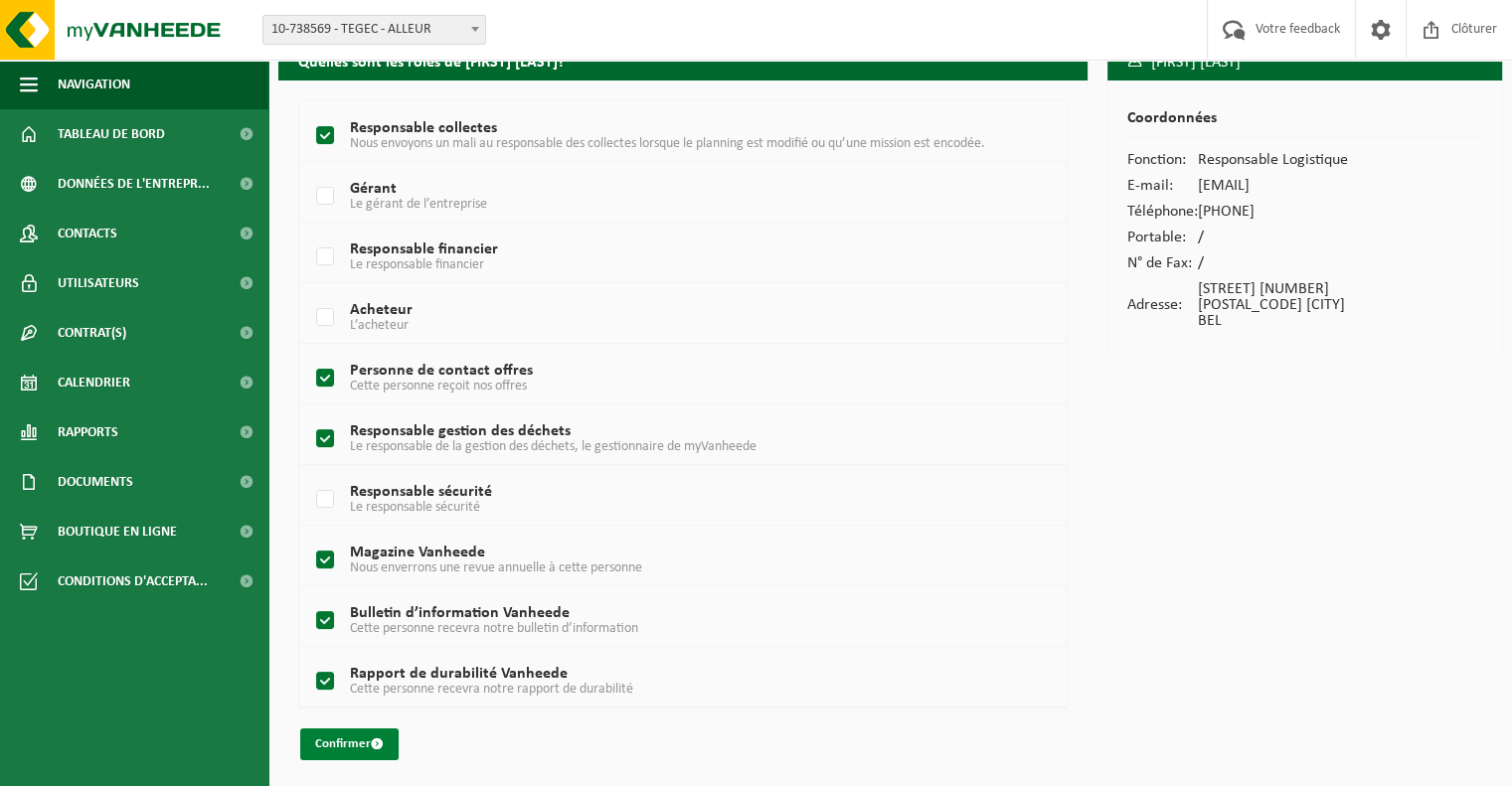 click on "Confirmer" at bounding box center [349, 744] 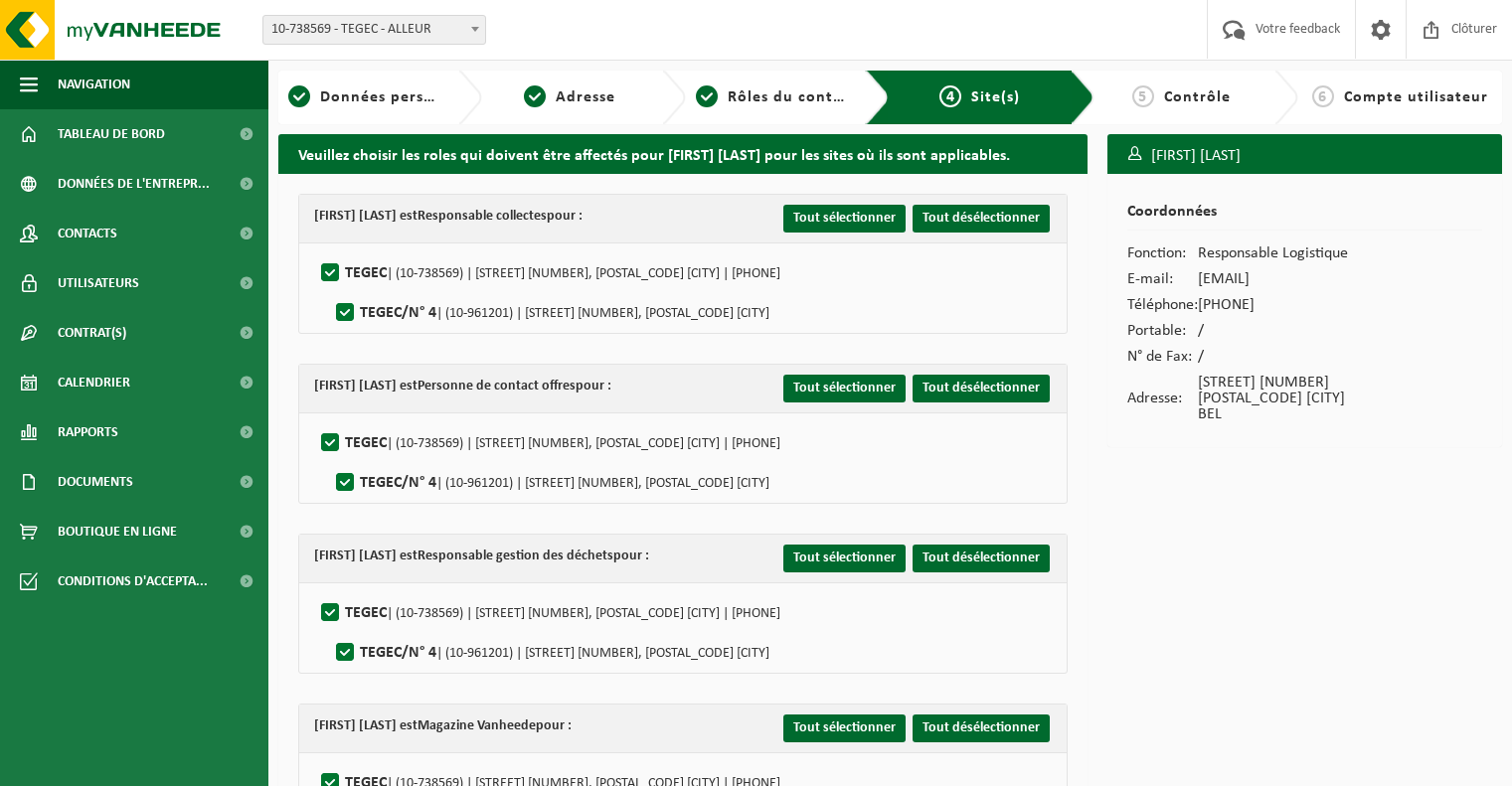 scroll, scrollTop: 0, scrollLeft: 0, axis: both 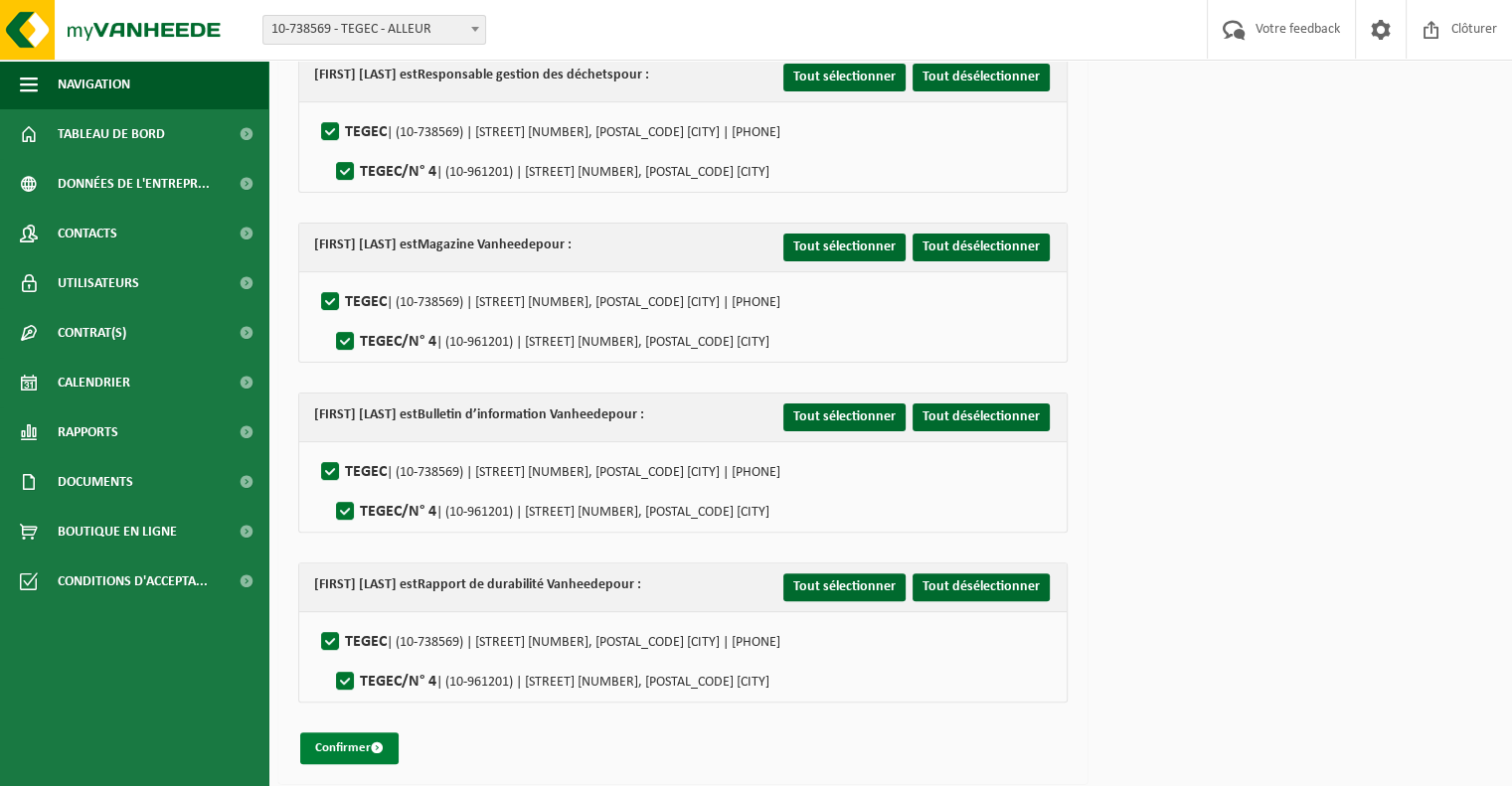 click on "Confirmer" at bounding box center (349, 748) 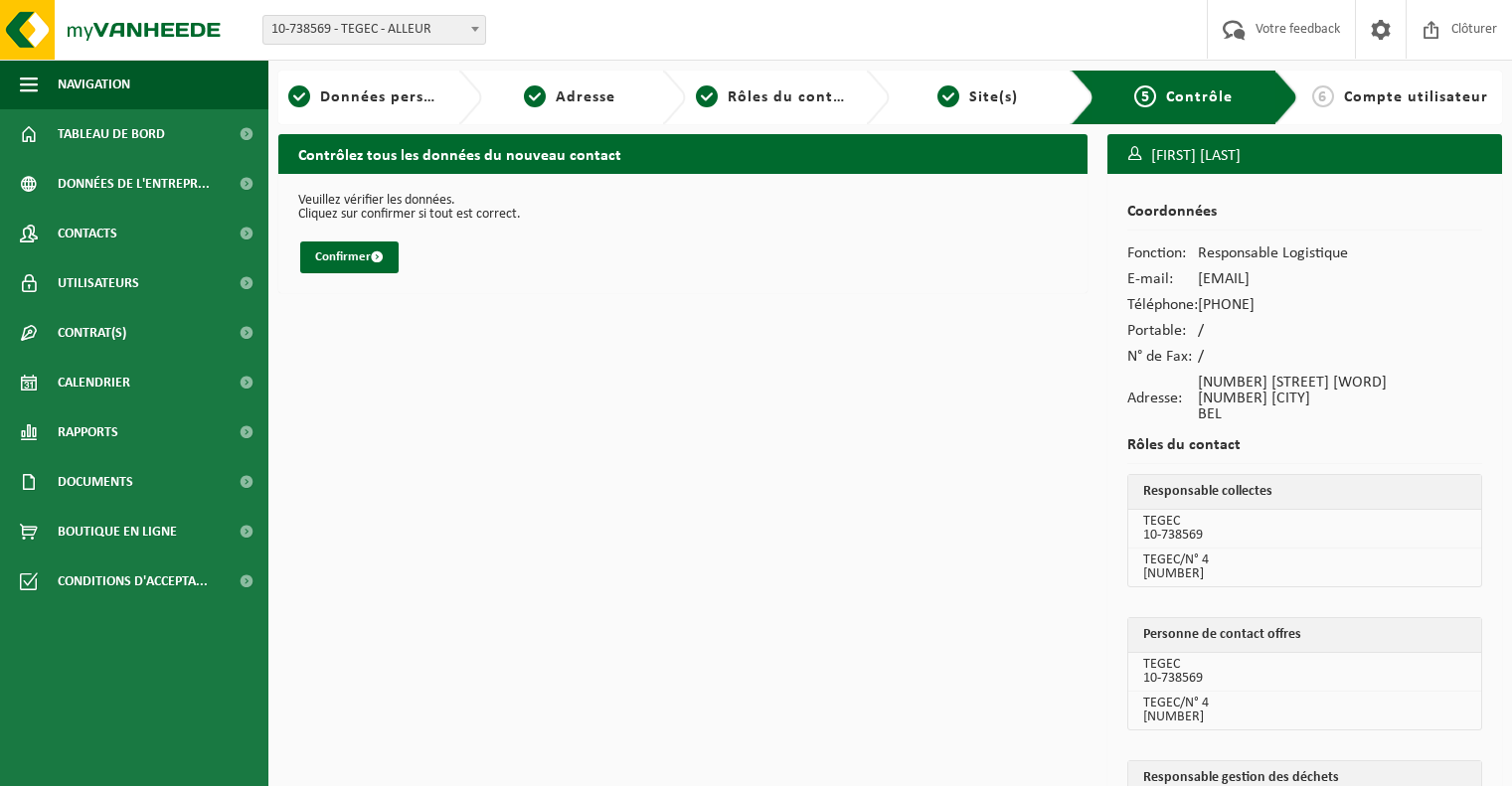 scroll, scrollTop: 0, scrollLeft: 0, axis: both 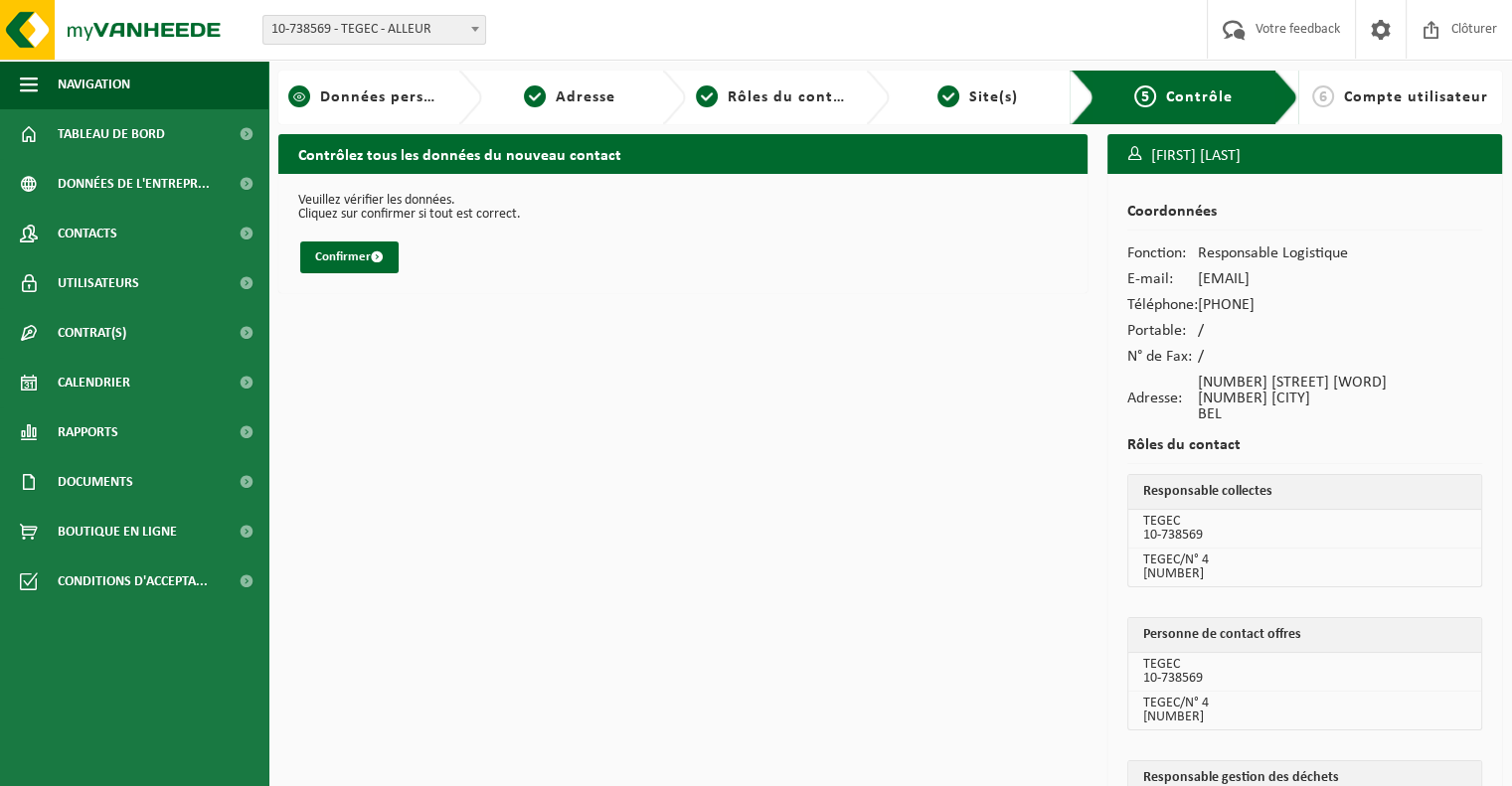 click on "Données personnelles" at bounding box center [404, 97] 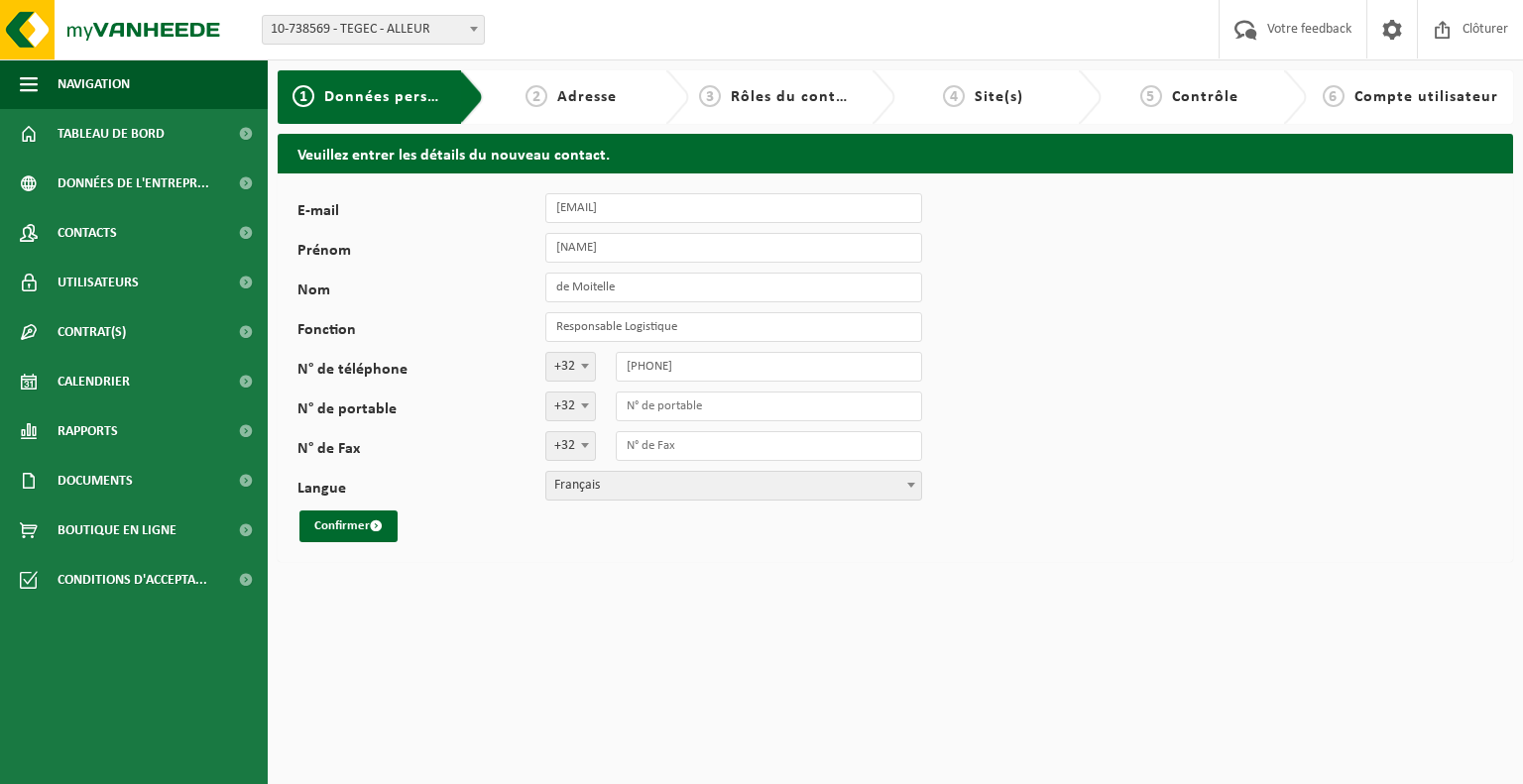 scroll, scrollTop: 0, scrollLeft: 0, axis: both 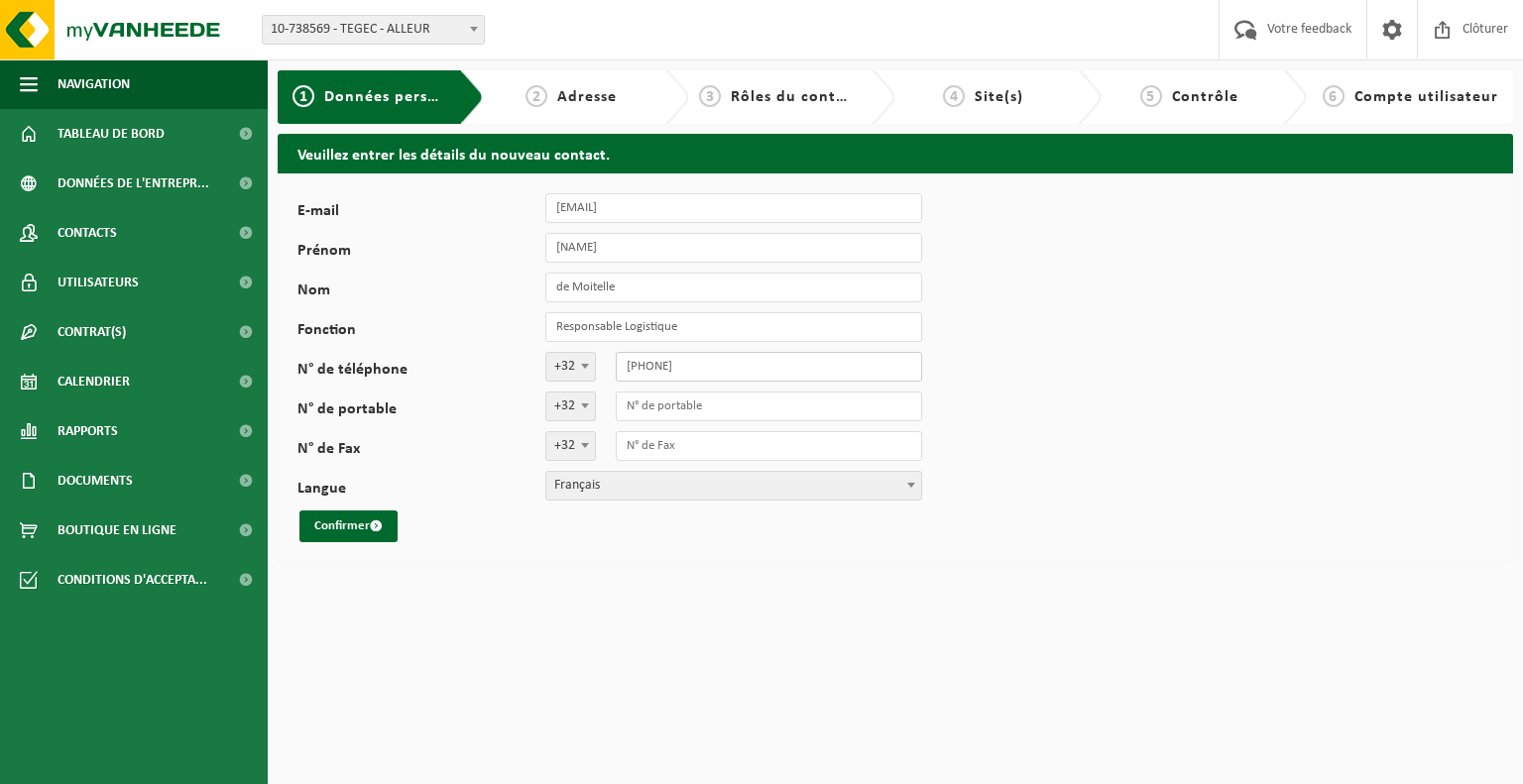 click on "437201691" at bounding box center (768, 367) 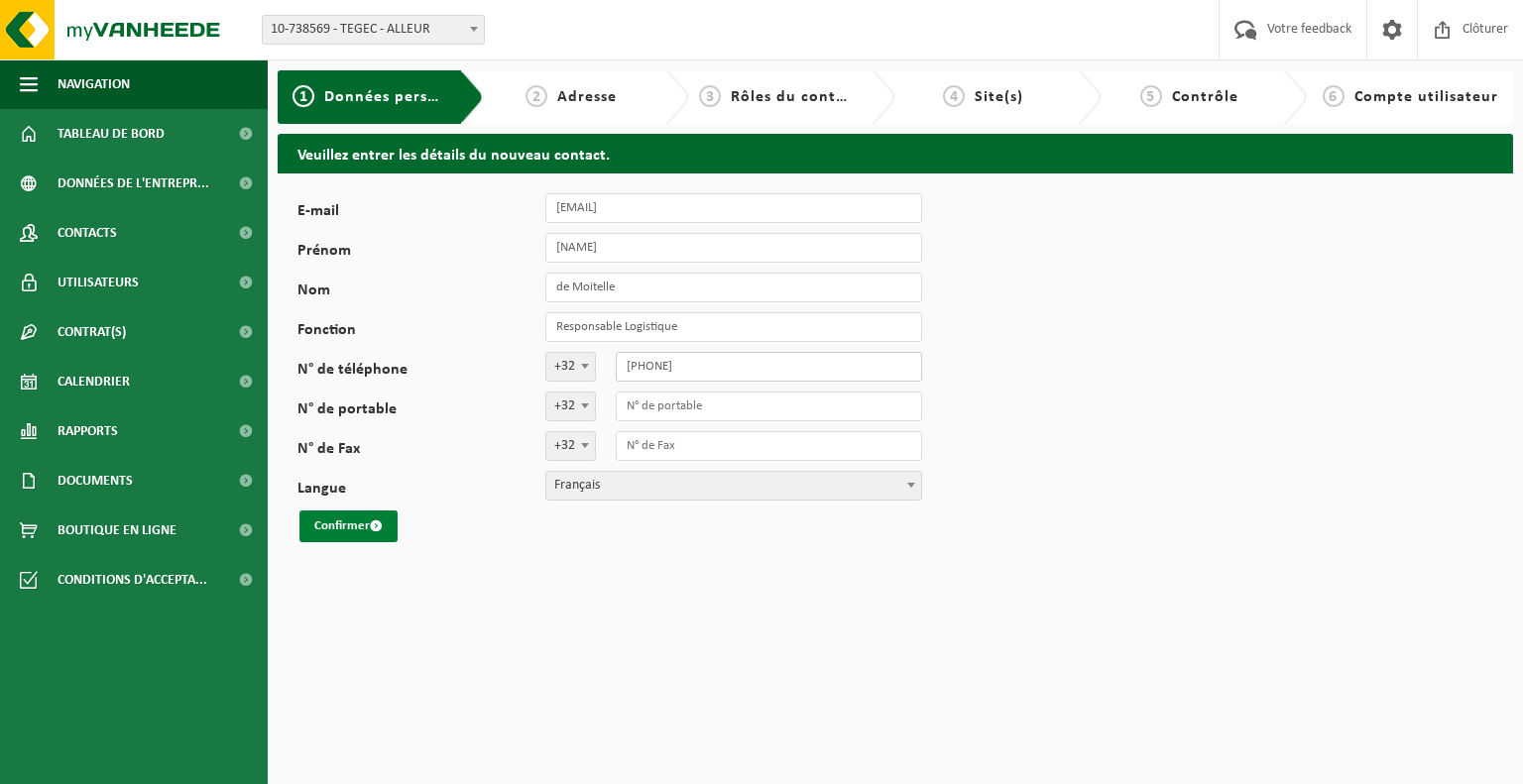 type on "497201691" 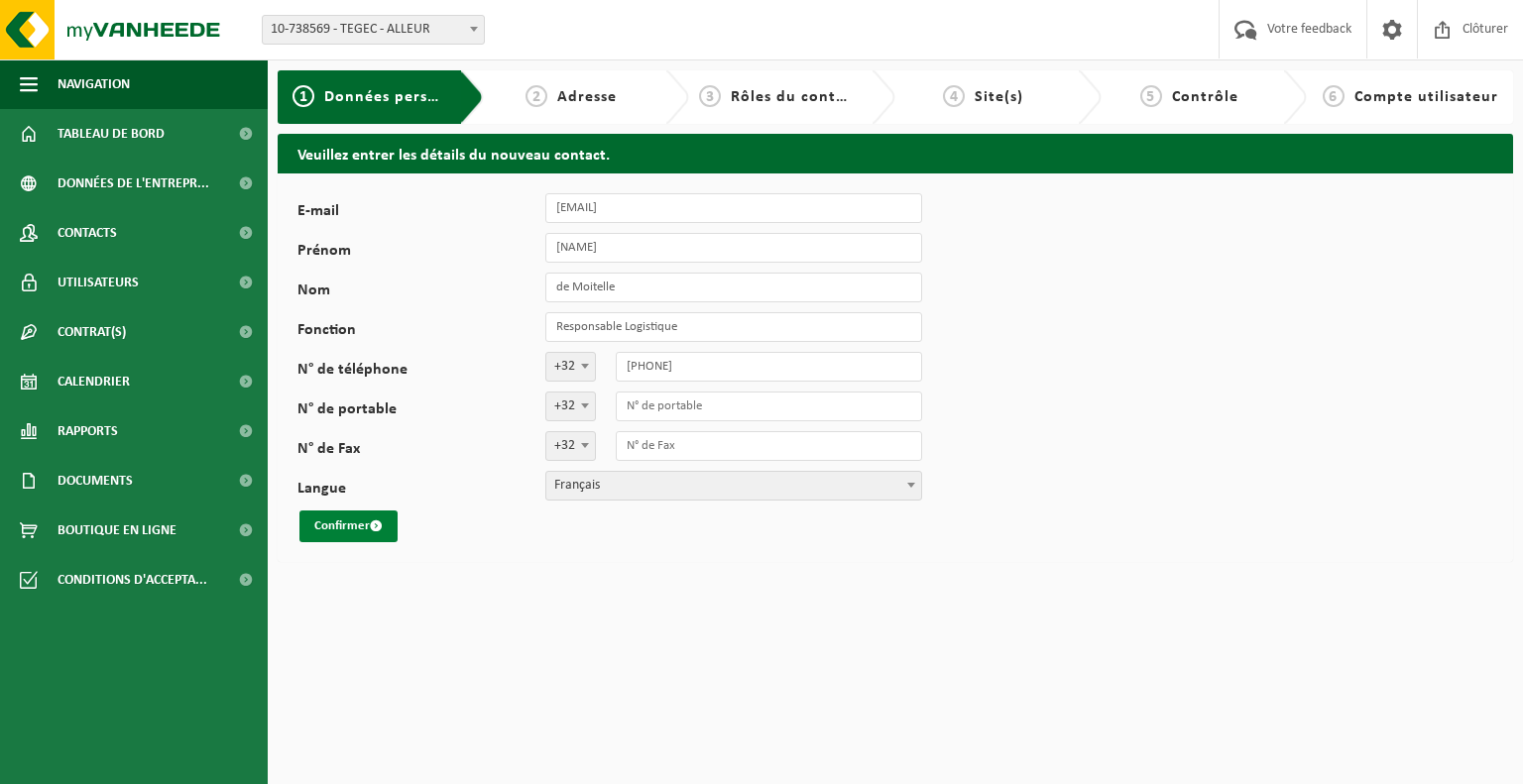 click on "Confirmer" at bounding box center (348, 526) 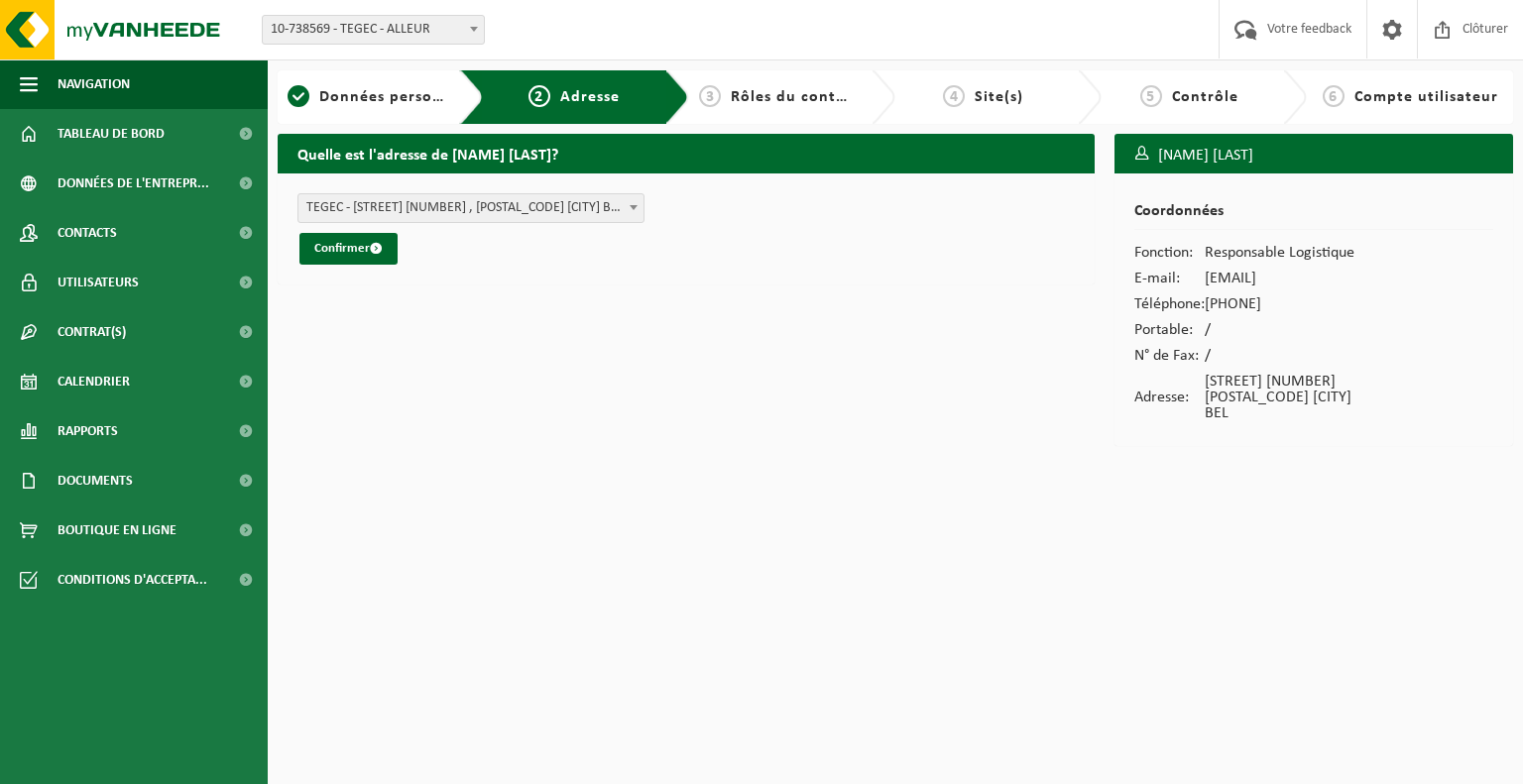 scroll, scrollTop: 0, scrollLeft: 0, axis: both 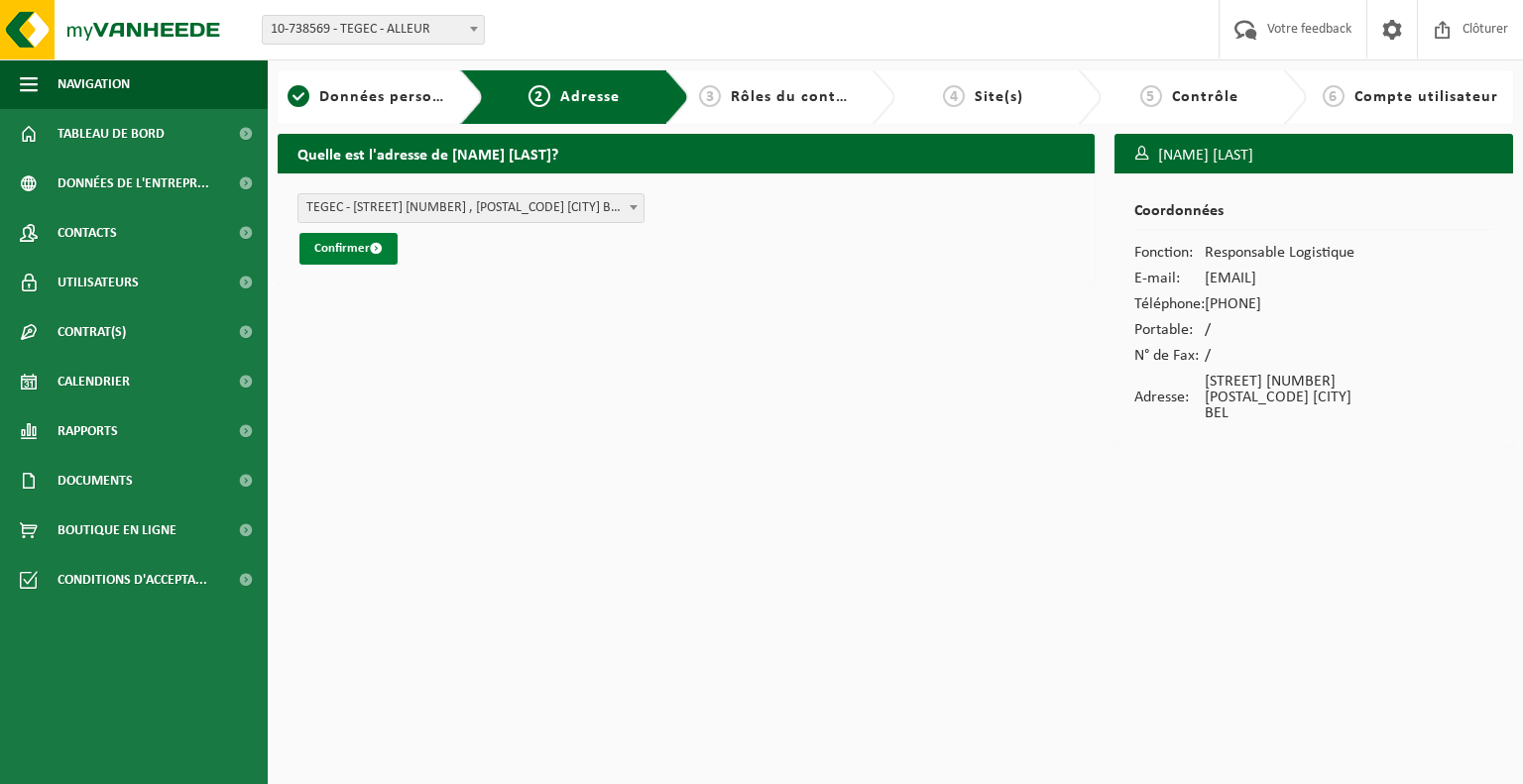 click on "Confirmer" at bounding box center [348, 249] 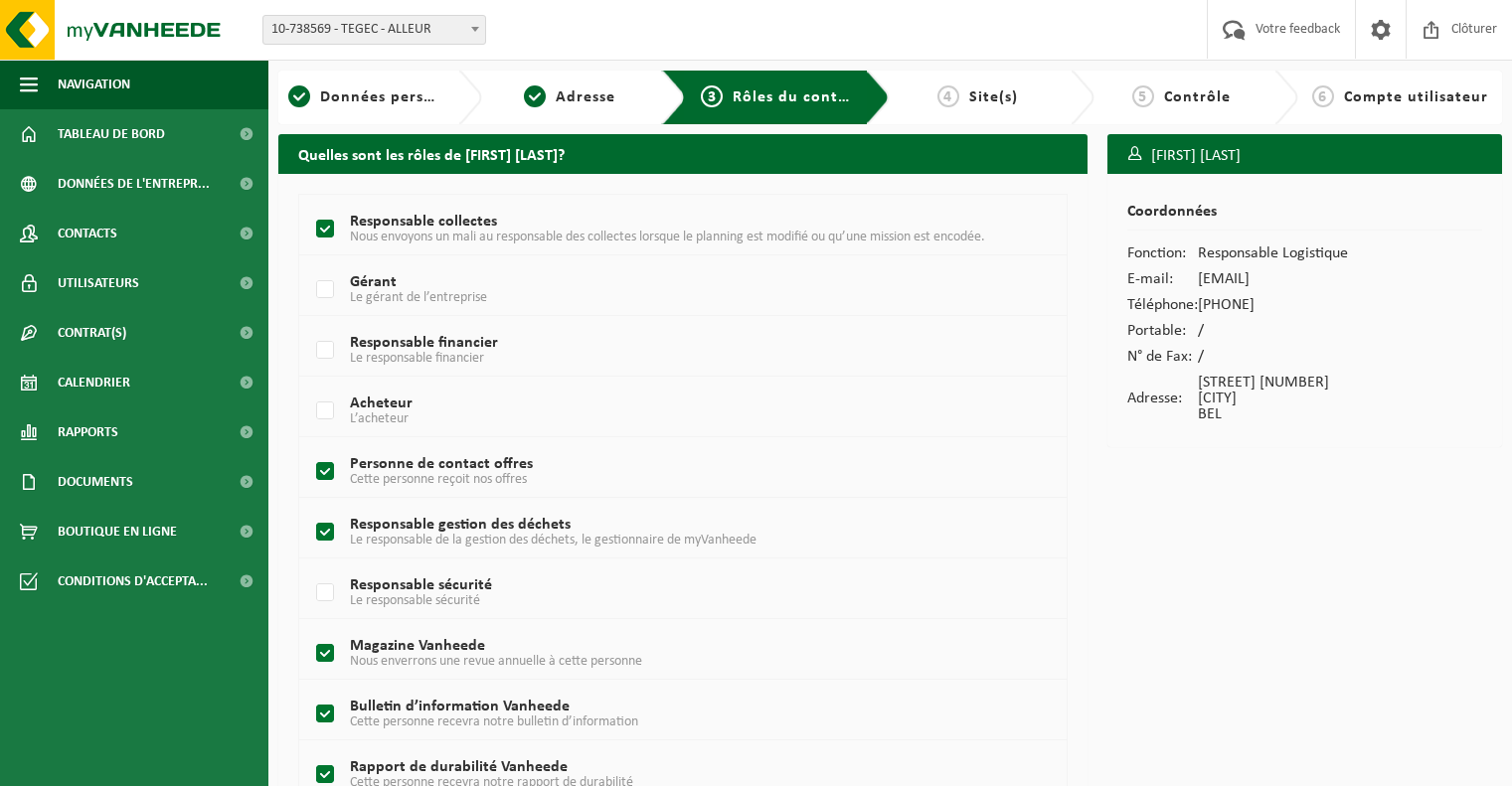 scroll, scrollTop: 0, scrollLeft: 0, axis: both 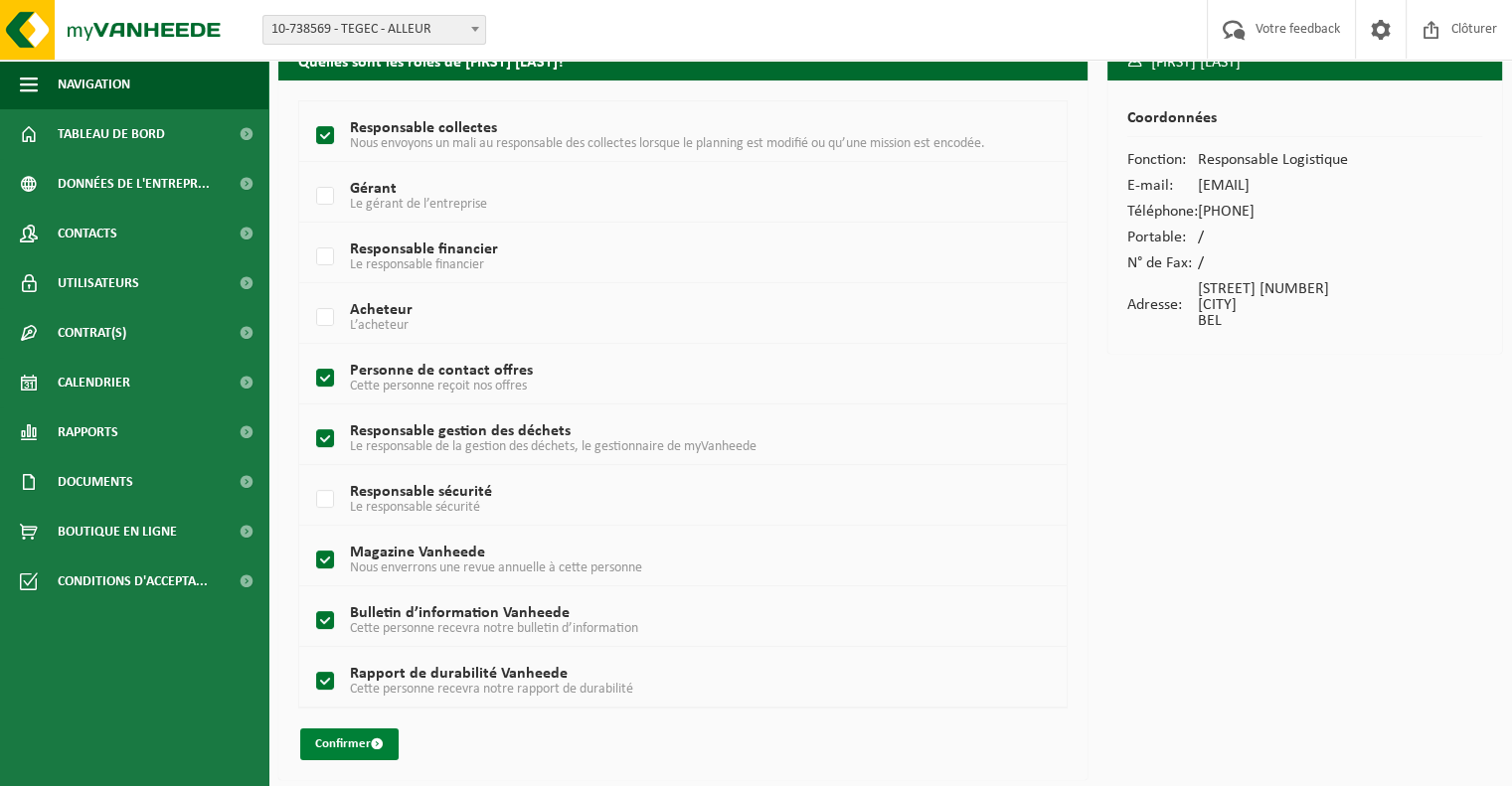 click on "Confirmer" at bounding box center [349, 744] 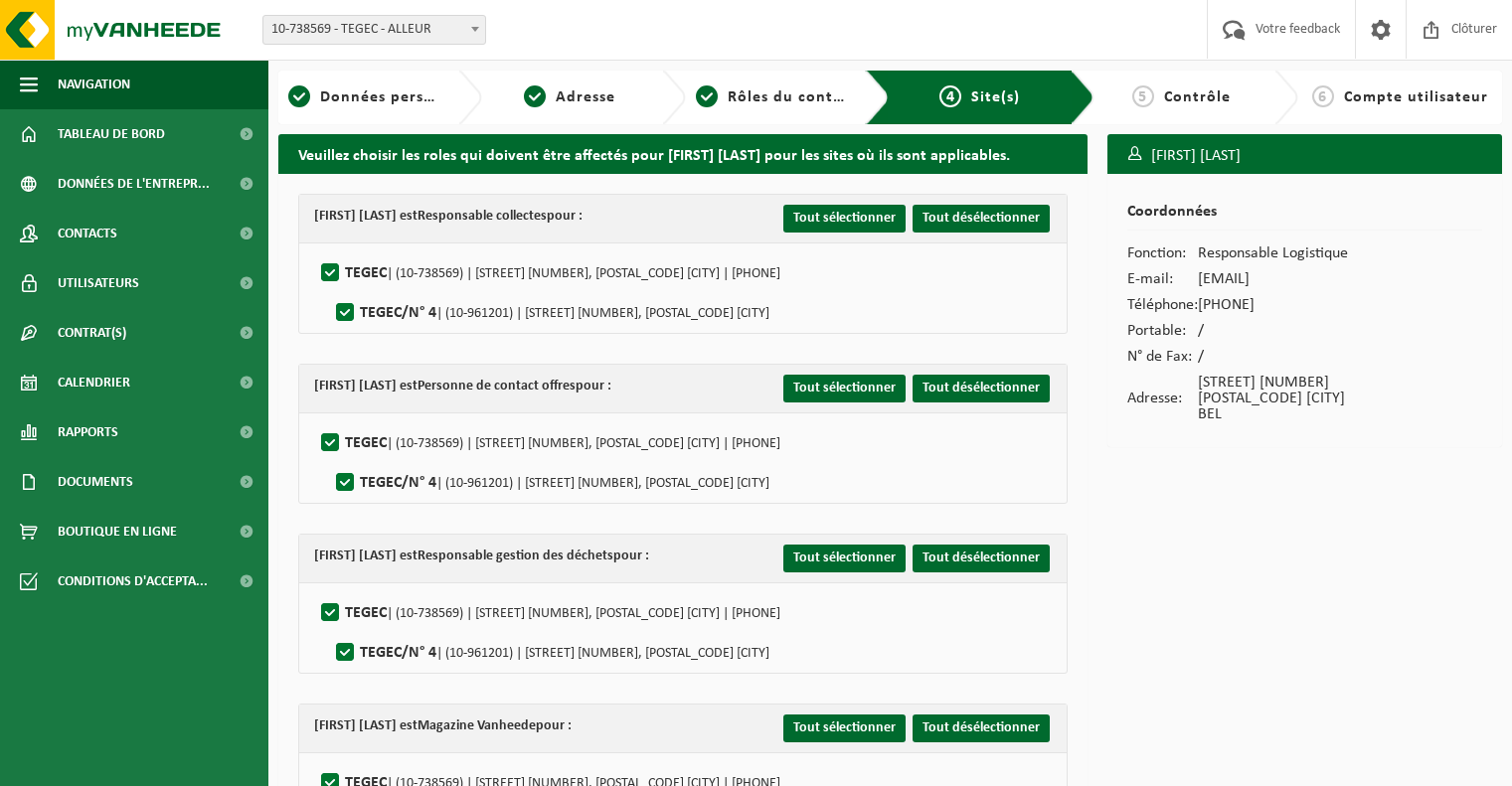 scroll, scrollTop: 0, scrollLeft: 0, axis: both 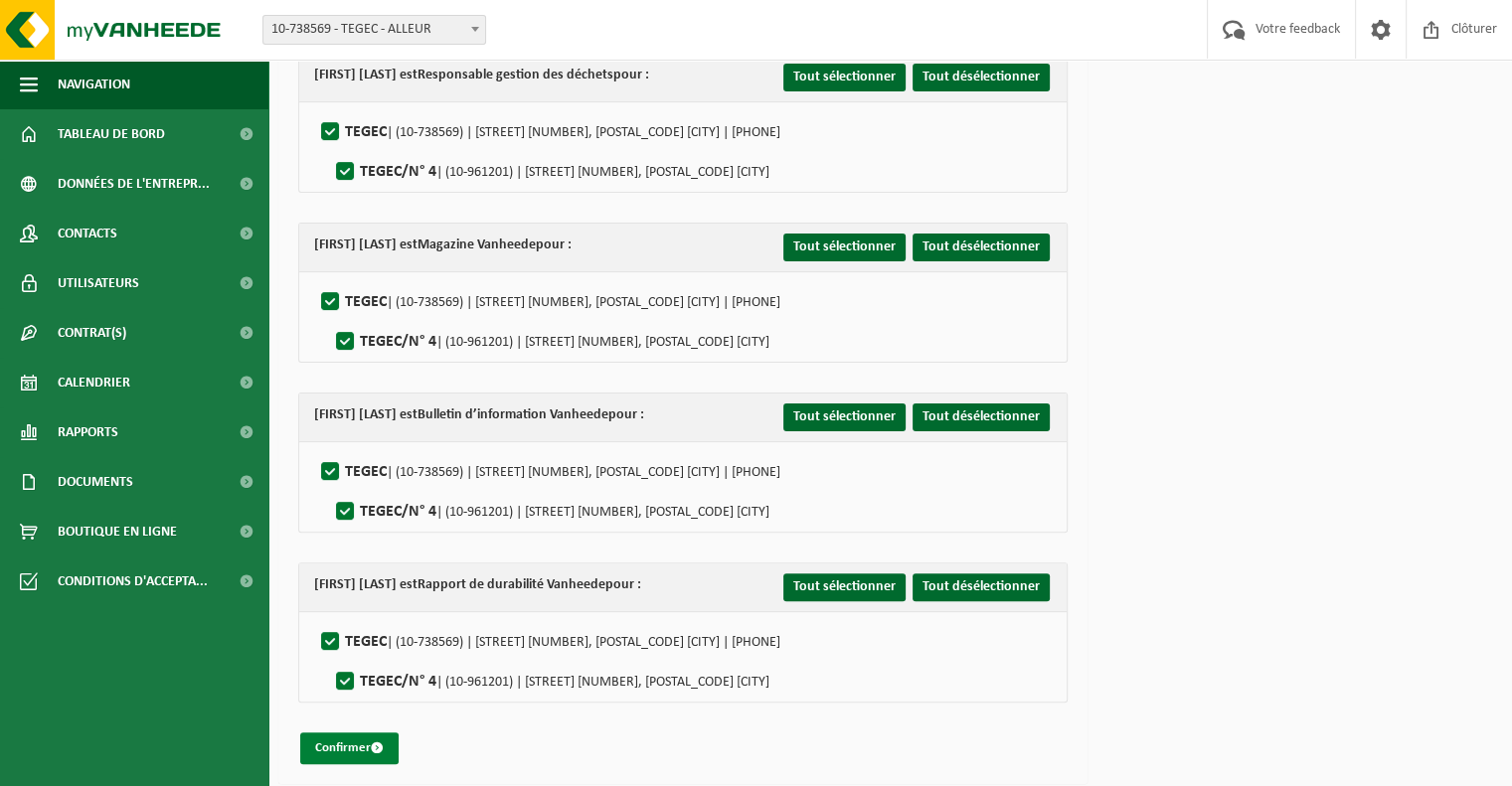 click on "Confirmer" at bounding box center [349, 748] 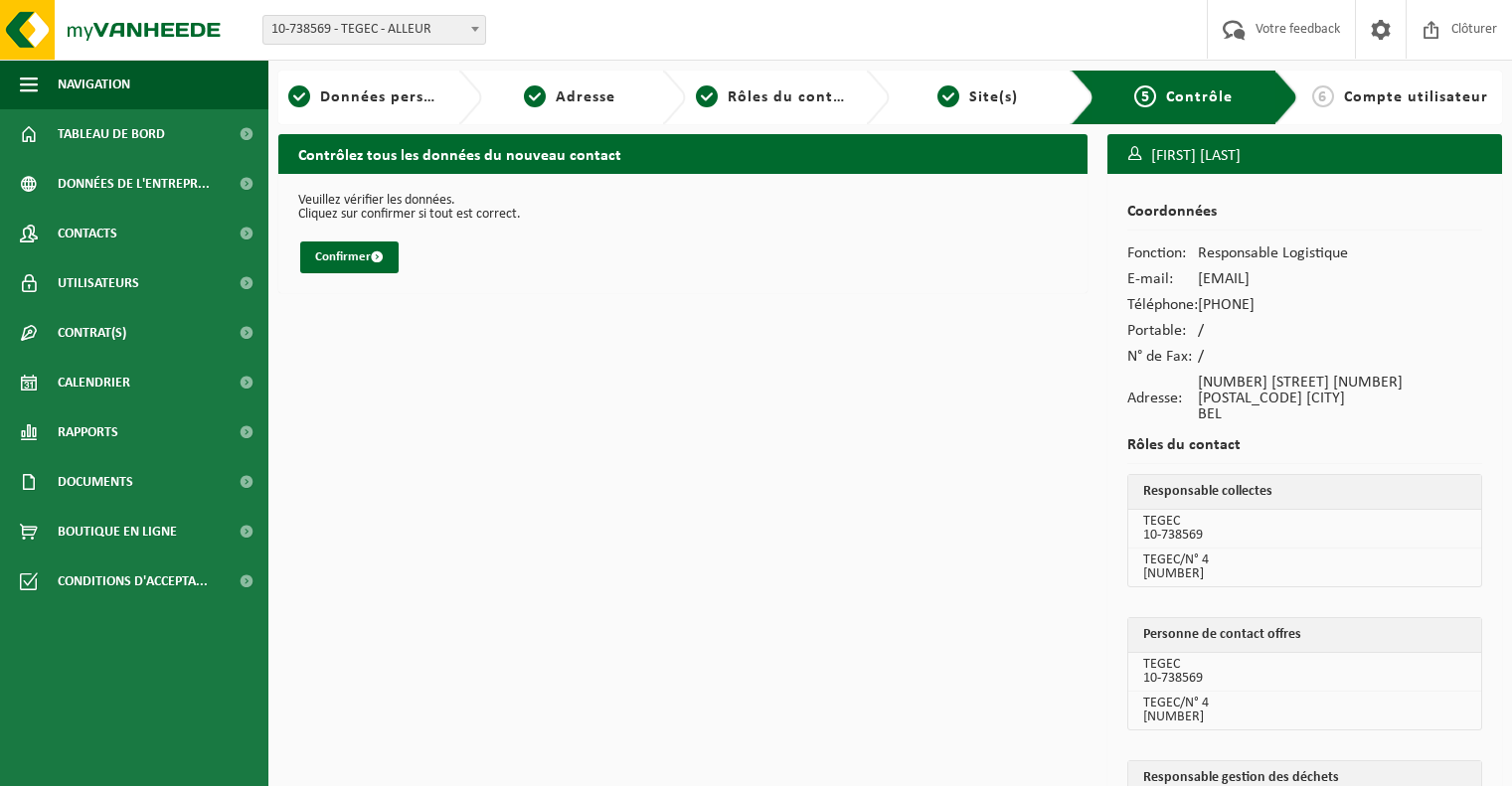 scroll, scrollTop: 0, scrollLeft: 0, axis: both 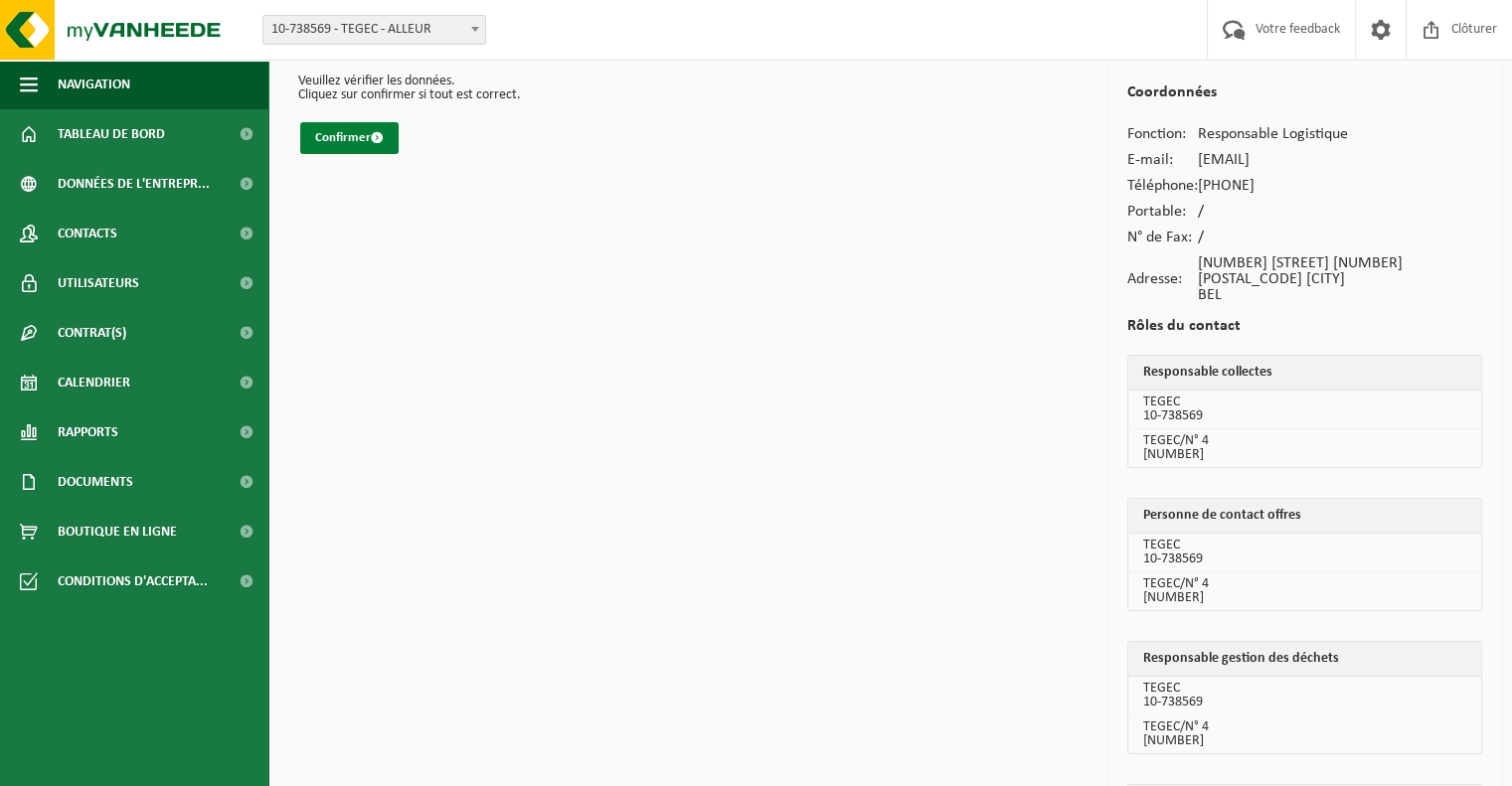 click on "Confirmer" at bounding box center (349, 138) 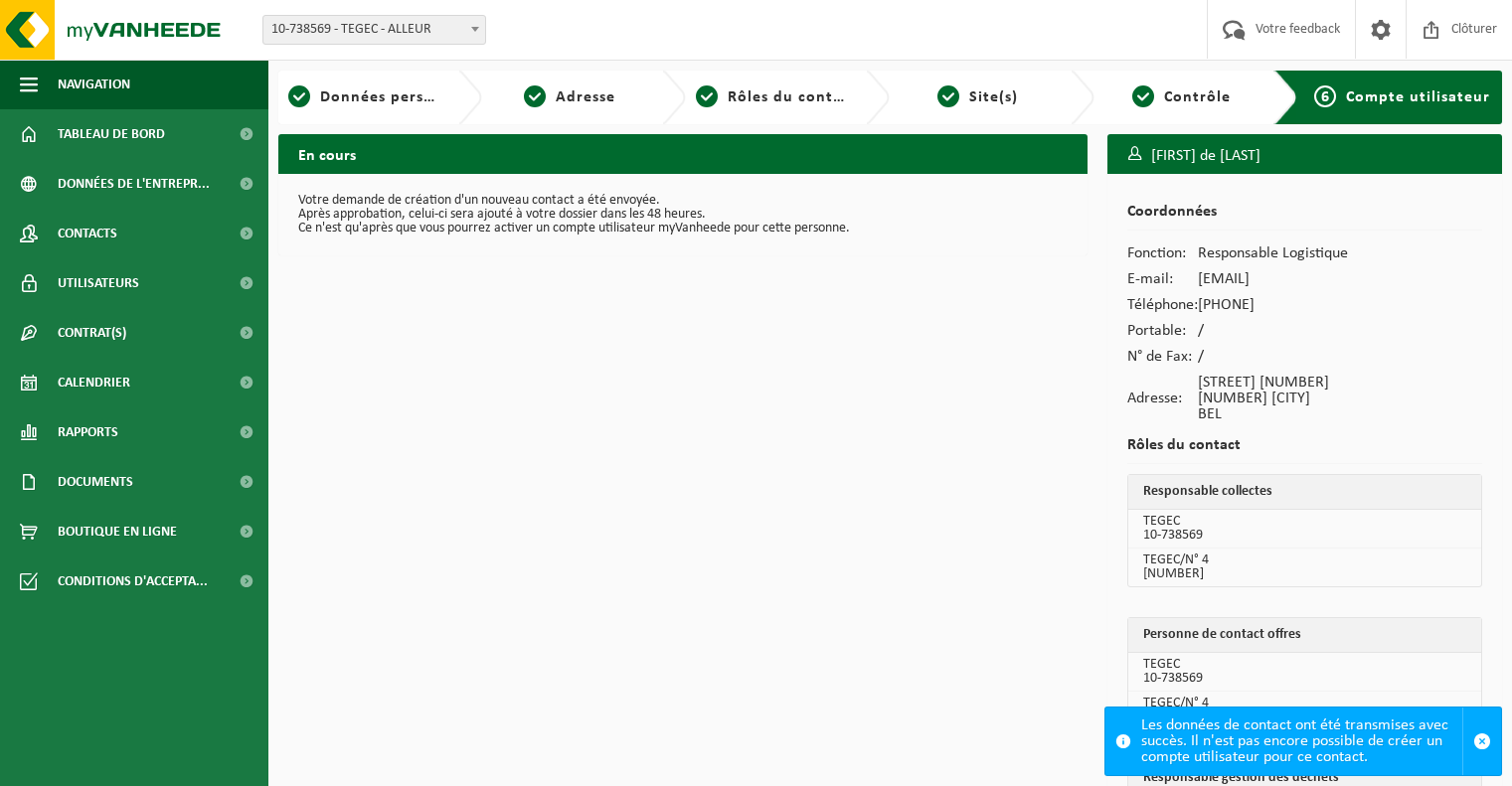 scroll, scrollTop: 0, scrollLeft: 0, axis: both 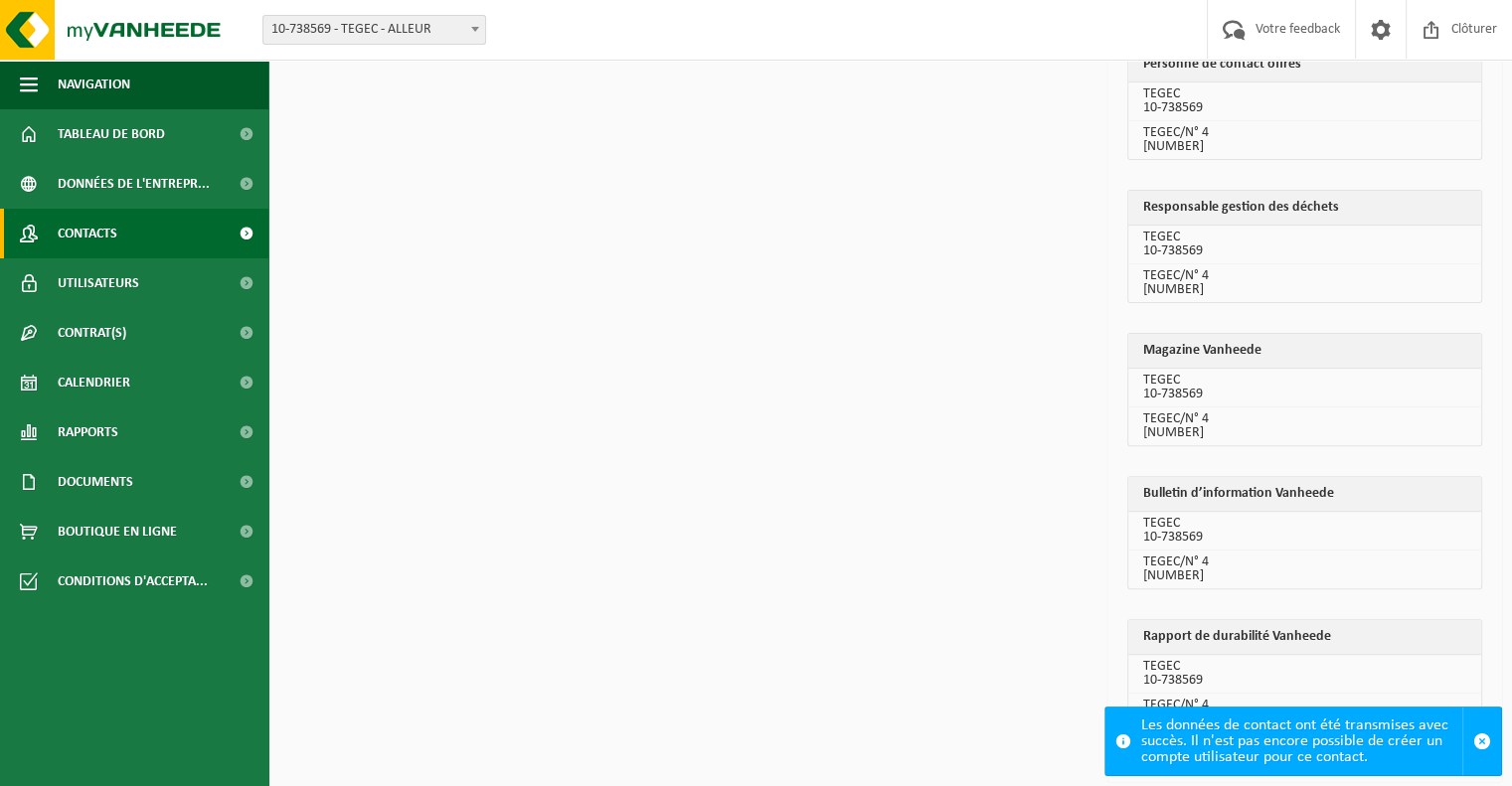click on "Contacts" at bounding box center (134, 234) 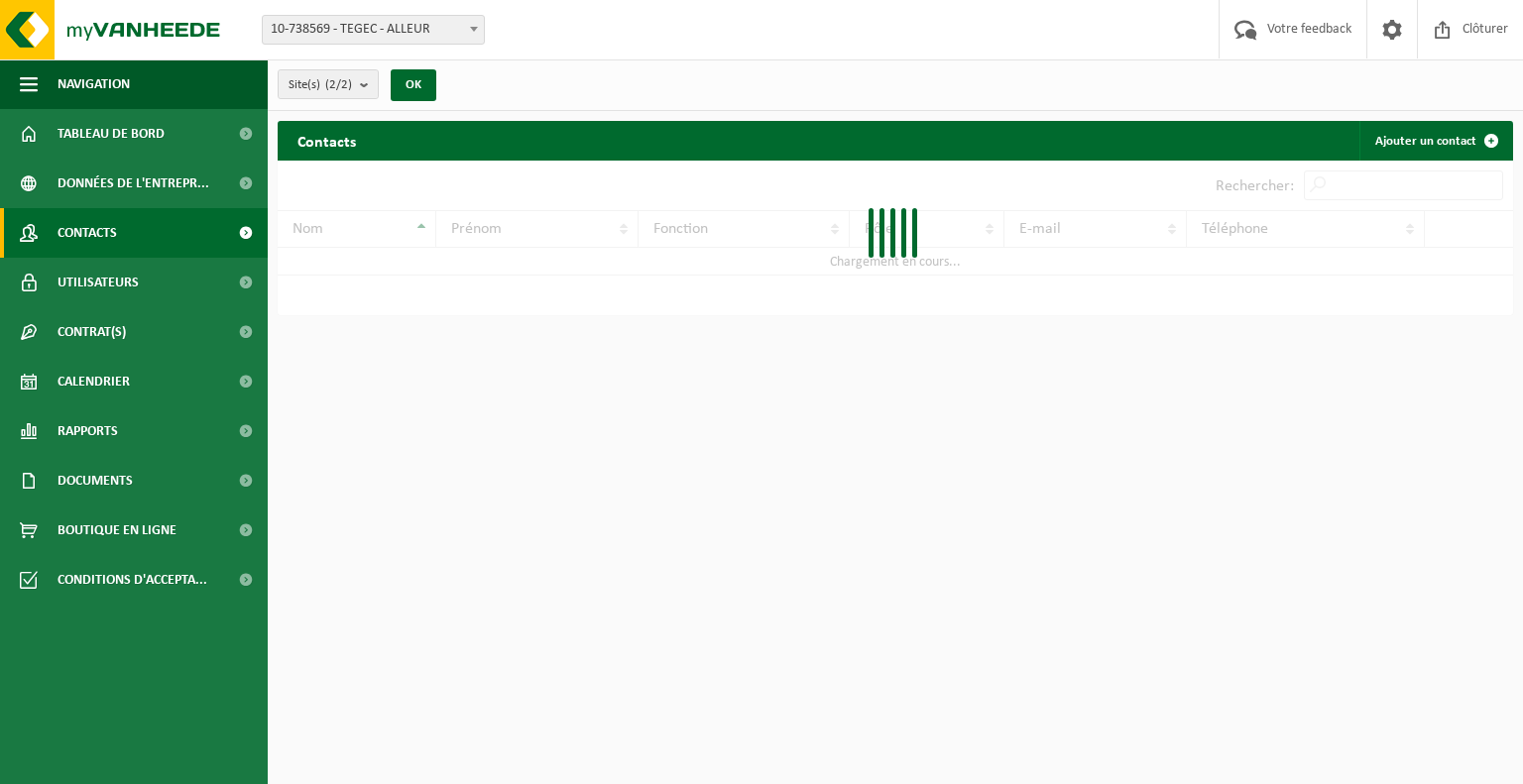 scroll, scrollTop: 0, scrollLeft: 0, axis: both 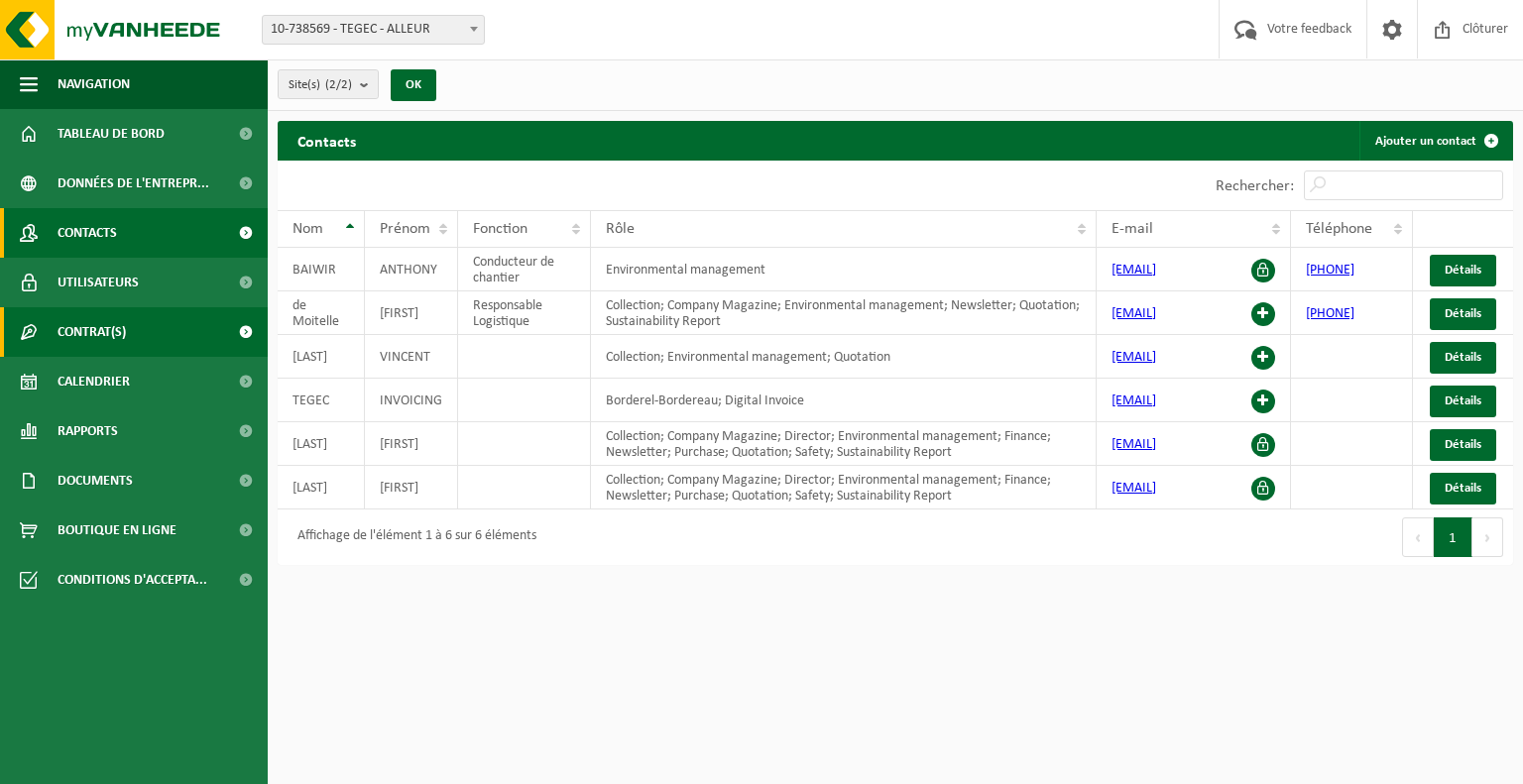 click on "Contrat(s)" at bounding box center (91, 332) 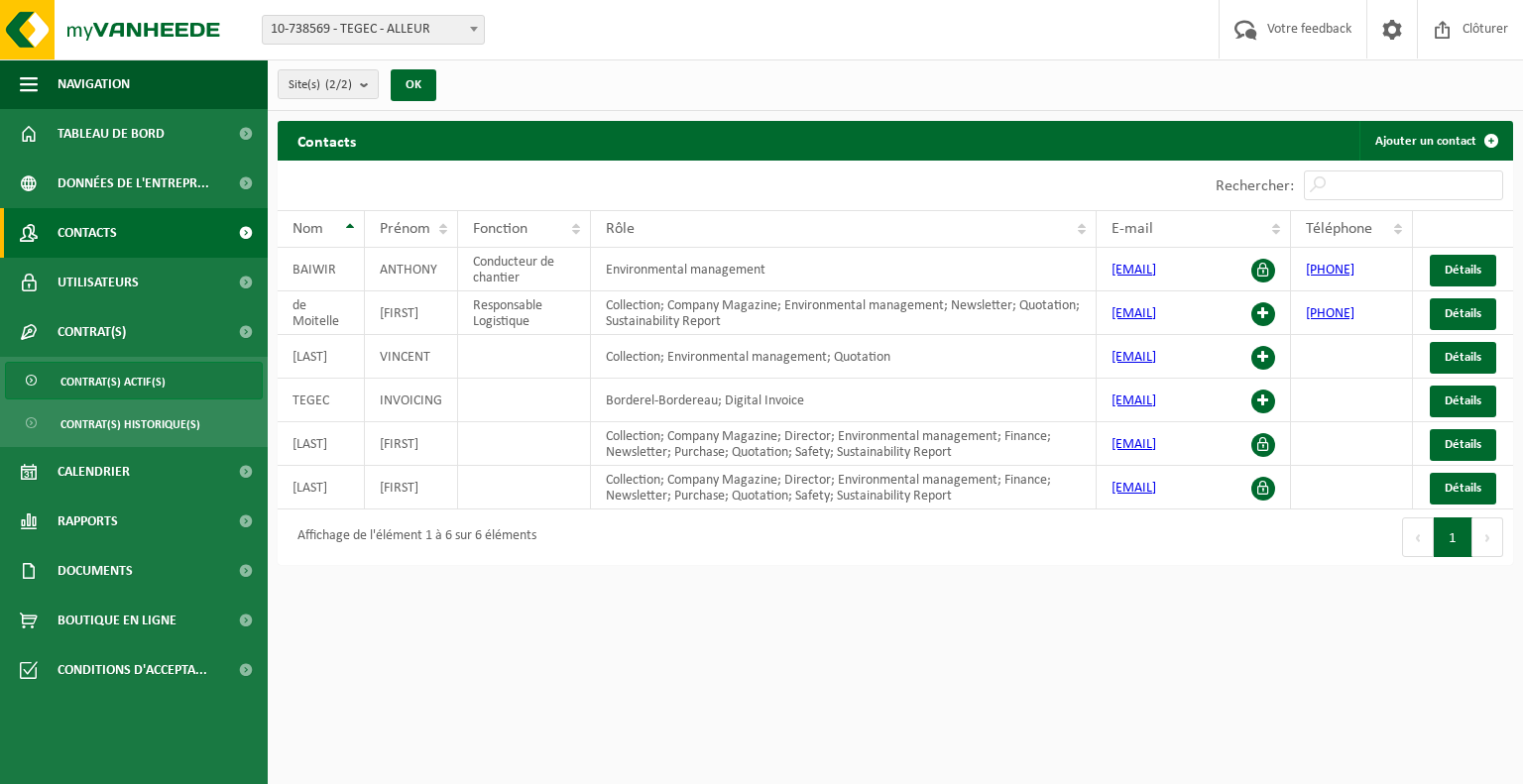 click on "Contrat(s) actif(s)" at bounding box center [113, 382] 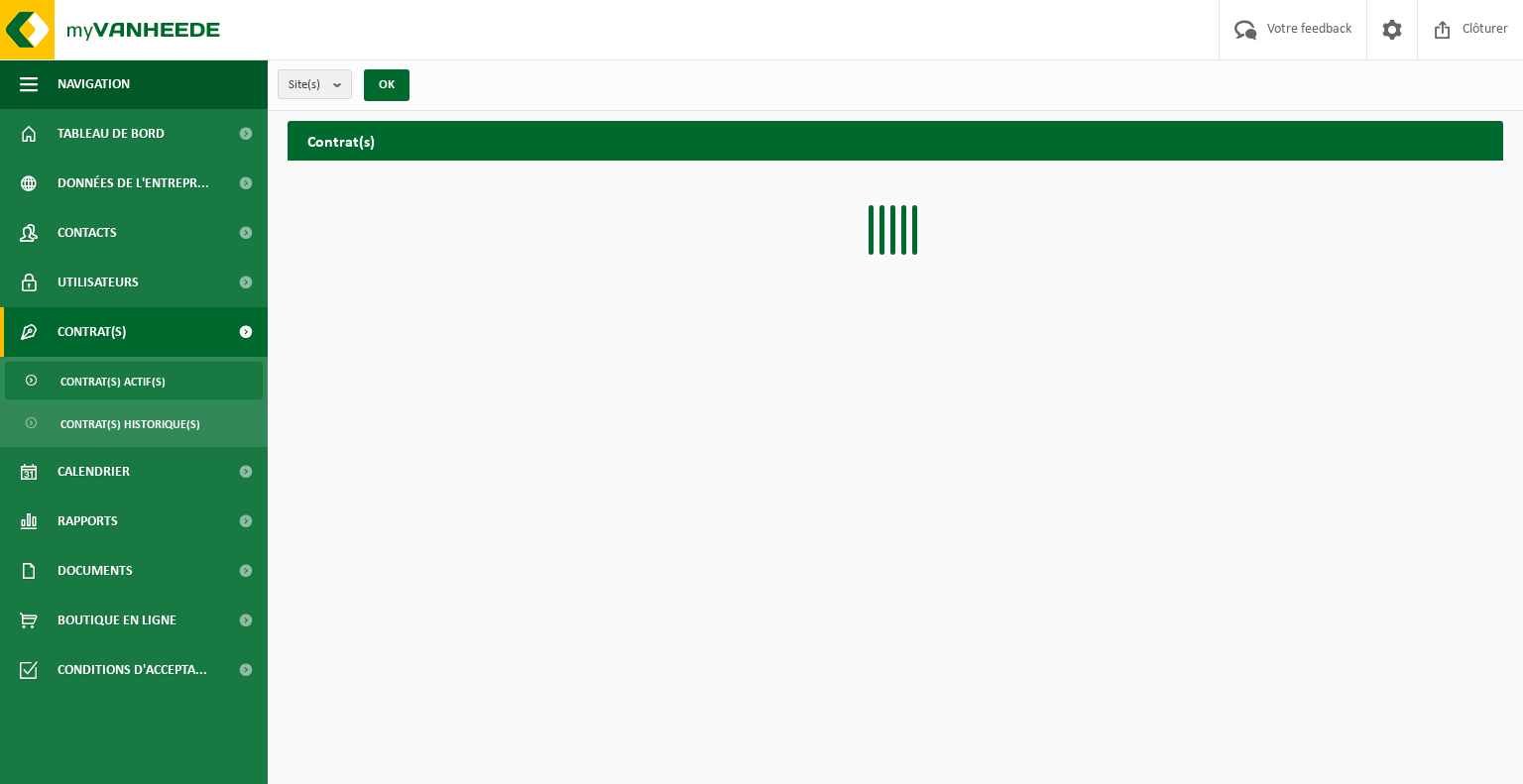 scroll, scrollTop: 0, scrollLeft: 0, axis: both 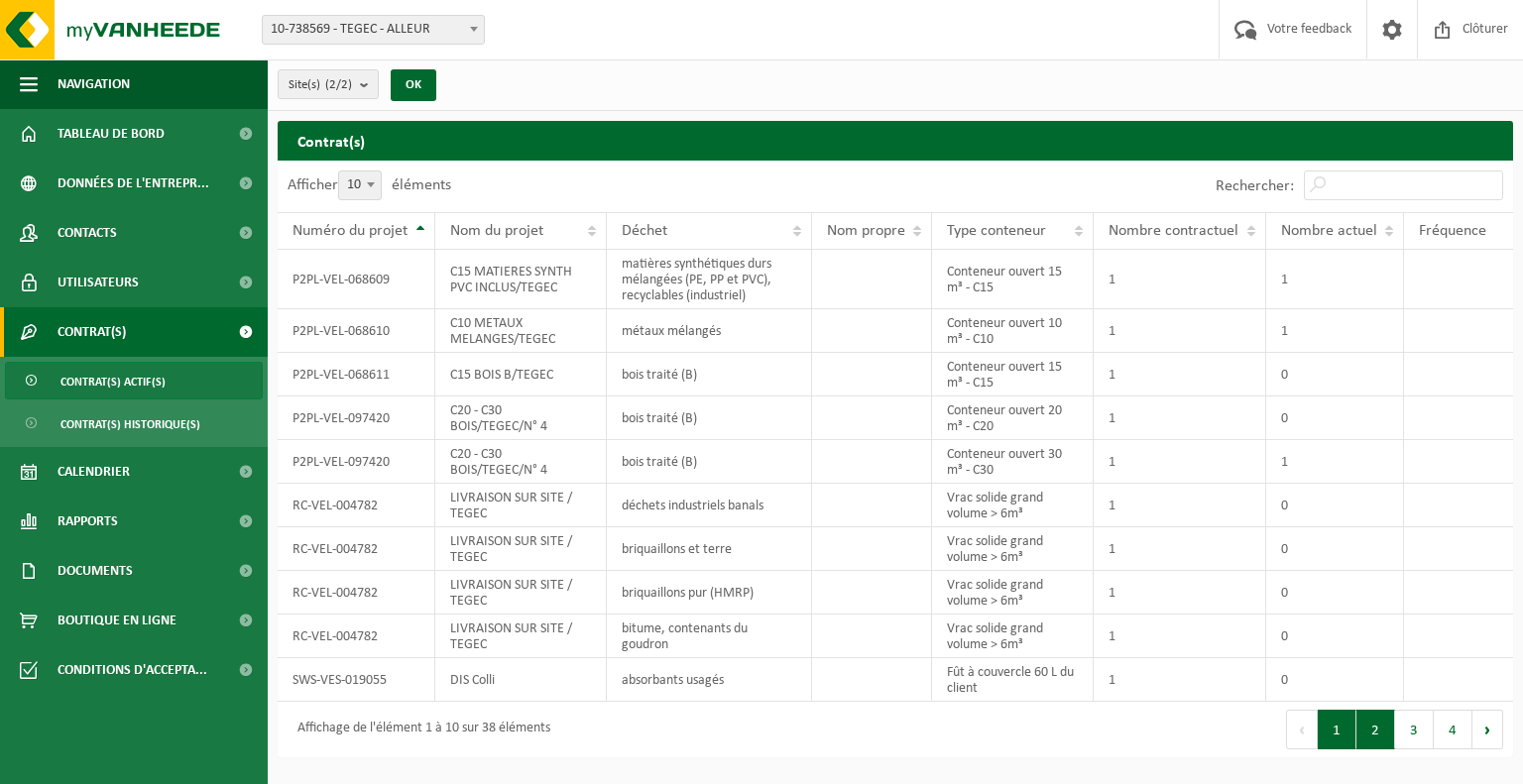 click on "2" at bounding box center (1375, 729) 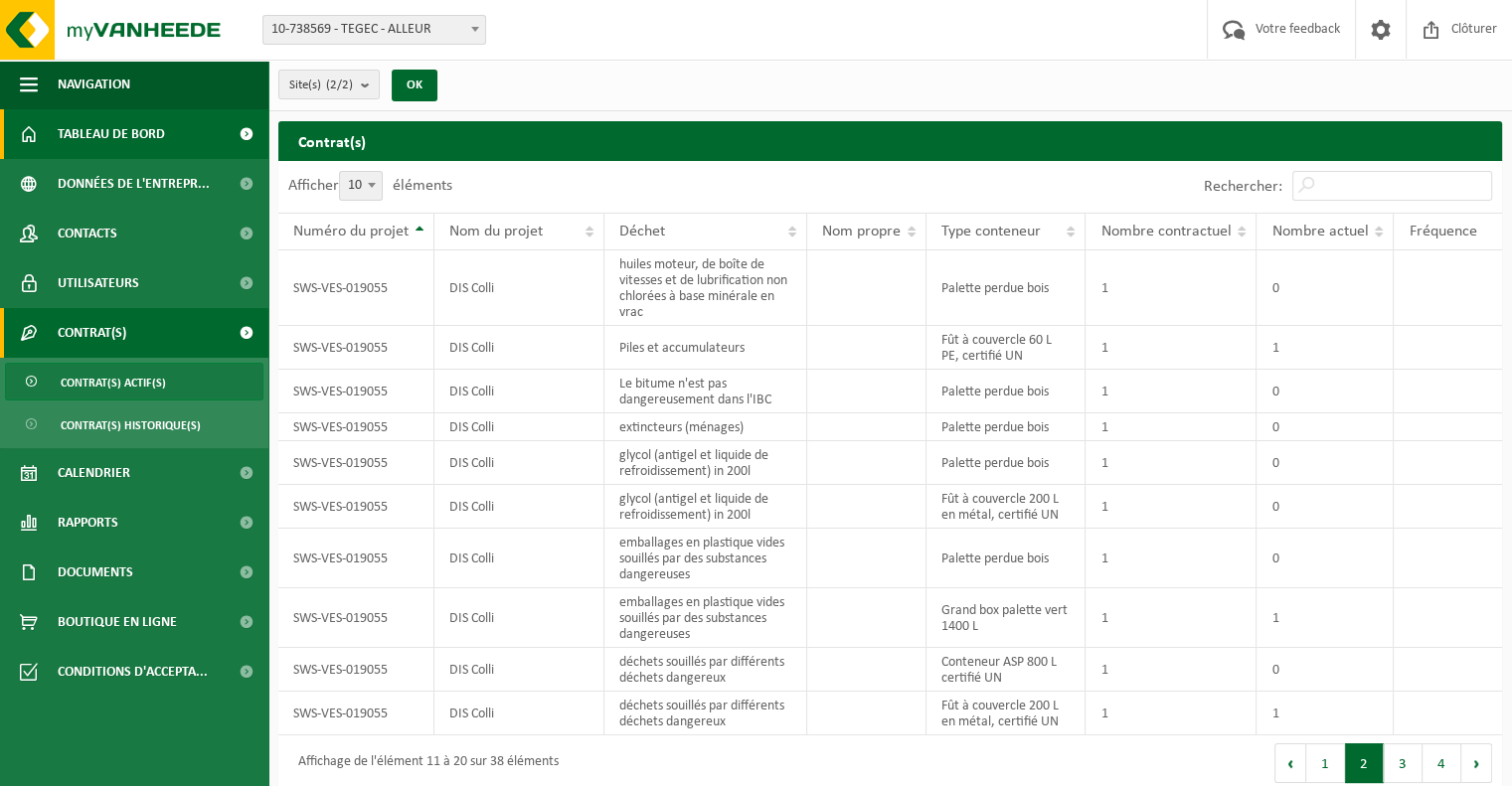 click on "Tableau de bord" at bounding box center [111, 134] 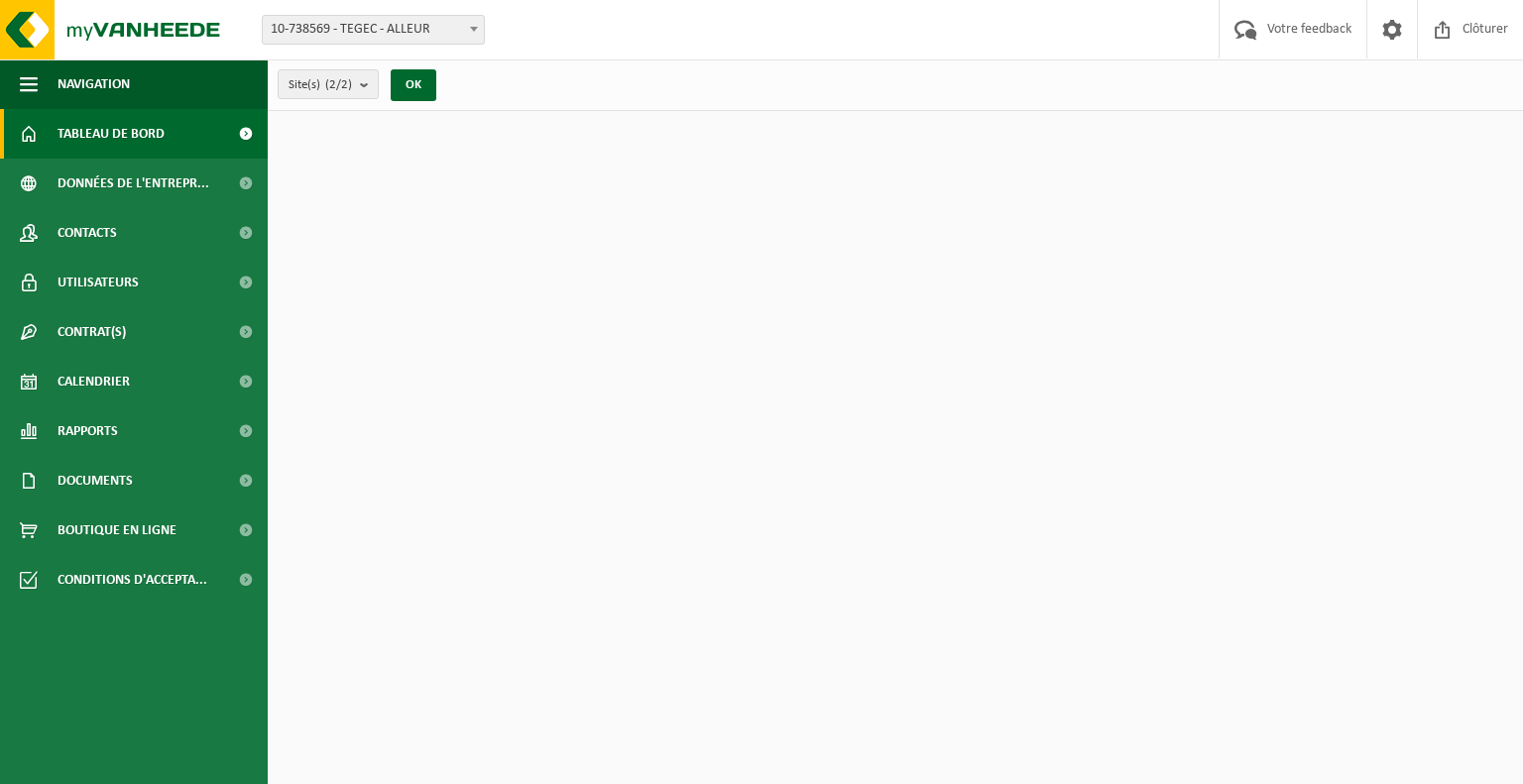 scroll, scrollTop: 0, scrollLeft: 0, axis: both 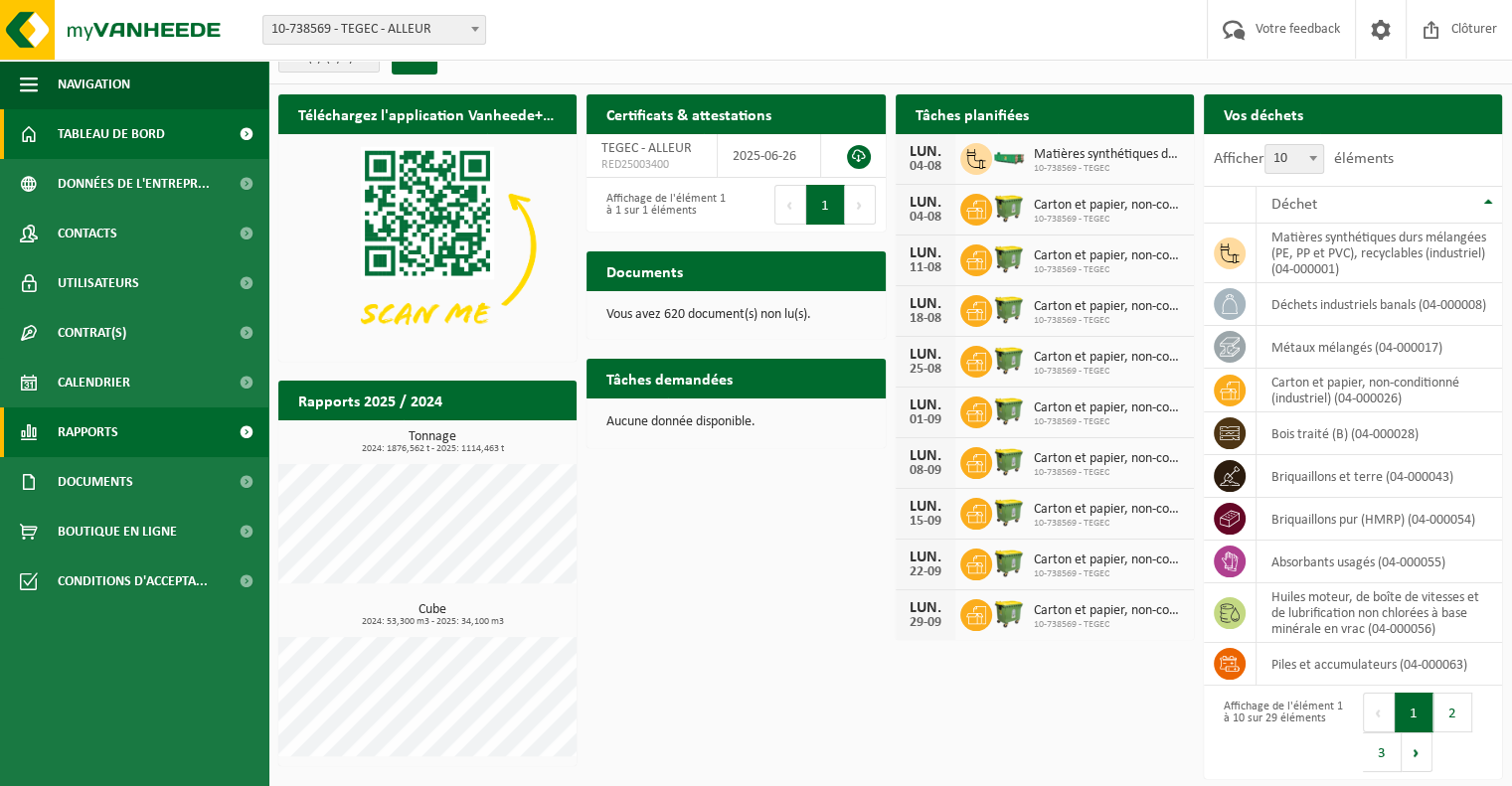 click on "Rapports" at bounding box center [134, 432] 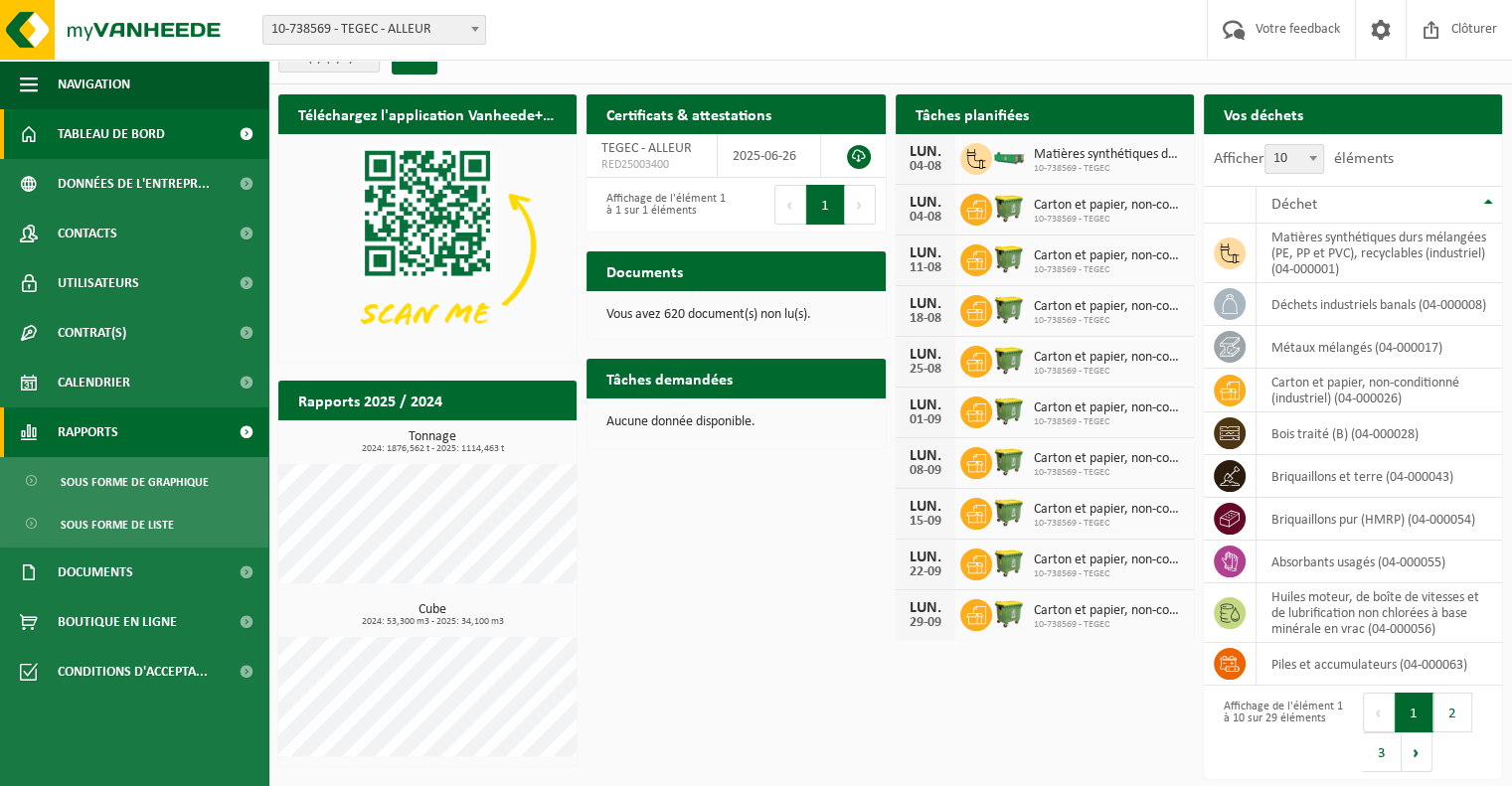 click on "Rapports" at bounding box center [134, 432] 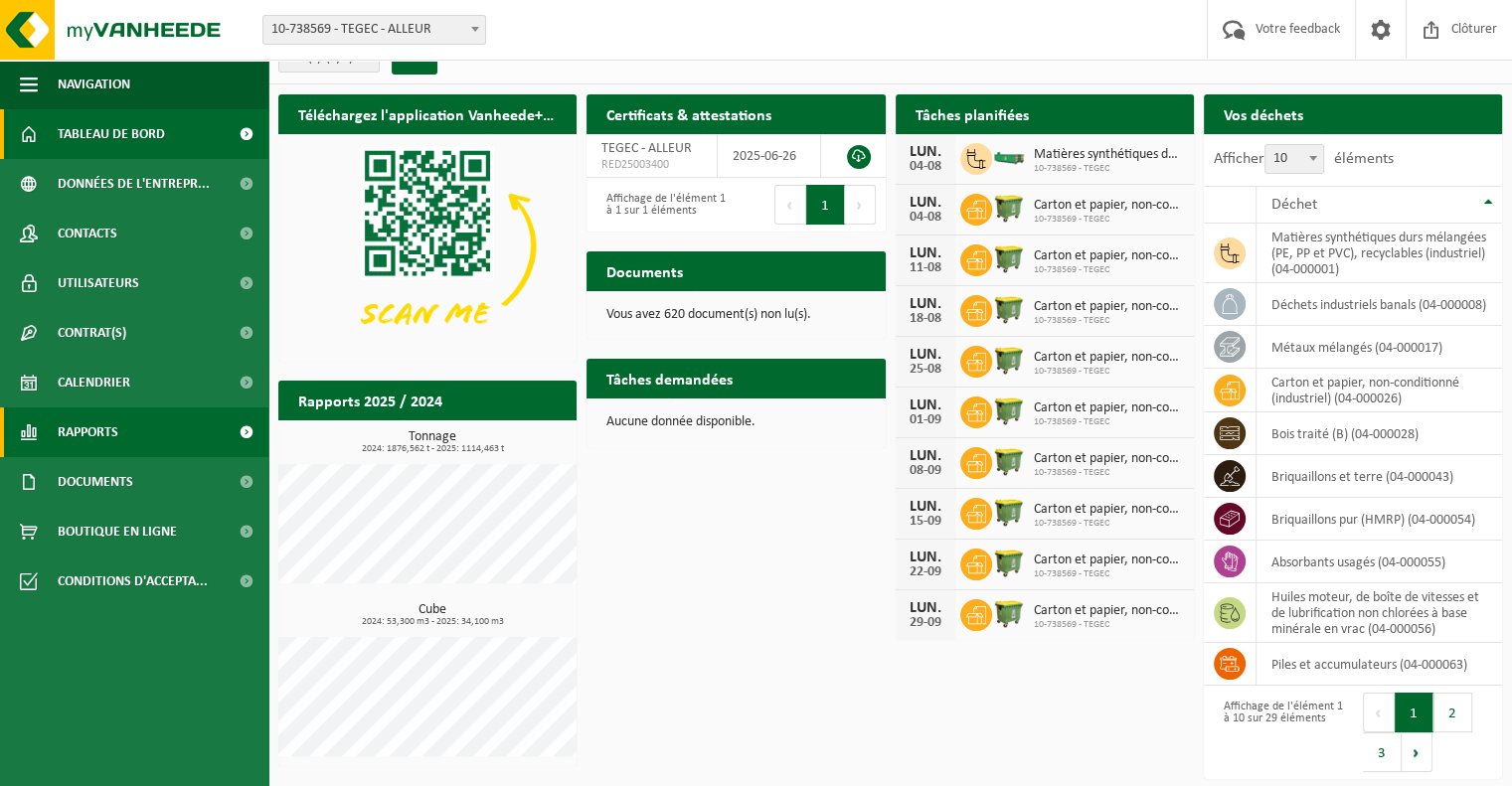 click on "Rapports" at bounding box center [134, 432] 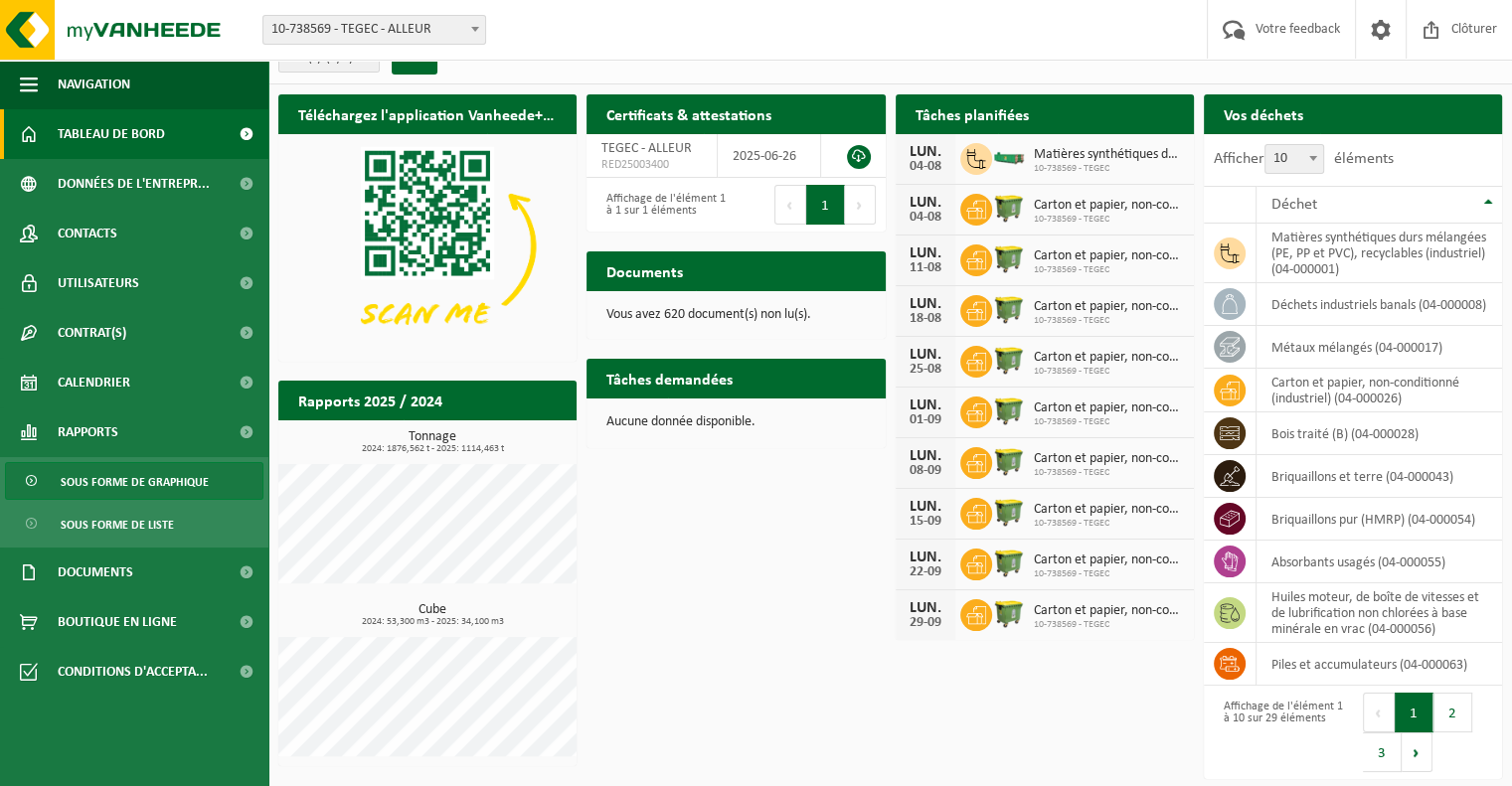 click on "Sous forme de graphique" at bounding box center [134, 482] 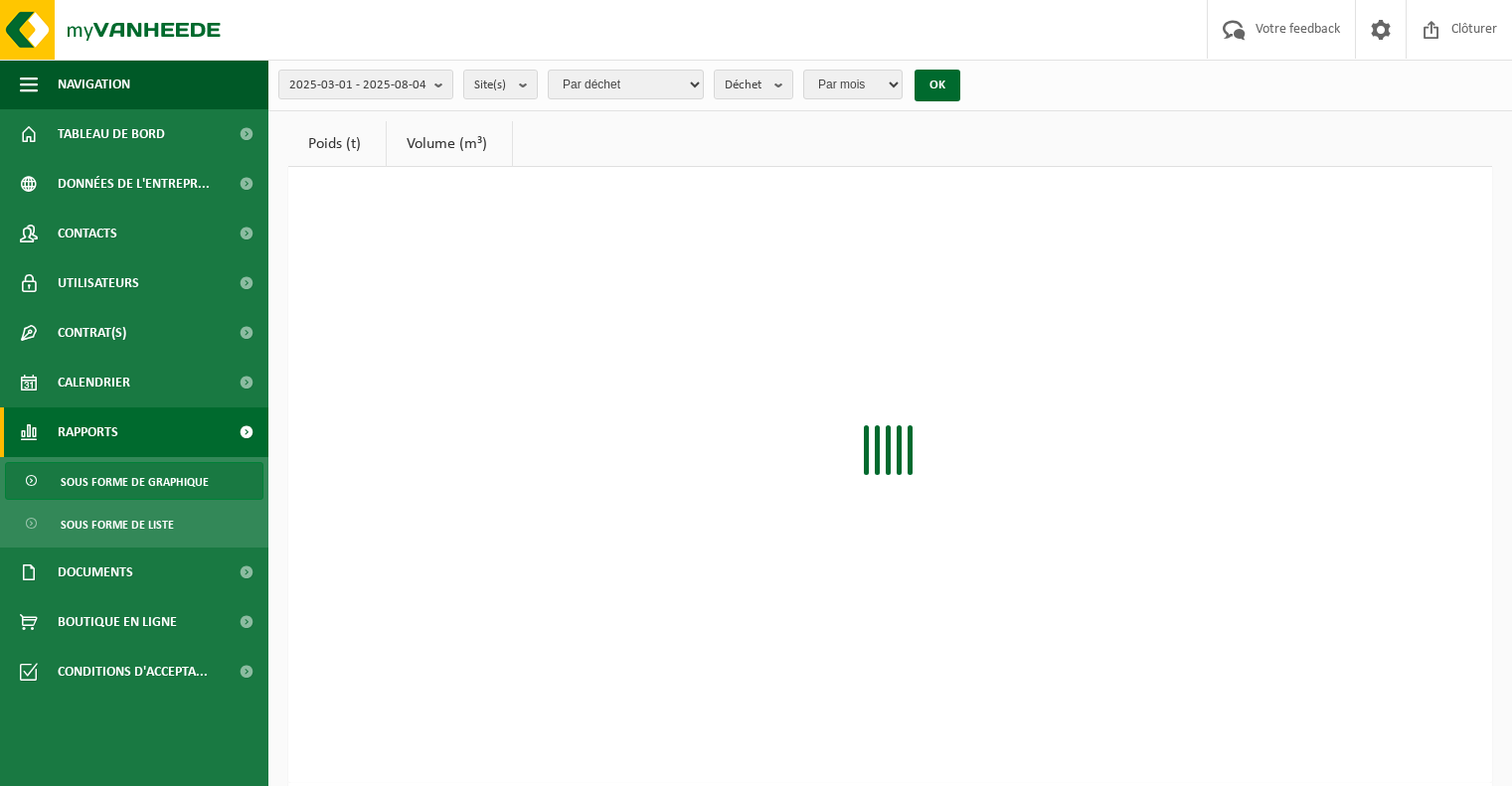 scroll, scrollTop: 0, scrollLeft: 0, axis: both 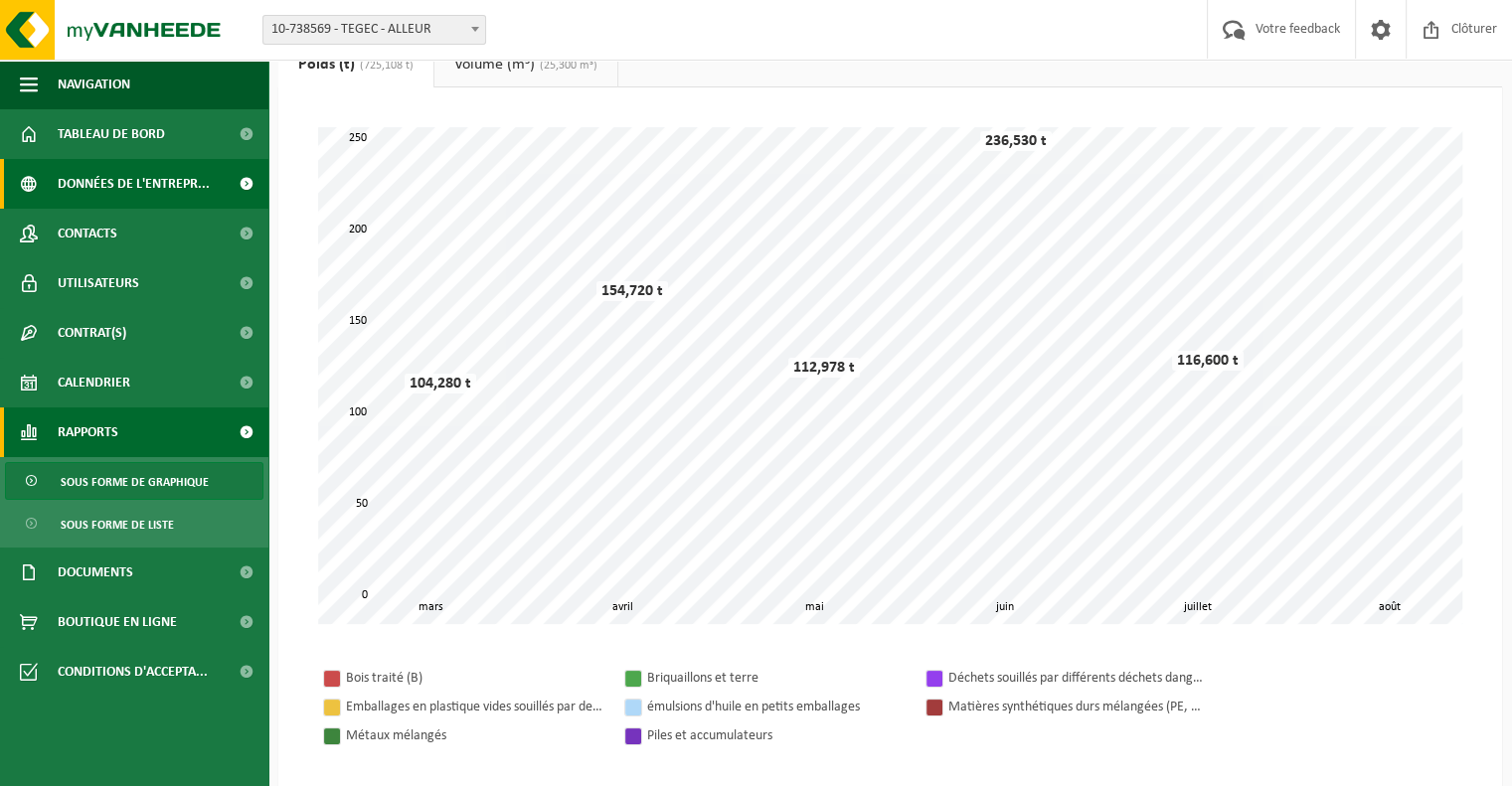 click on "Données de l'entrepr..." at bounding box center [133, 184] 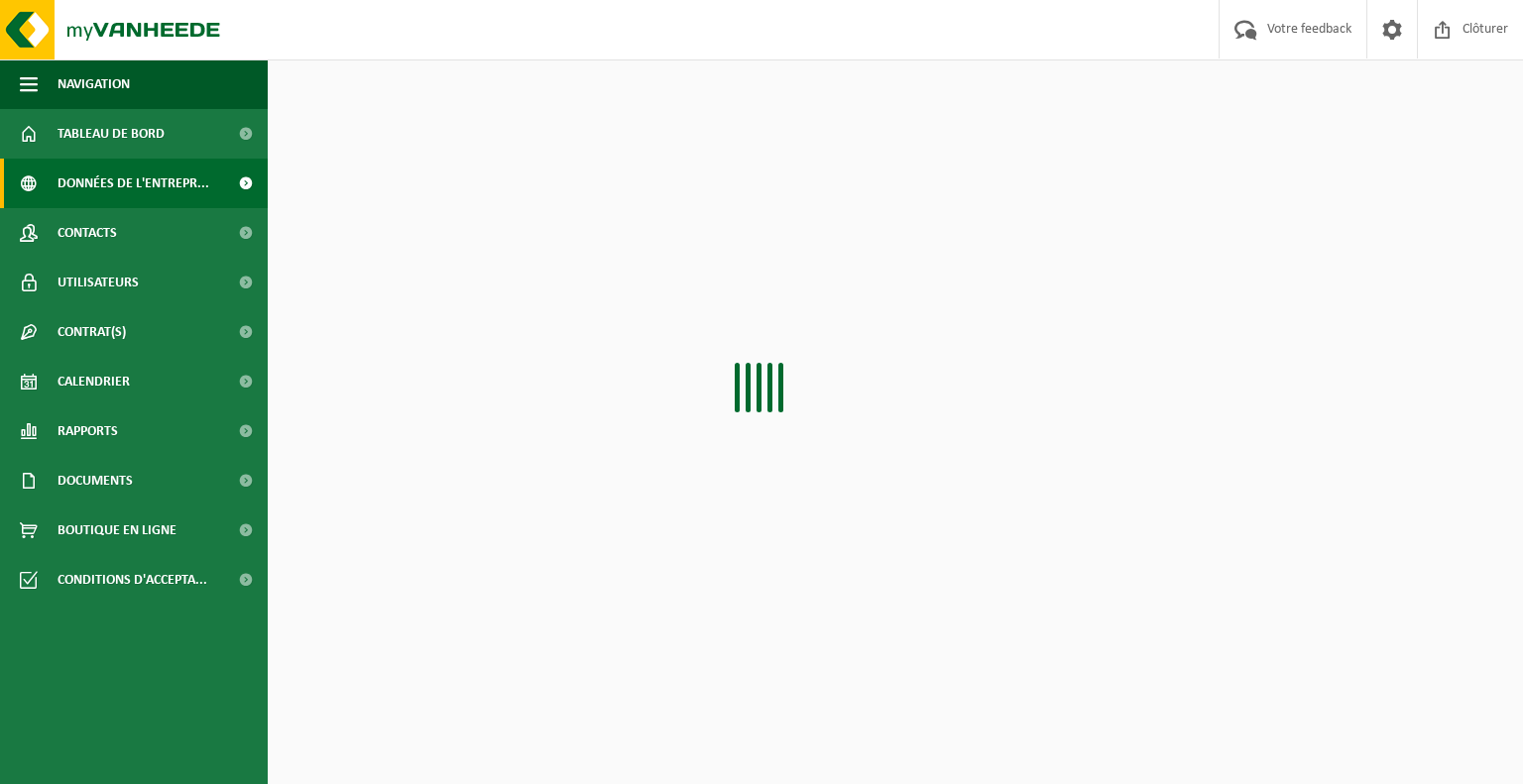 scroll, scrollTop: 0, scrollLeft: 0, axis: both 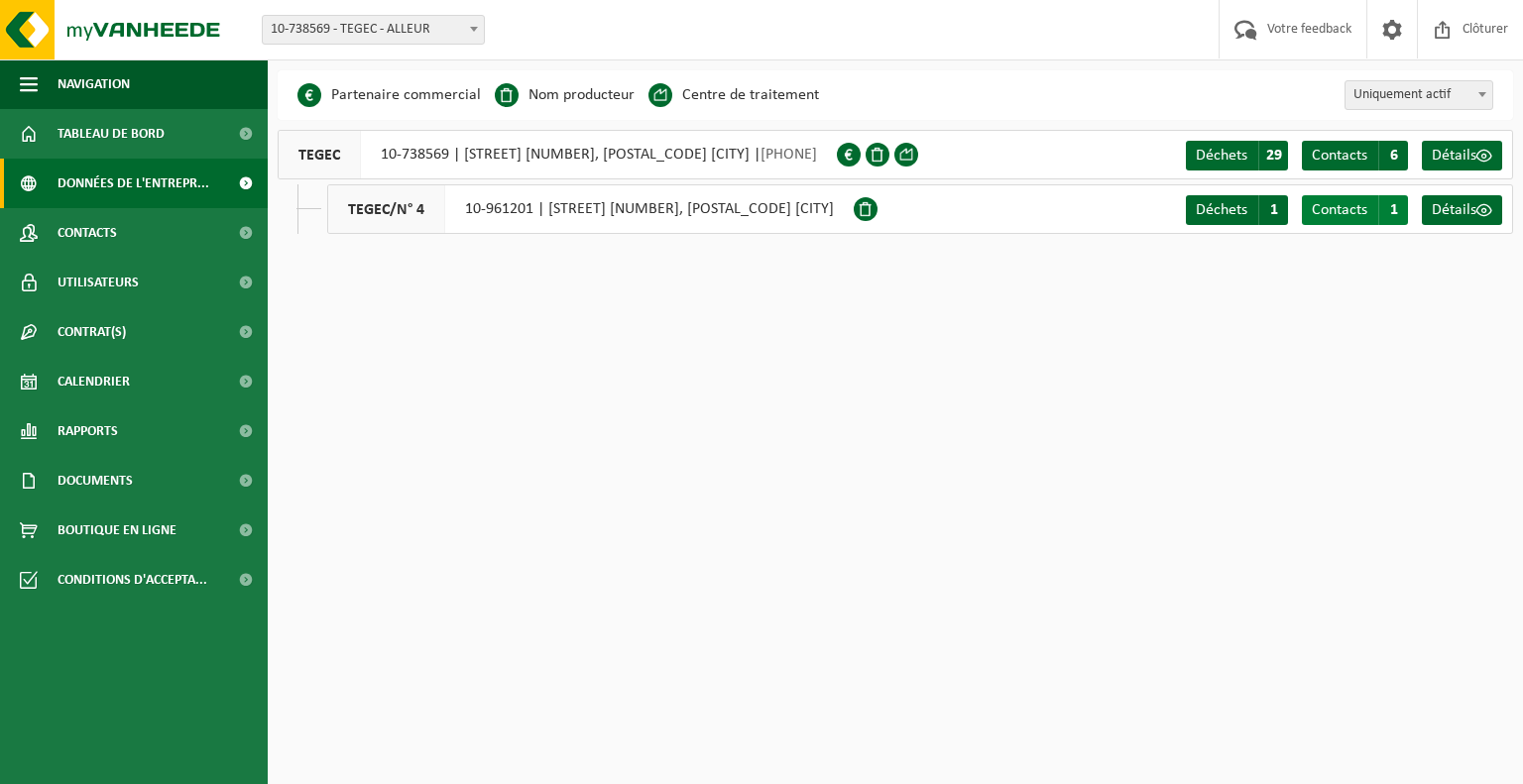 click on "Contacts" at bounding box center [1340, 210] 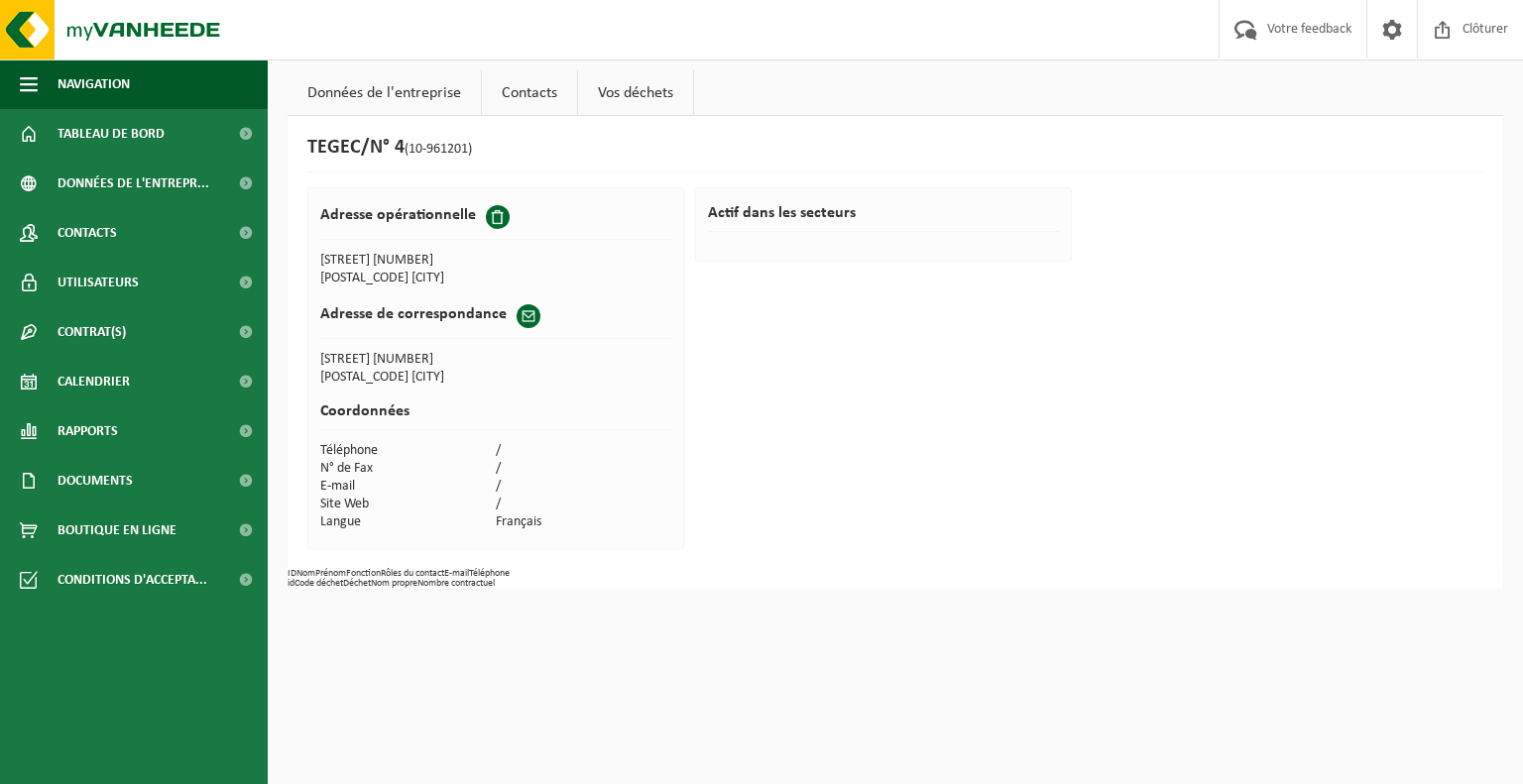 scroll, scrollTop: 0, scrollLeft: 0, axis: both 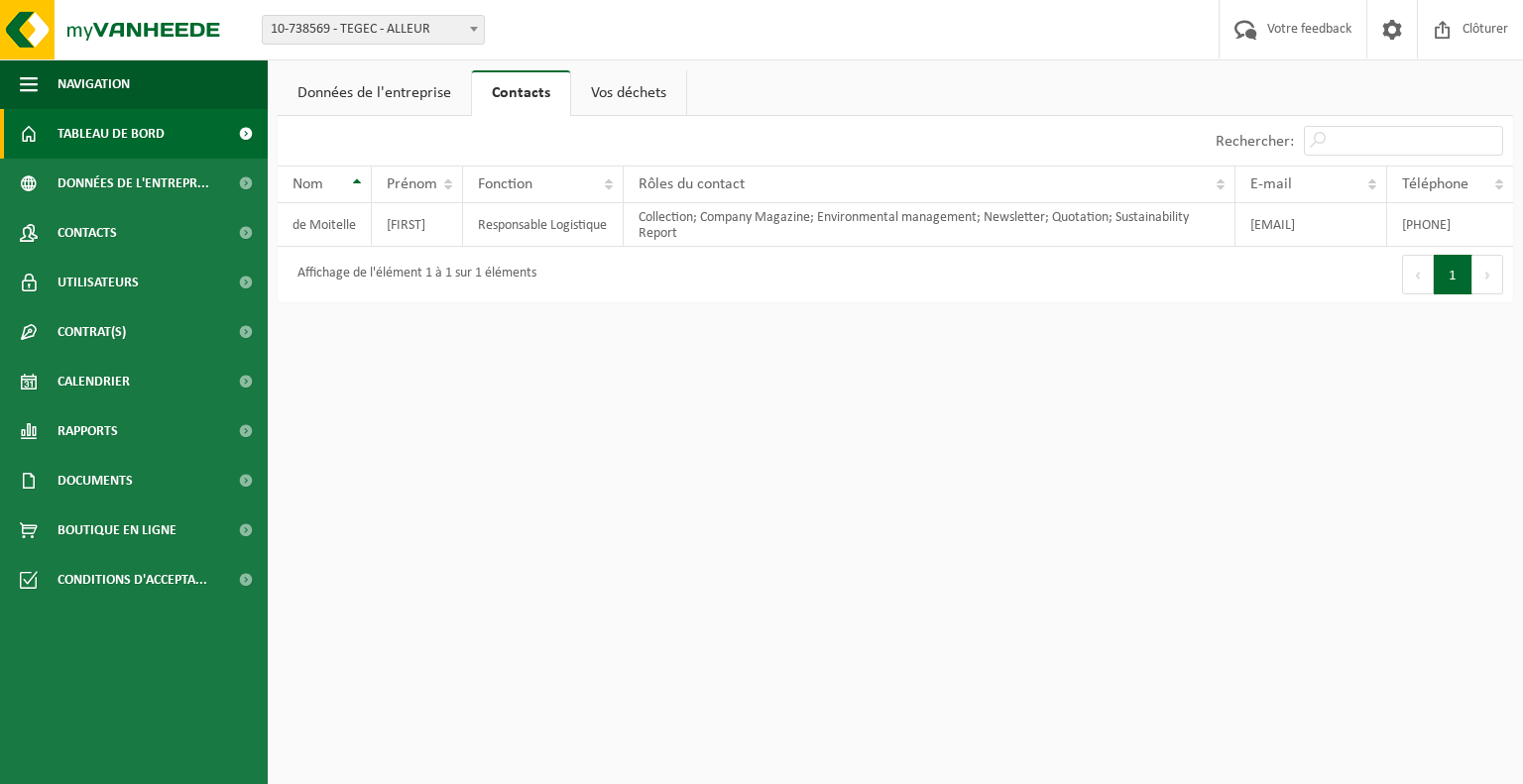 click on "Tableau de bord" at bounding box center [111, 134] 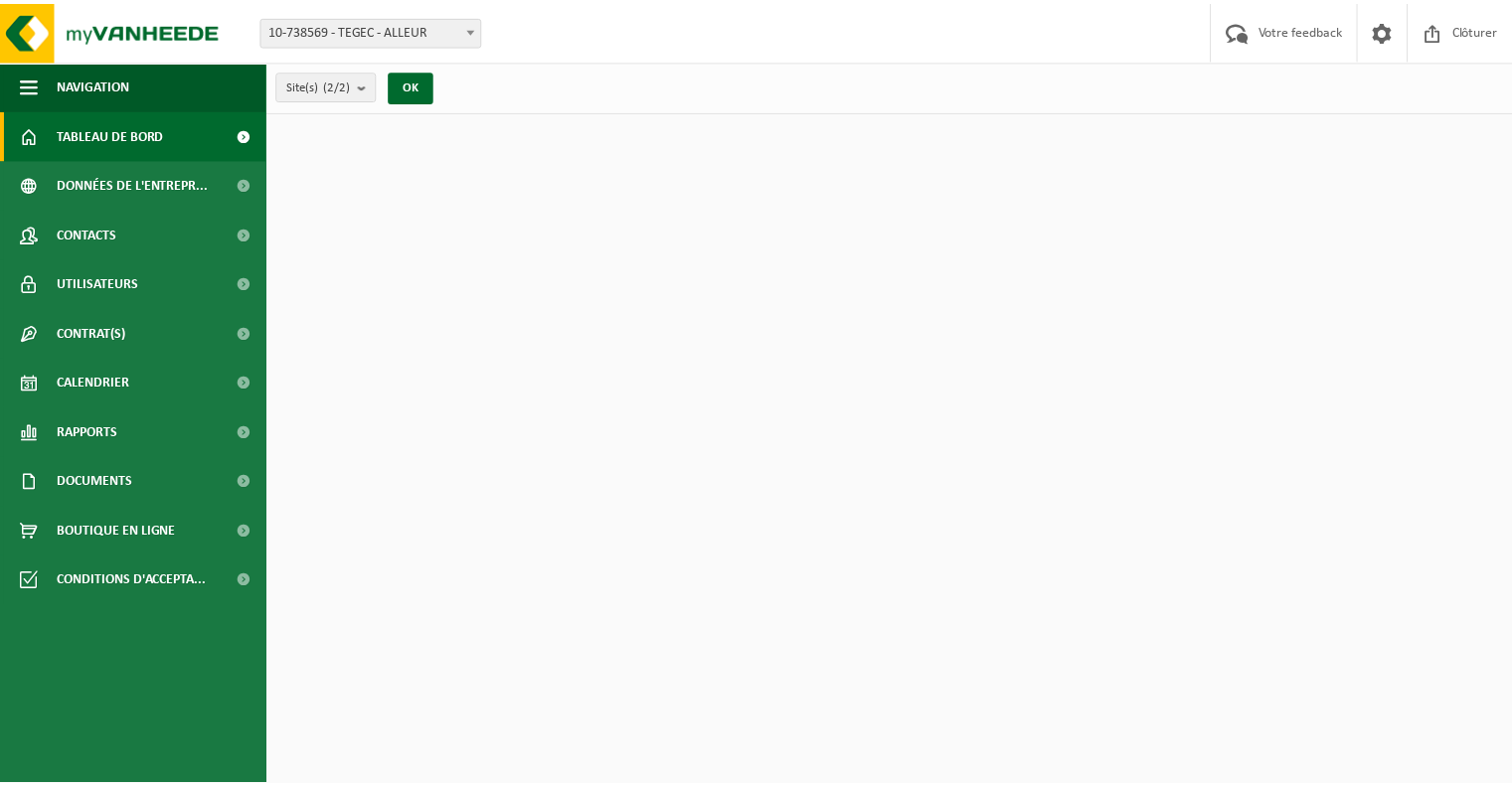 scroll, scrollTop: 0, scrollLeft: 0, axis: both 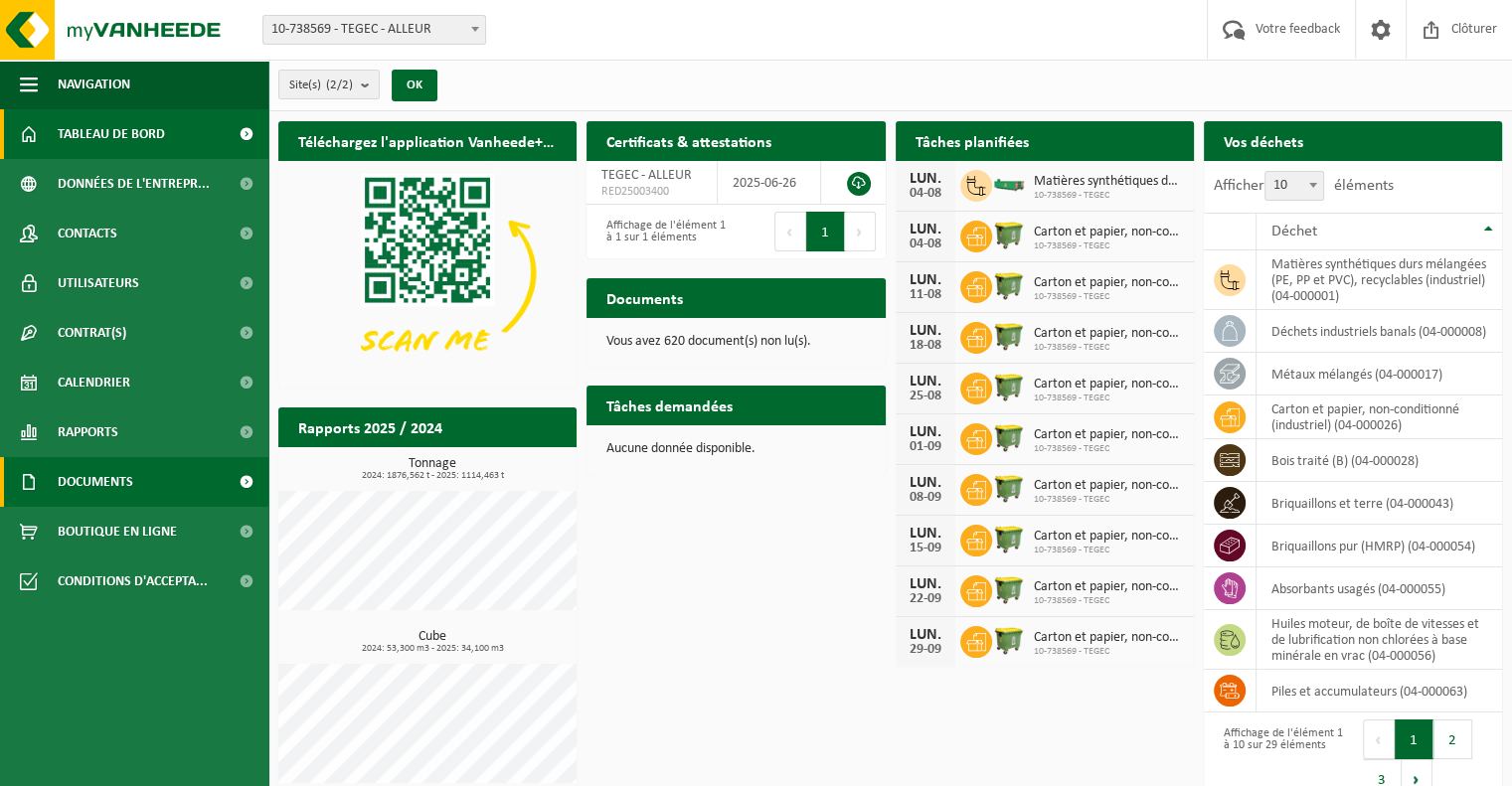 click on "Documents" at bounding box center (95, 482) 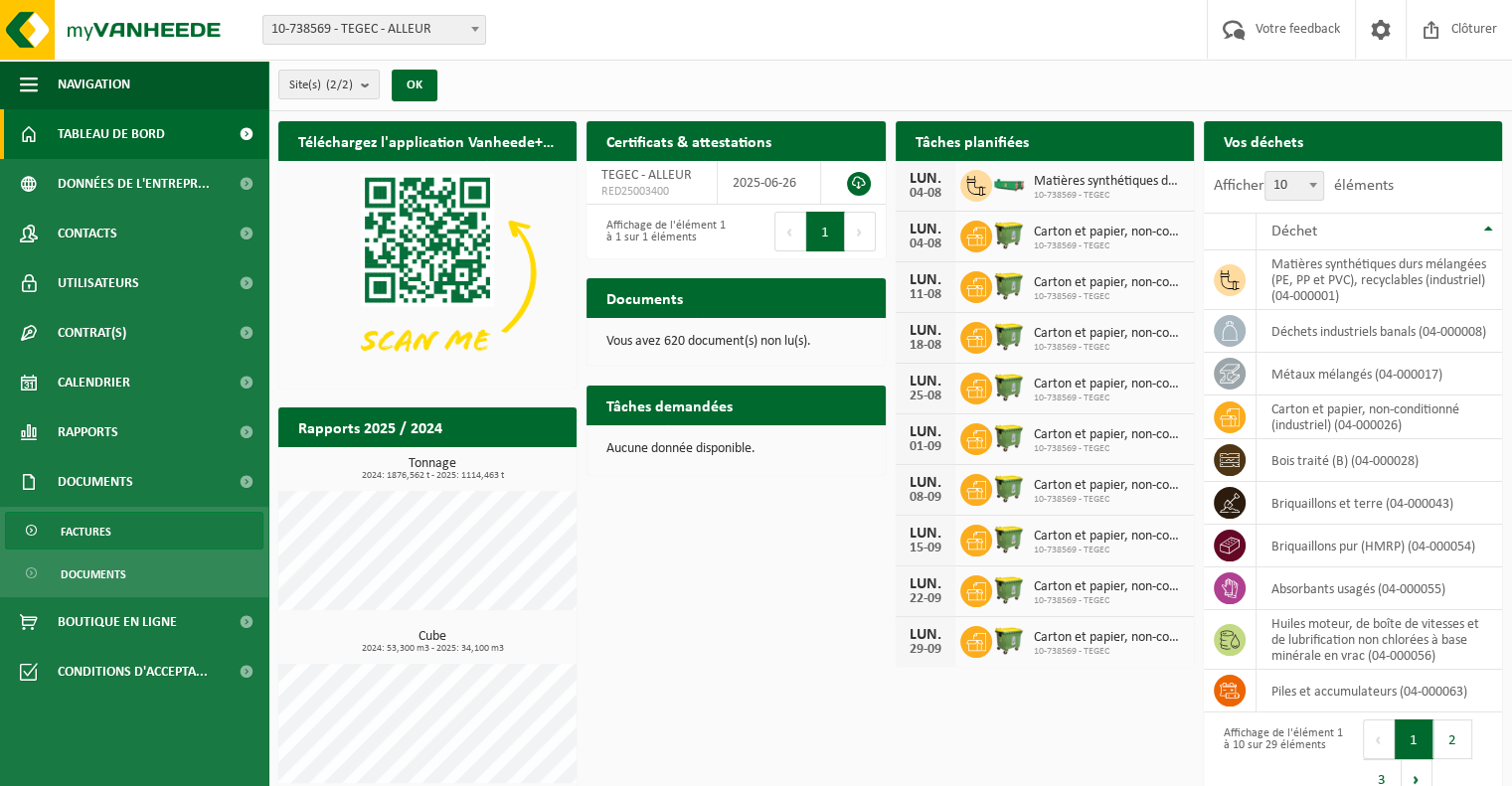 click on "Factures" at bounding box center [85, 532] 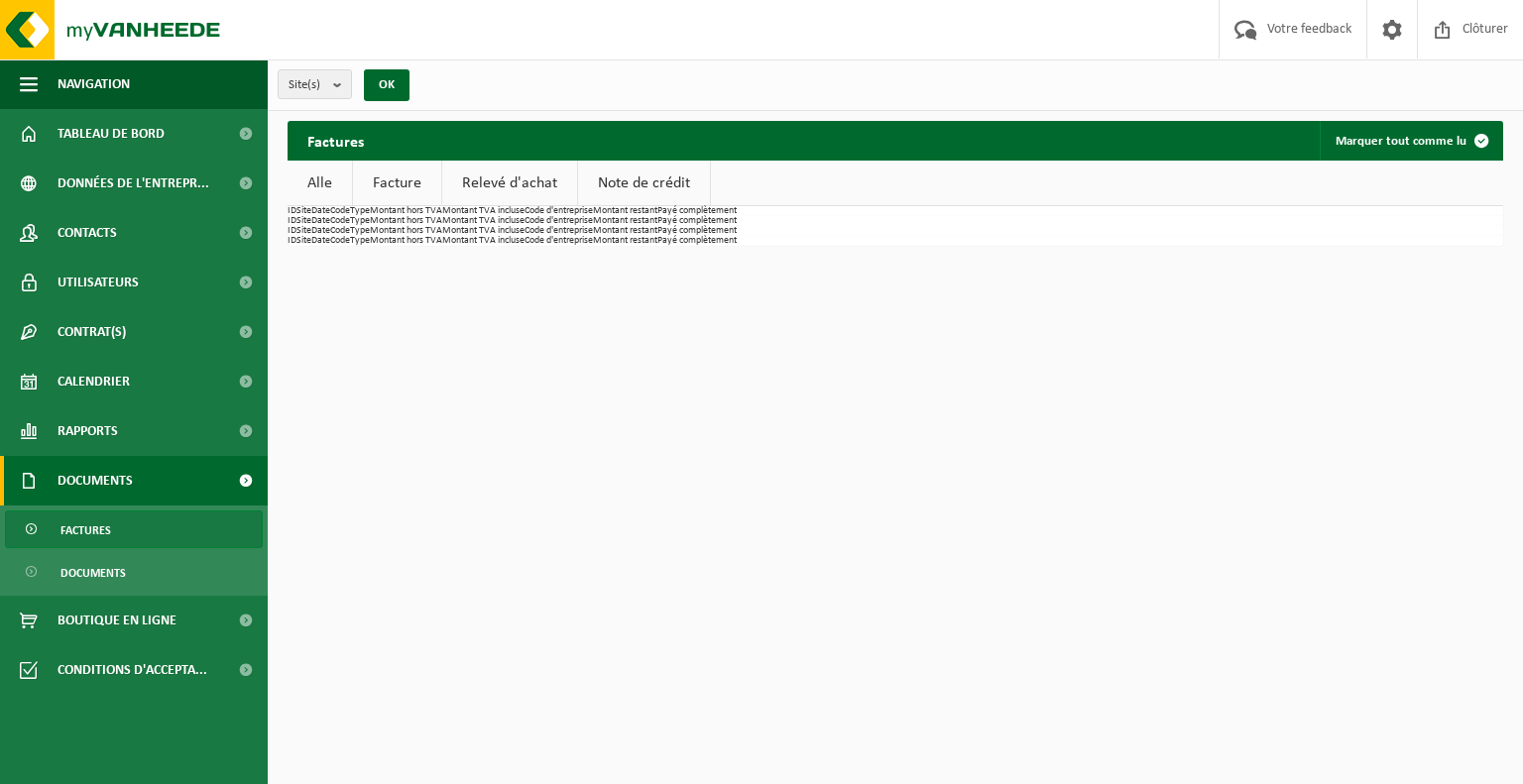 scroll, scrollTop: 0, scrollLeft: 0, axis: both 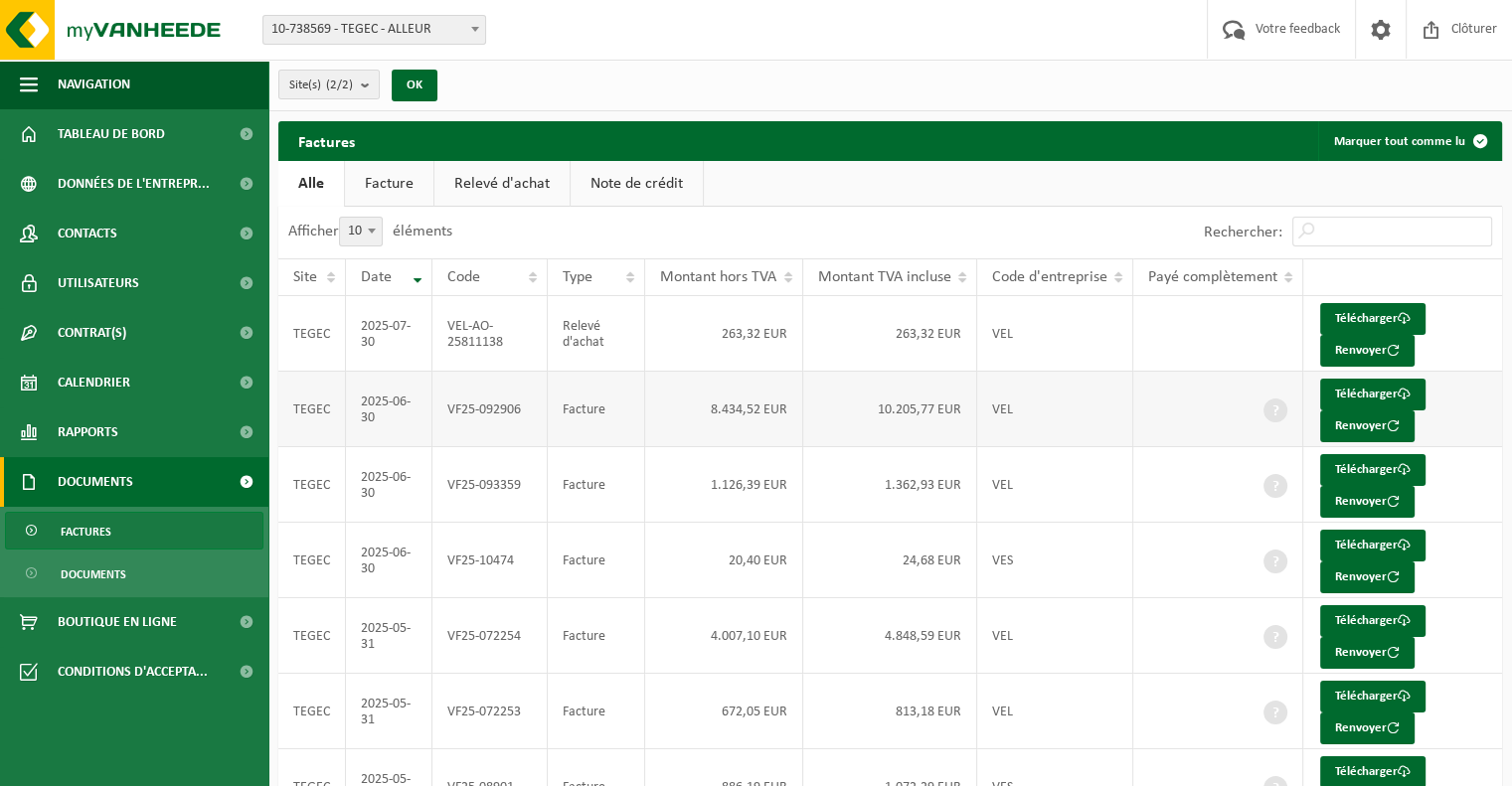 click on "VEL" at bounding box center (1055, 409) 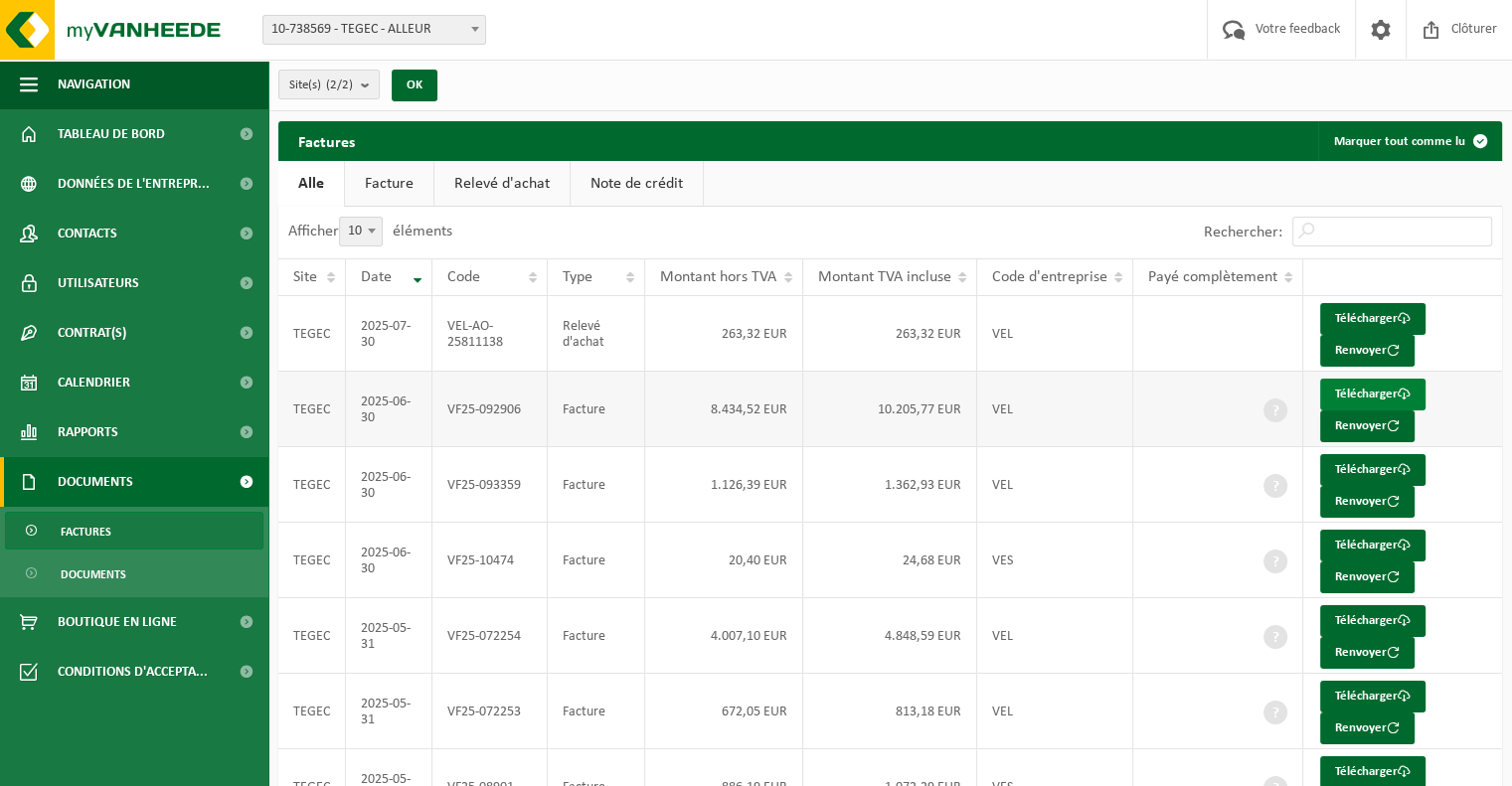 click on "Télécharger" at bounding box center (1373, 394) 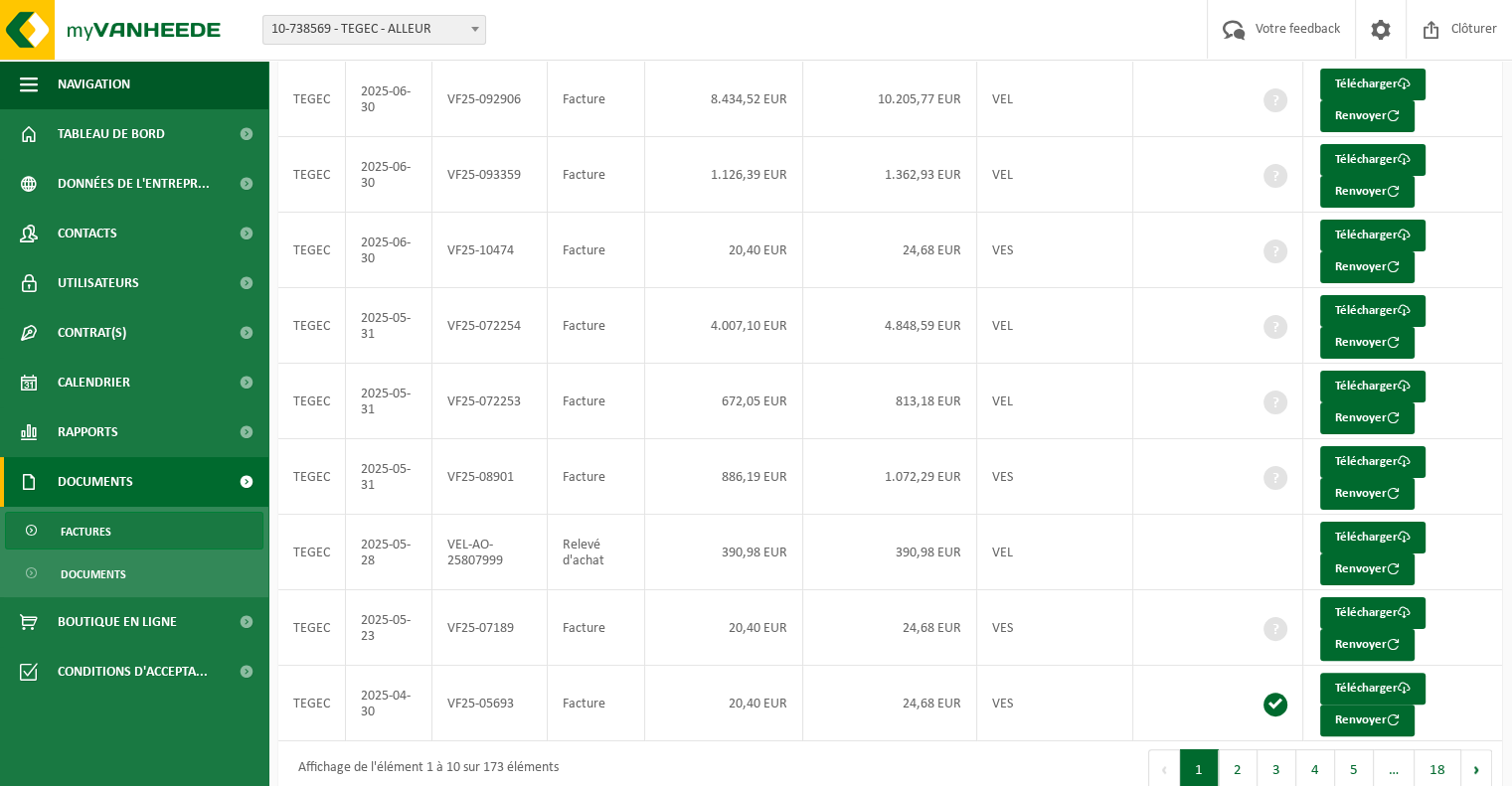 scroll, scrollTop: 331, scrollLeft: 0, axis: vertical 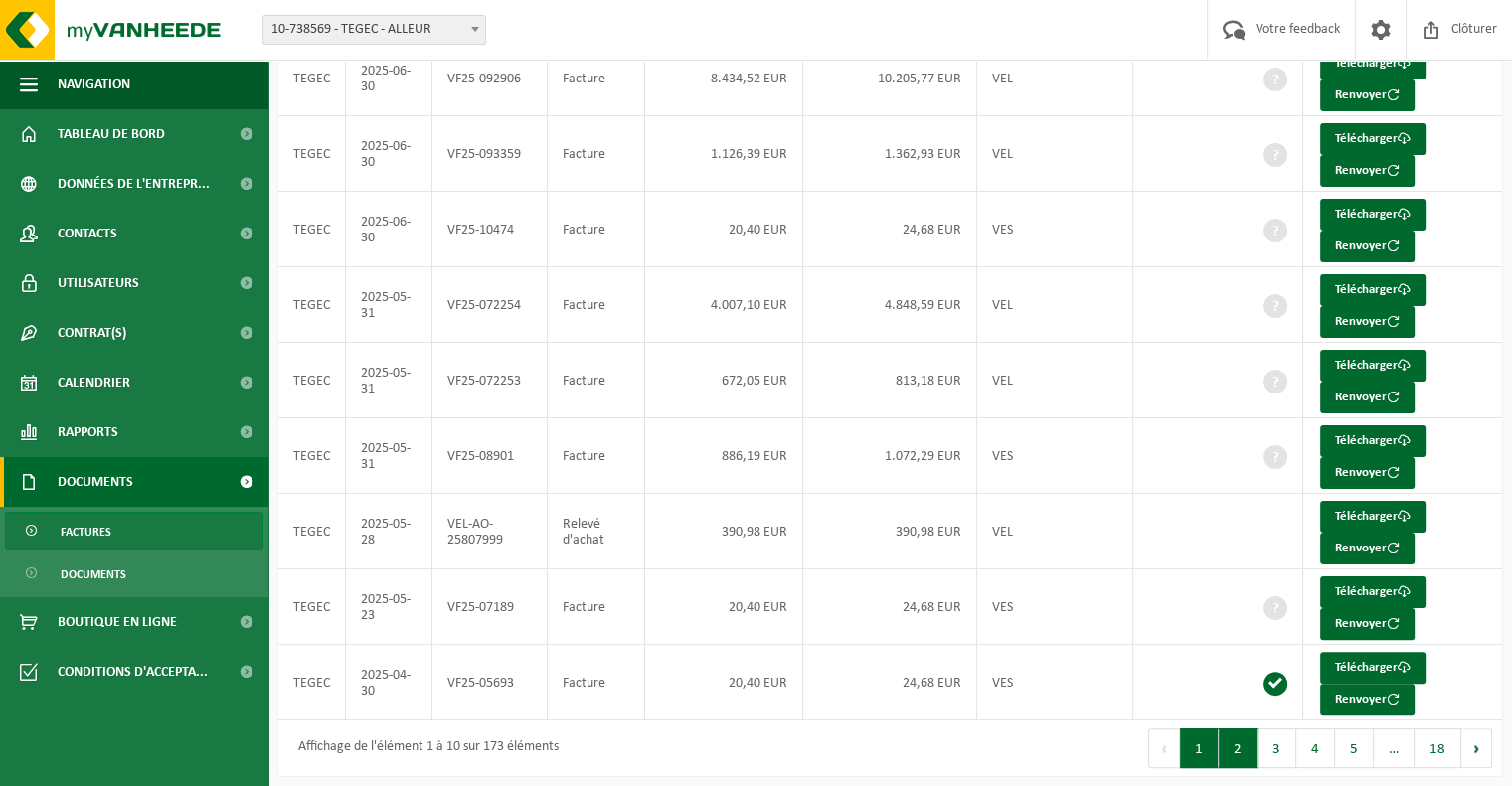 click on "2" at bounding box center (1238, 748) 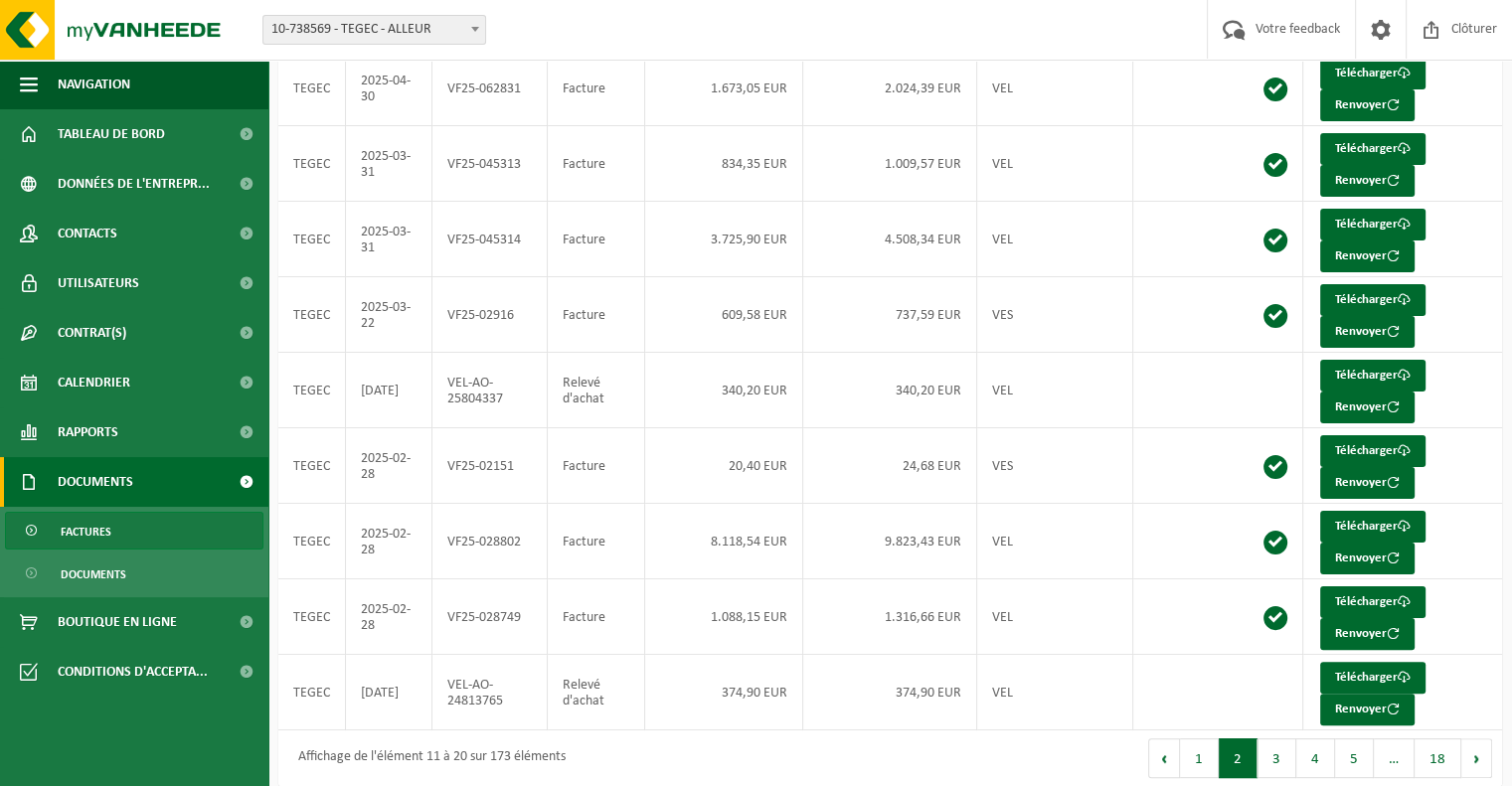 scroll, scrollTop: 331, scrollLeft: 0, axis: vertical 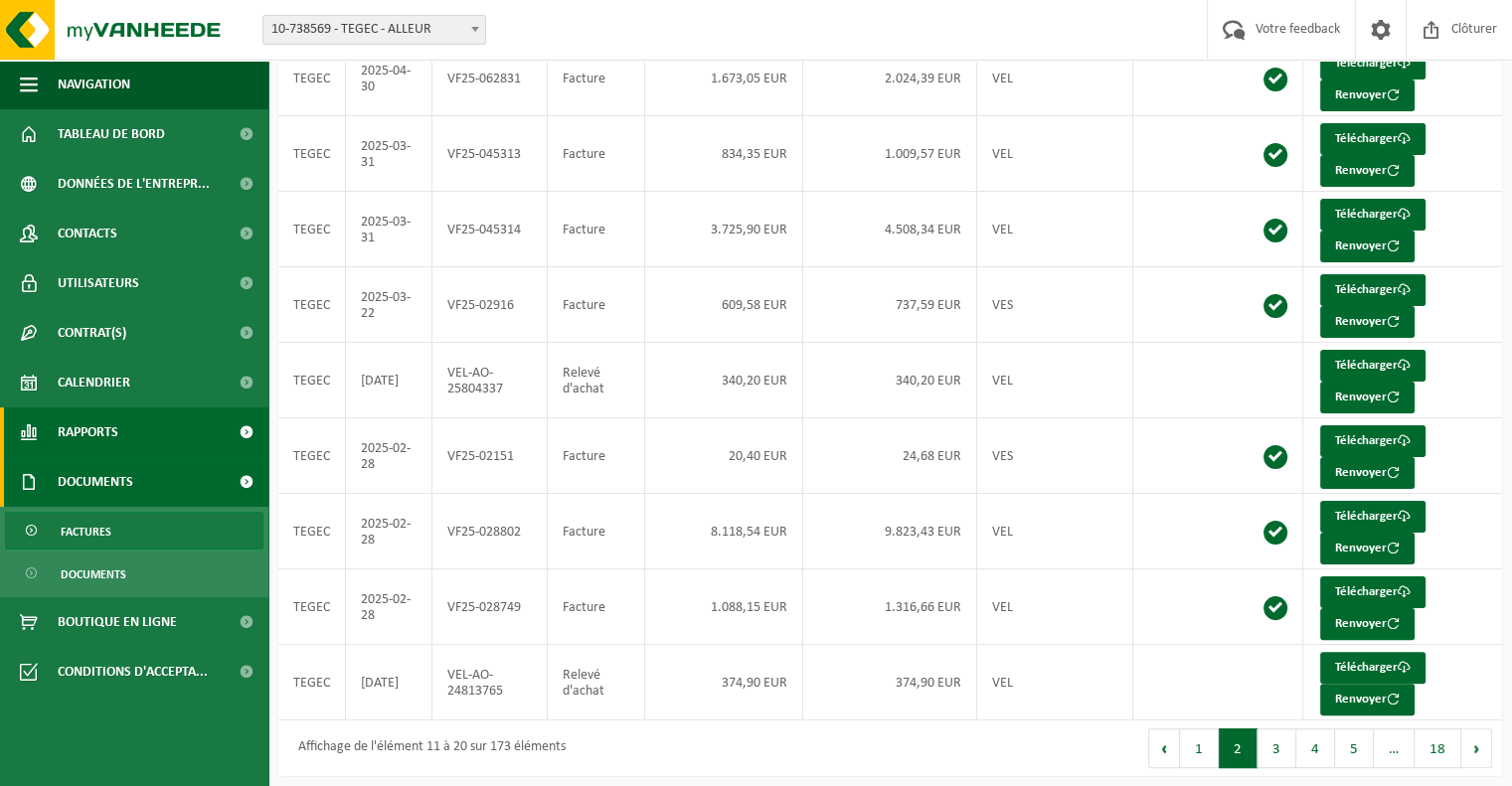 click on "Rapports" at bounding box center (134, 432) 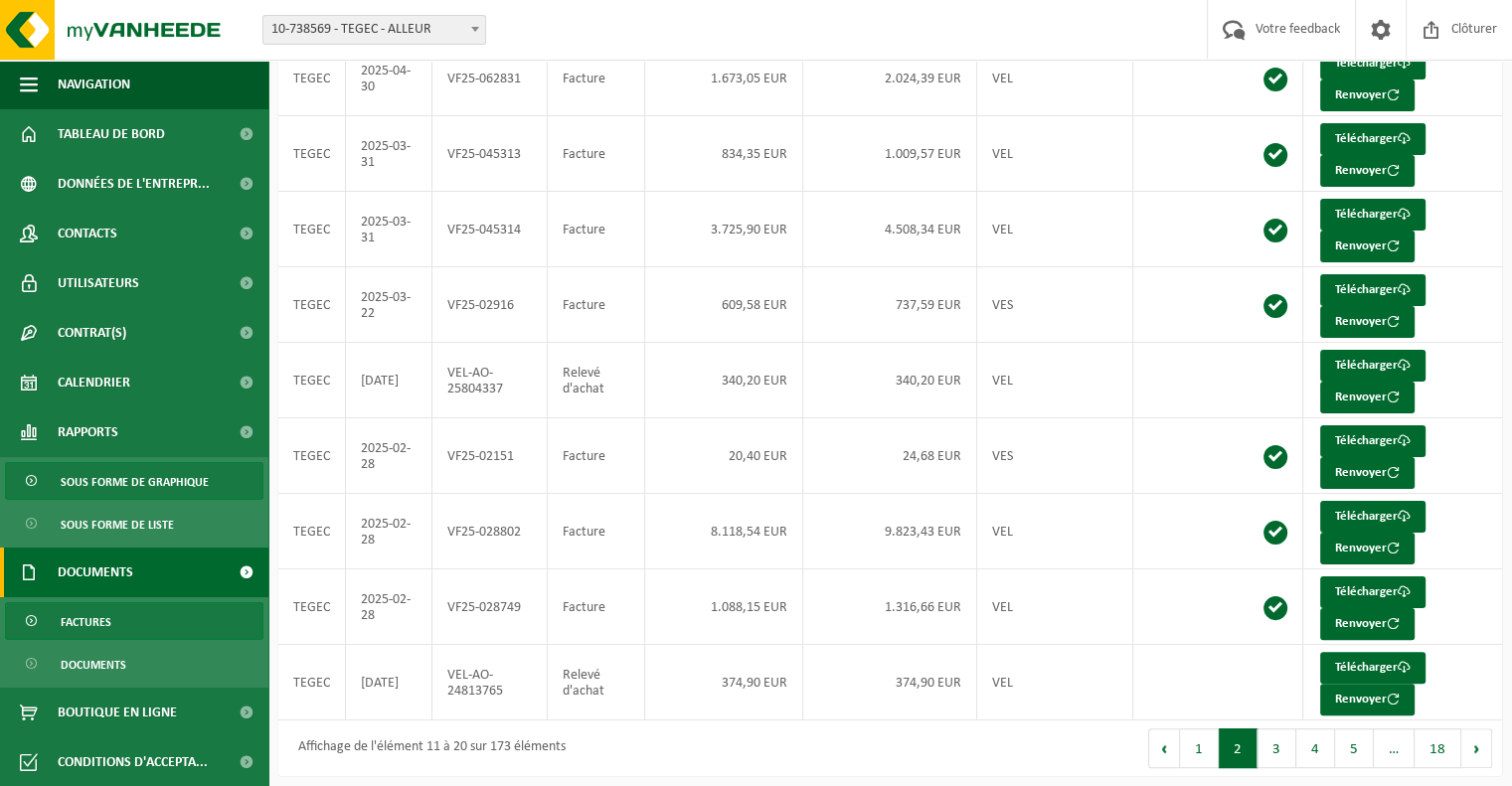click on "Sous forme de graphique" at bounding box center [134, 482] 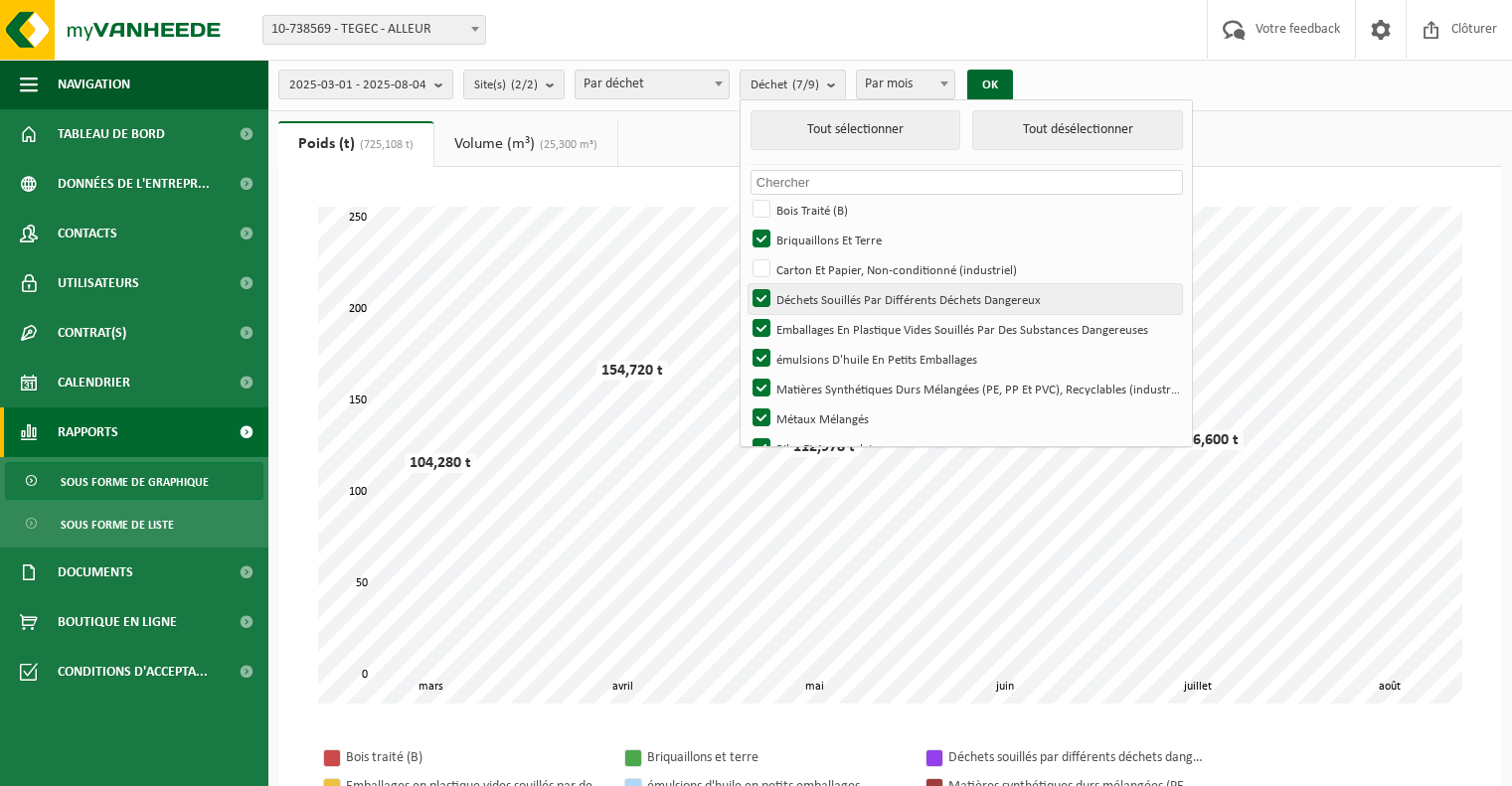 scroll, scrollTop: 0, scrollLeft: 0, axis: both 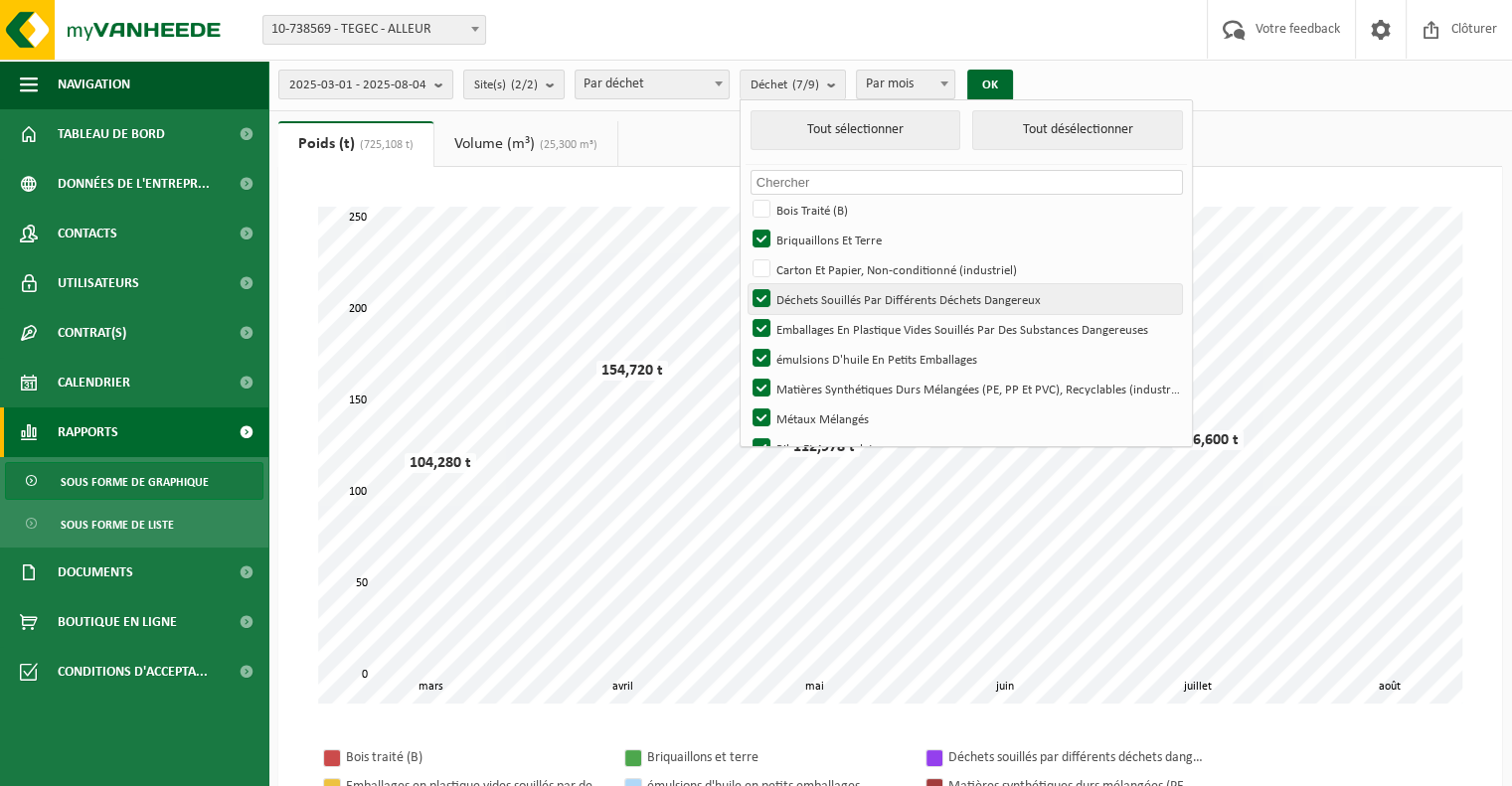 click on "Déchets Souillés Par Différents Déchets Dangereux" at bounding box center (964, 299) 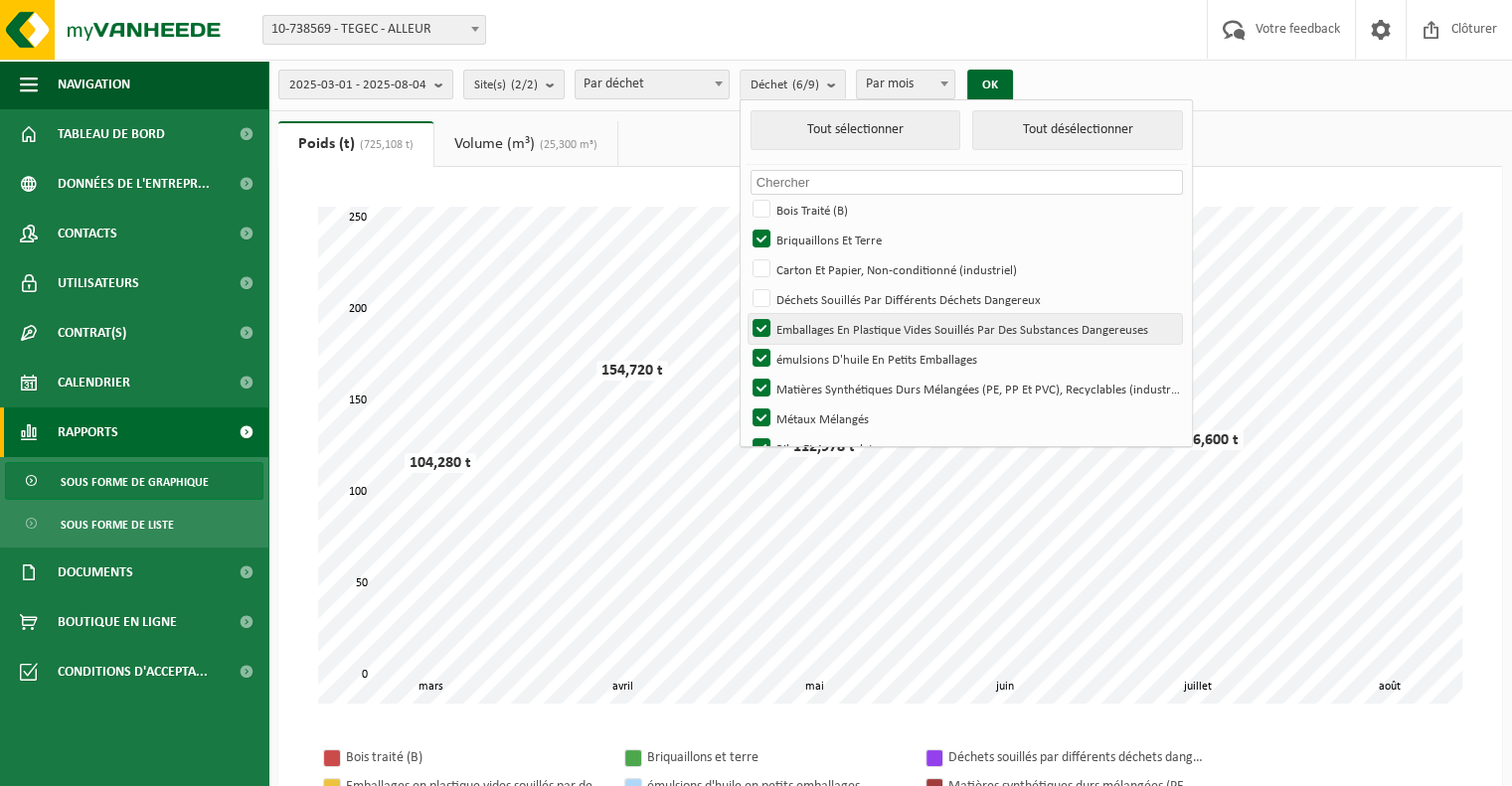 click on "Emballages En Plastique Vides Souillés Par Des Substances Dangereuses" at bounding box center [964, 329] 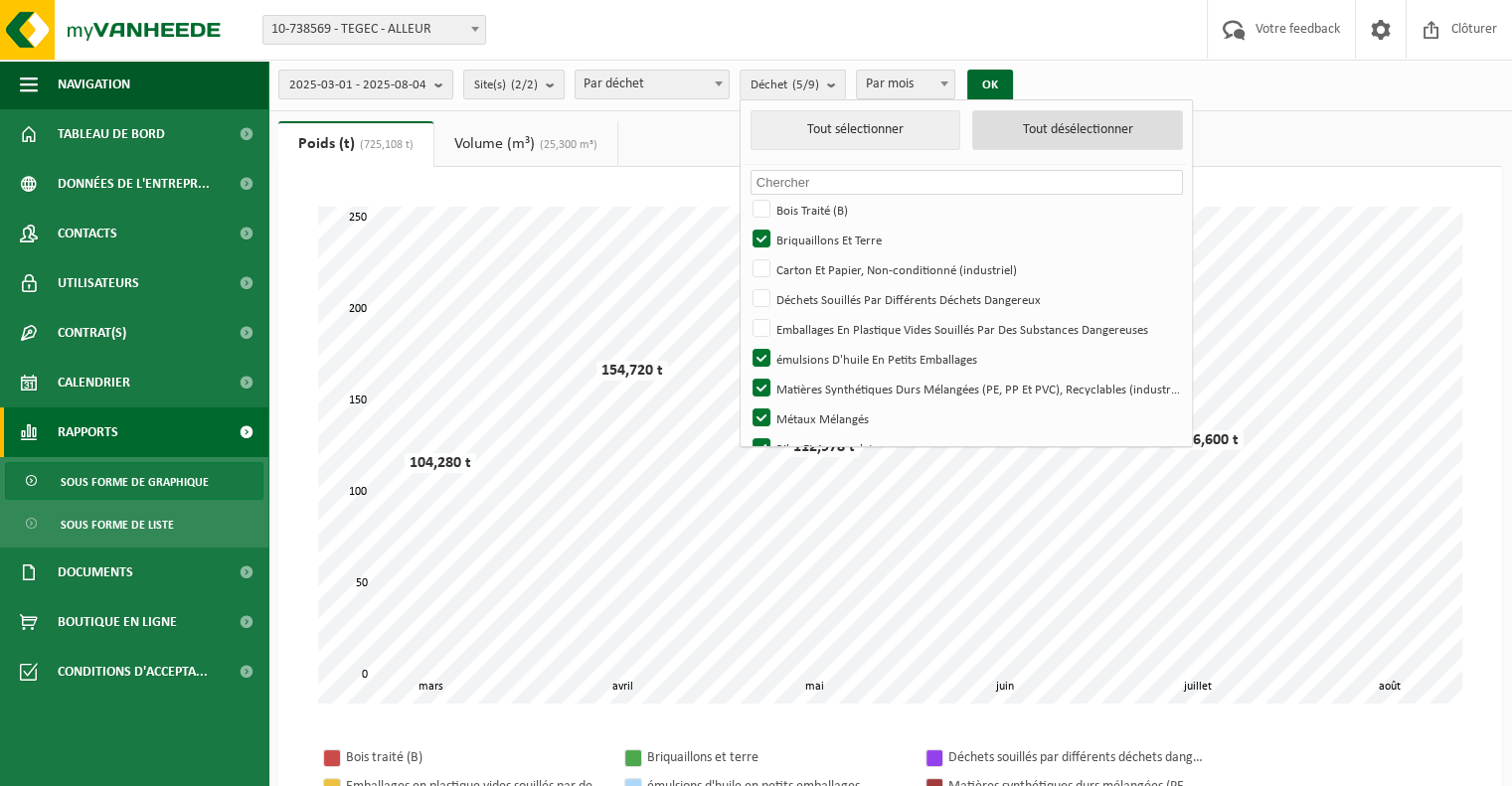click on "Tout désélectionner" at bounding box center (1078, 130) 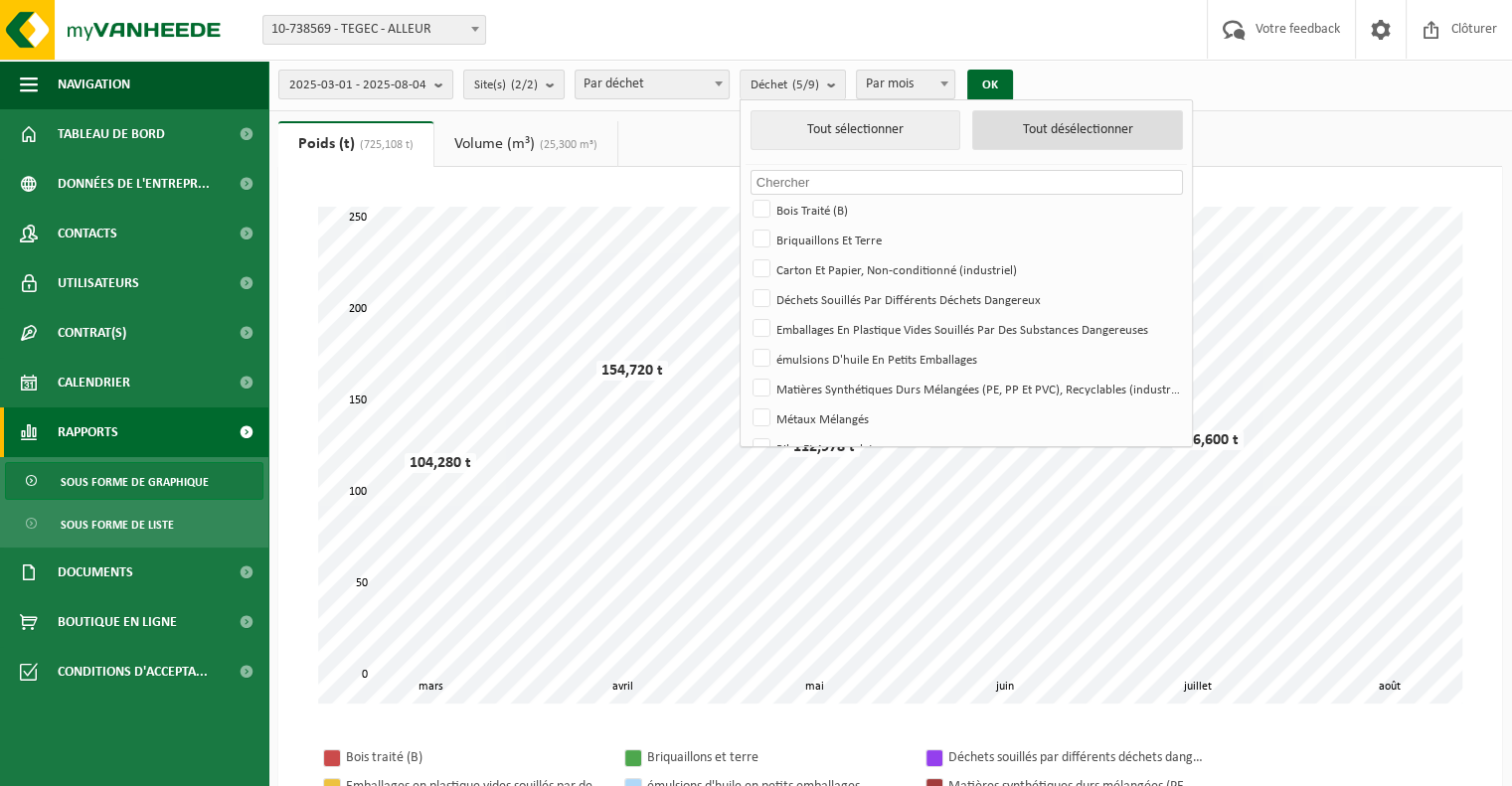 checkbox on "false" 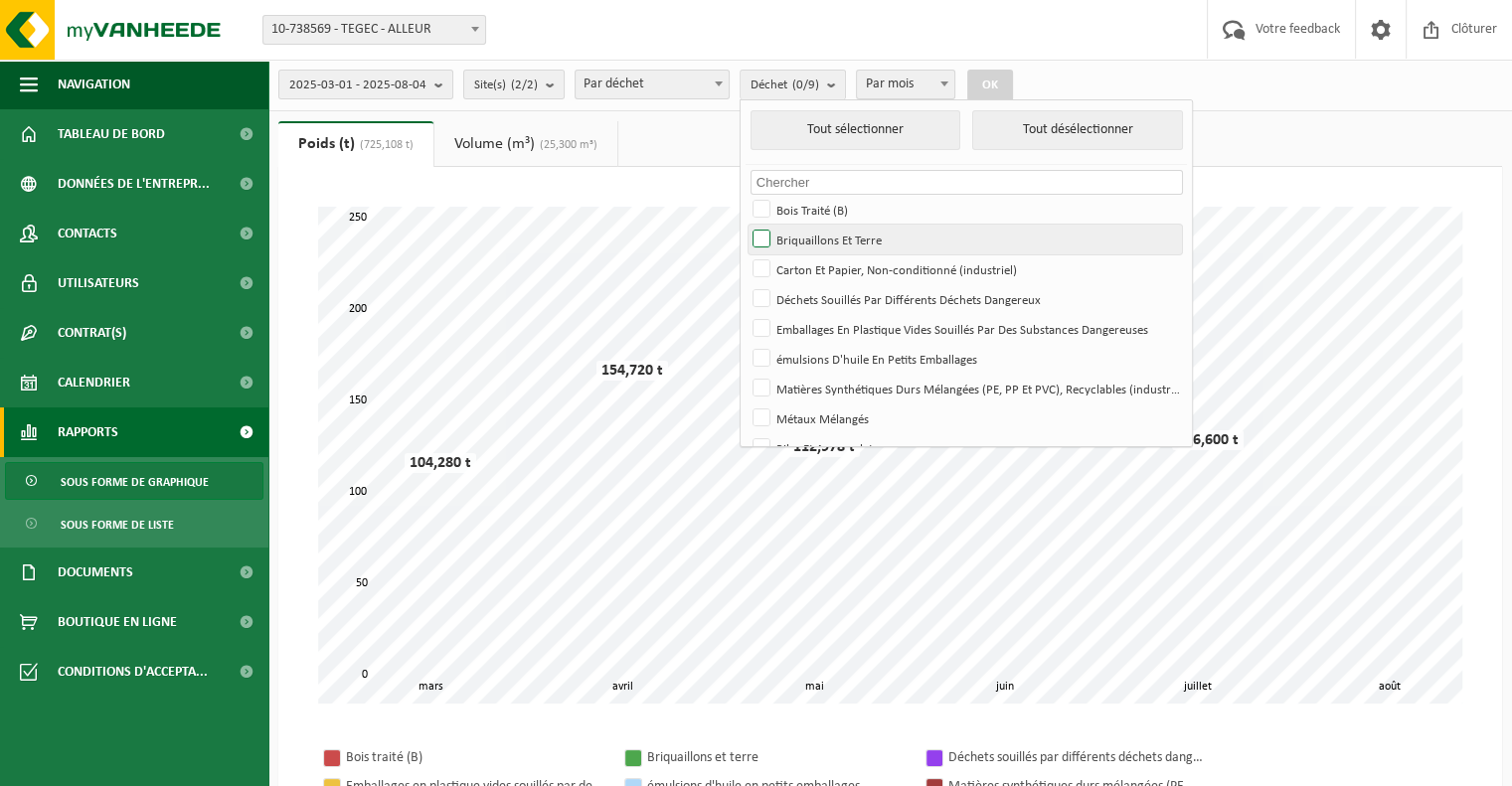 scroll, scrollTop: 0, scrollLeft: 0, axis: both 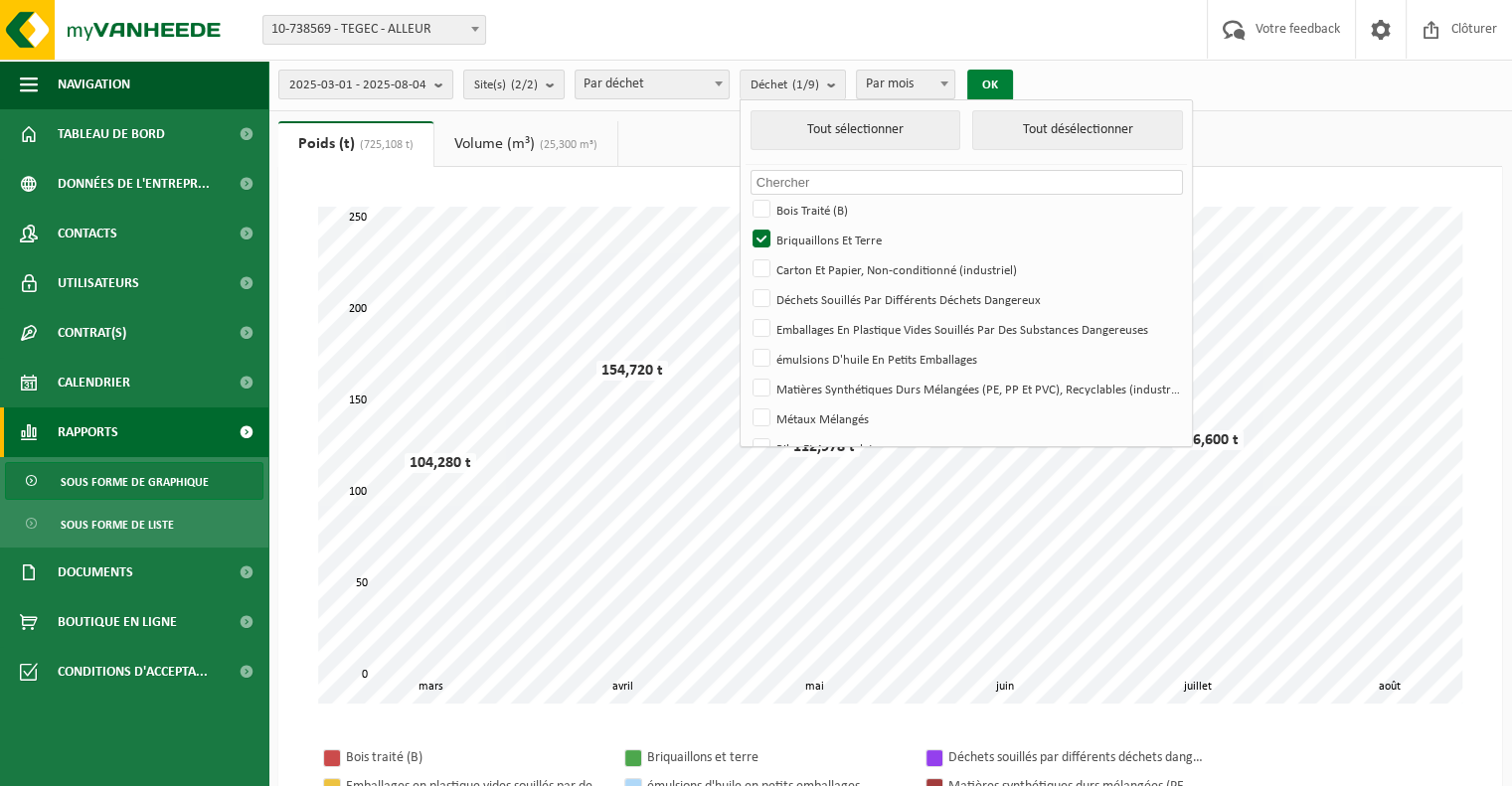 click on "OK" at bounding box center [990, 85] 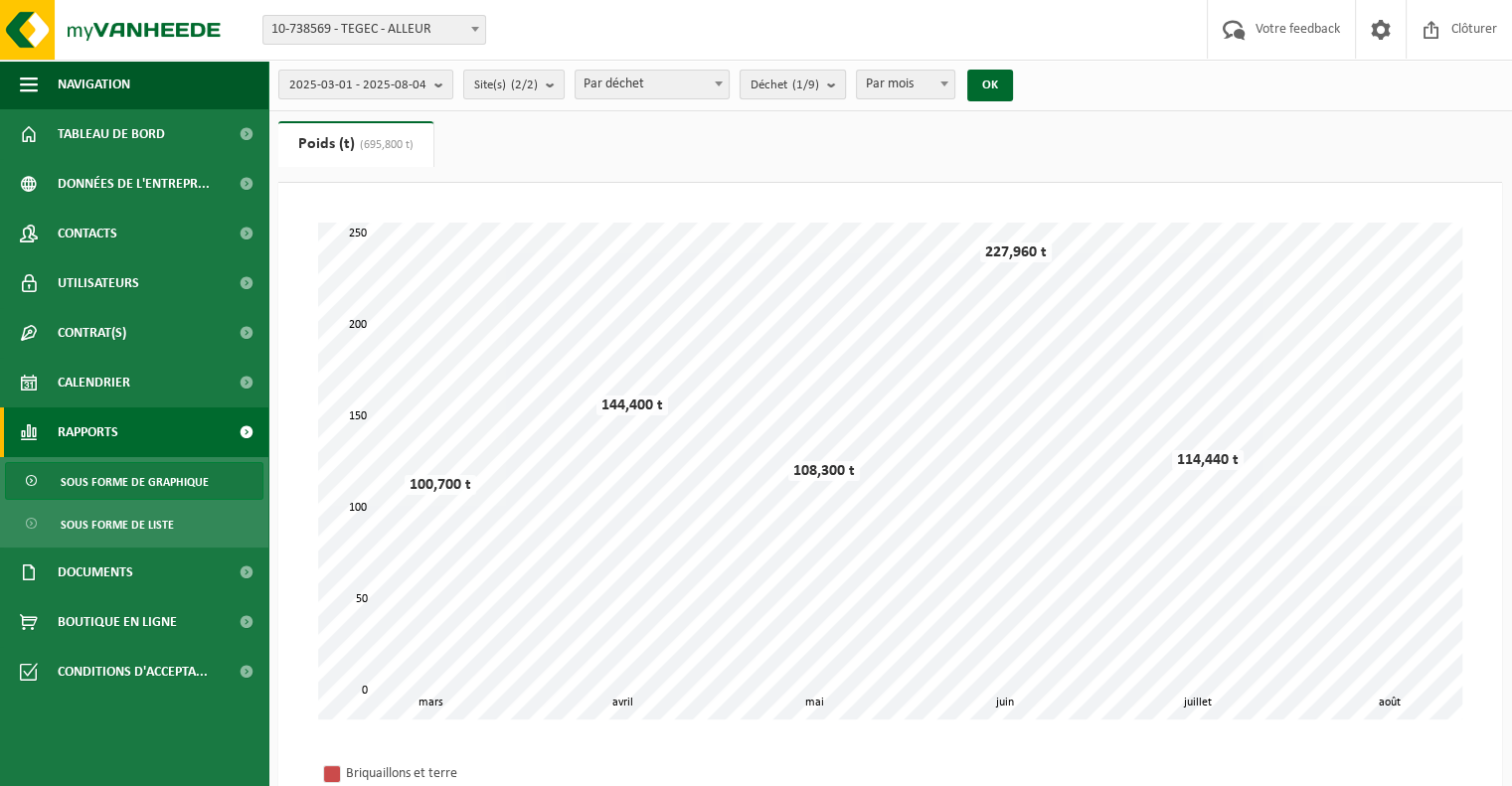 click at bounding box center (836, 84) 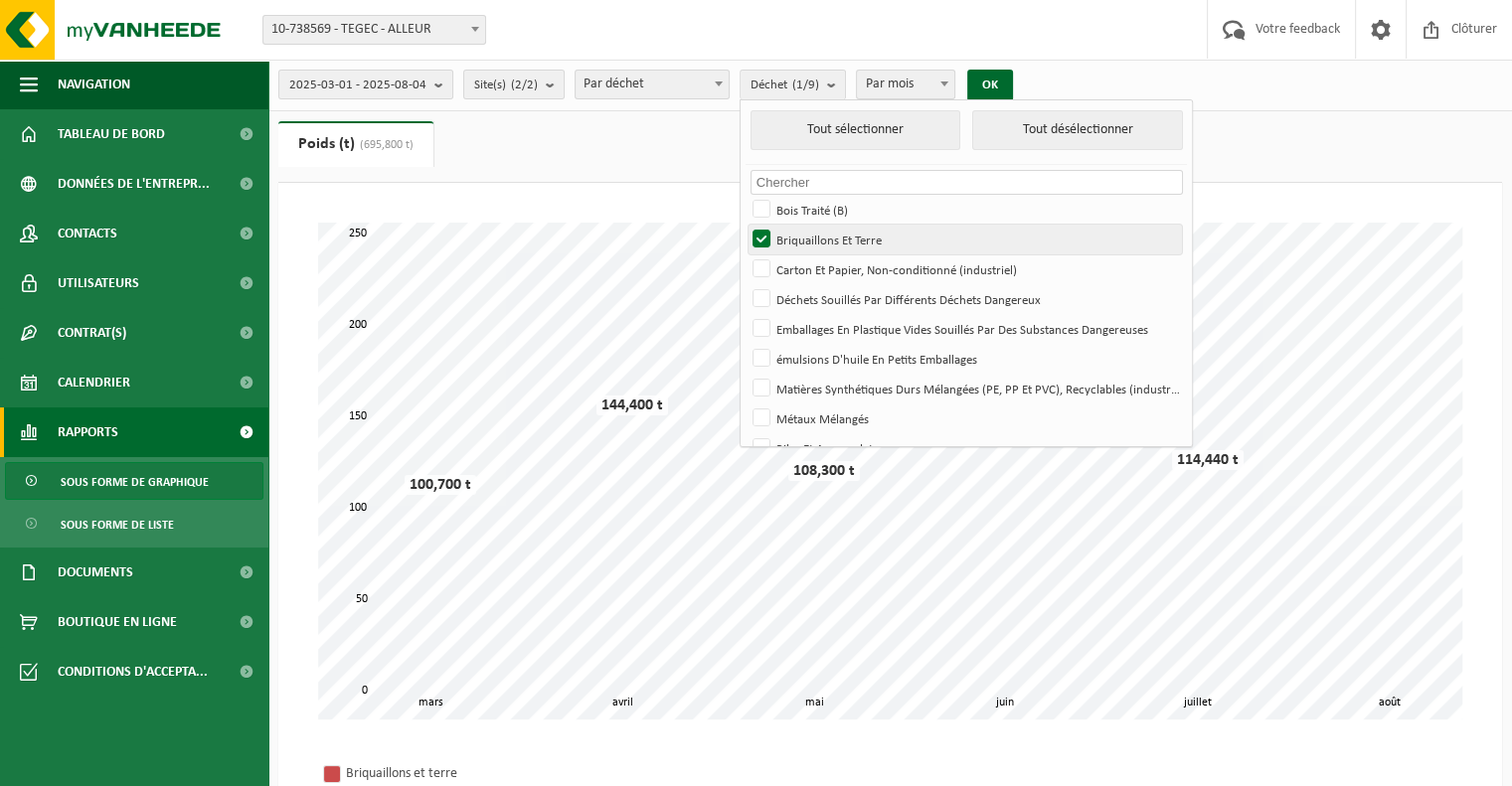 click on "Briquaillons Et Terre" at bounding box center (964, 239) 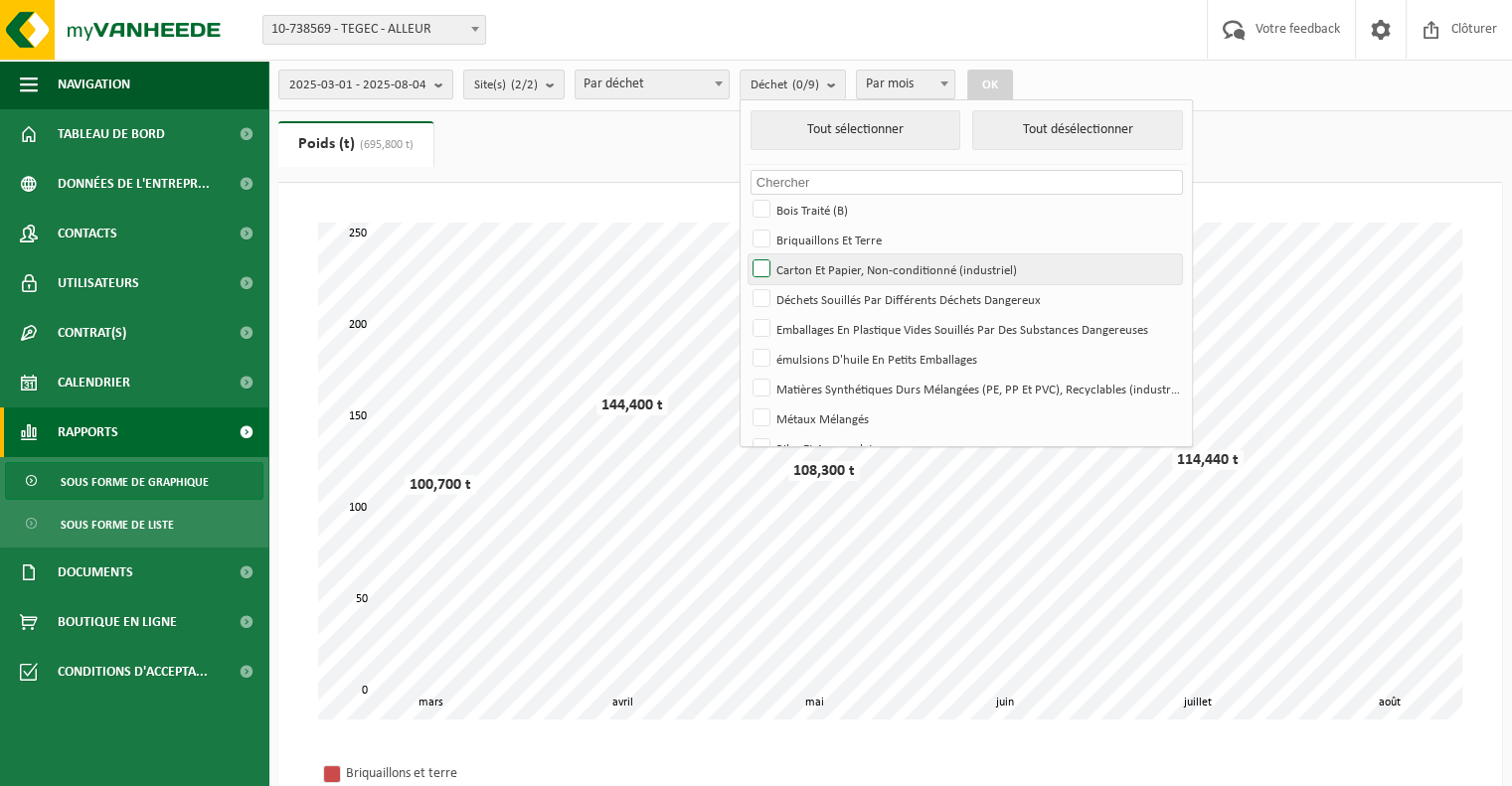 click on "Carton Et Papier, Non-conditionné (industriel)" at bounding box center [964, 269] 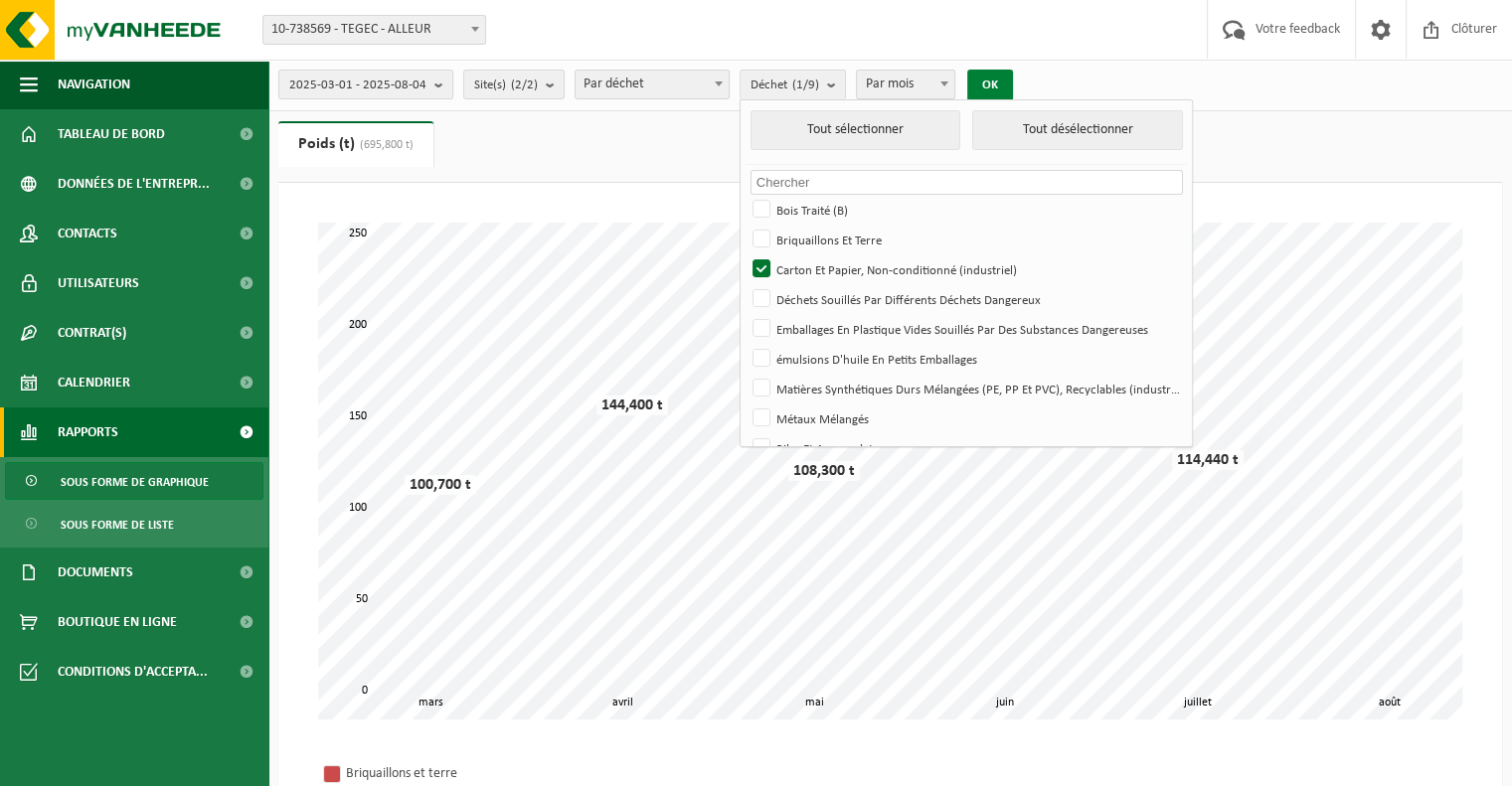 click on "OK" at bounding box center (990, 85) 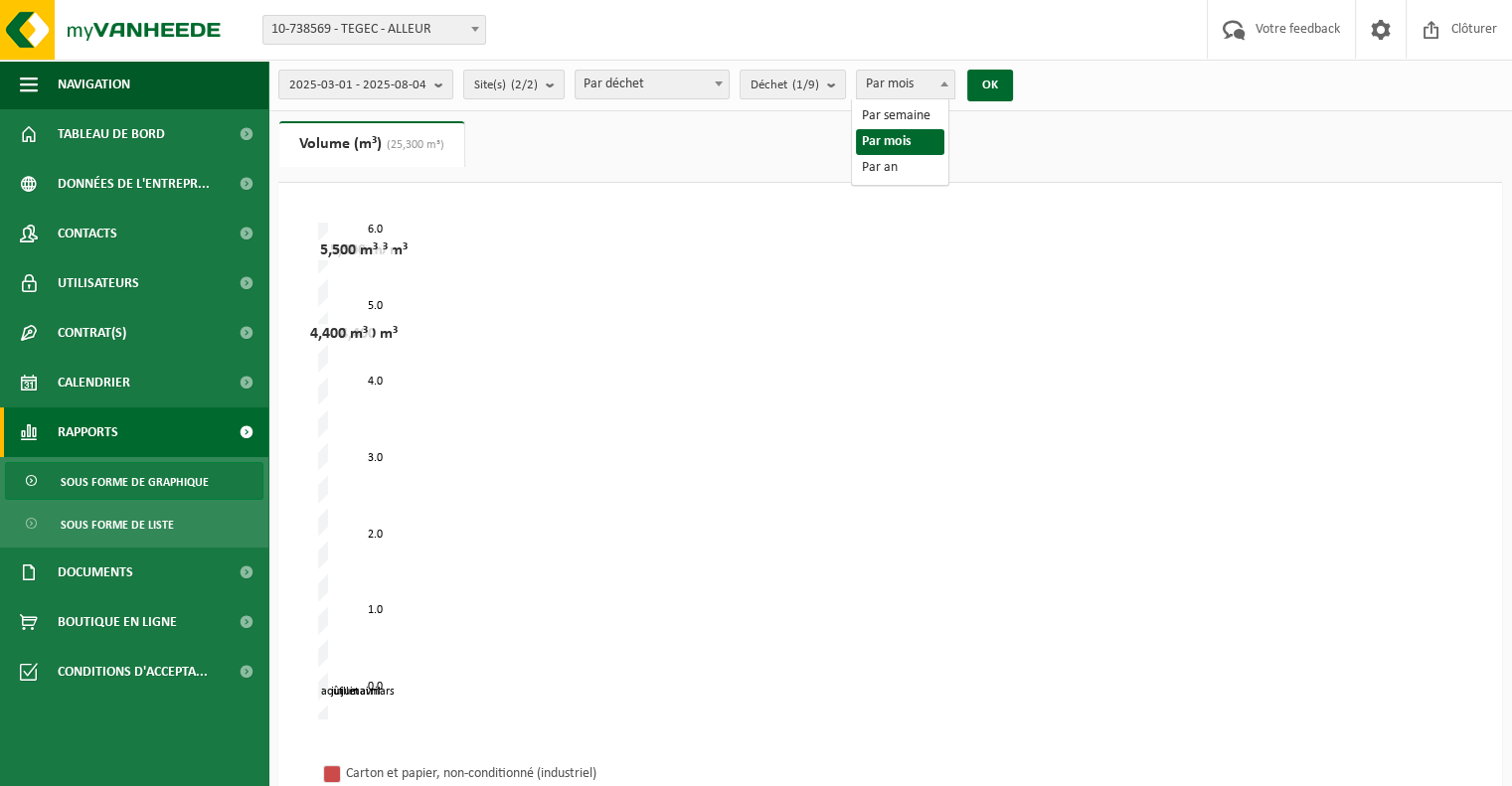 click on "Par mois" at bounding box center [906, 84] 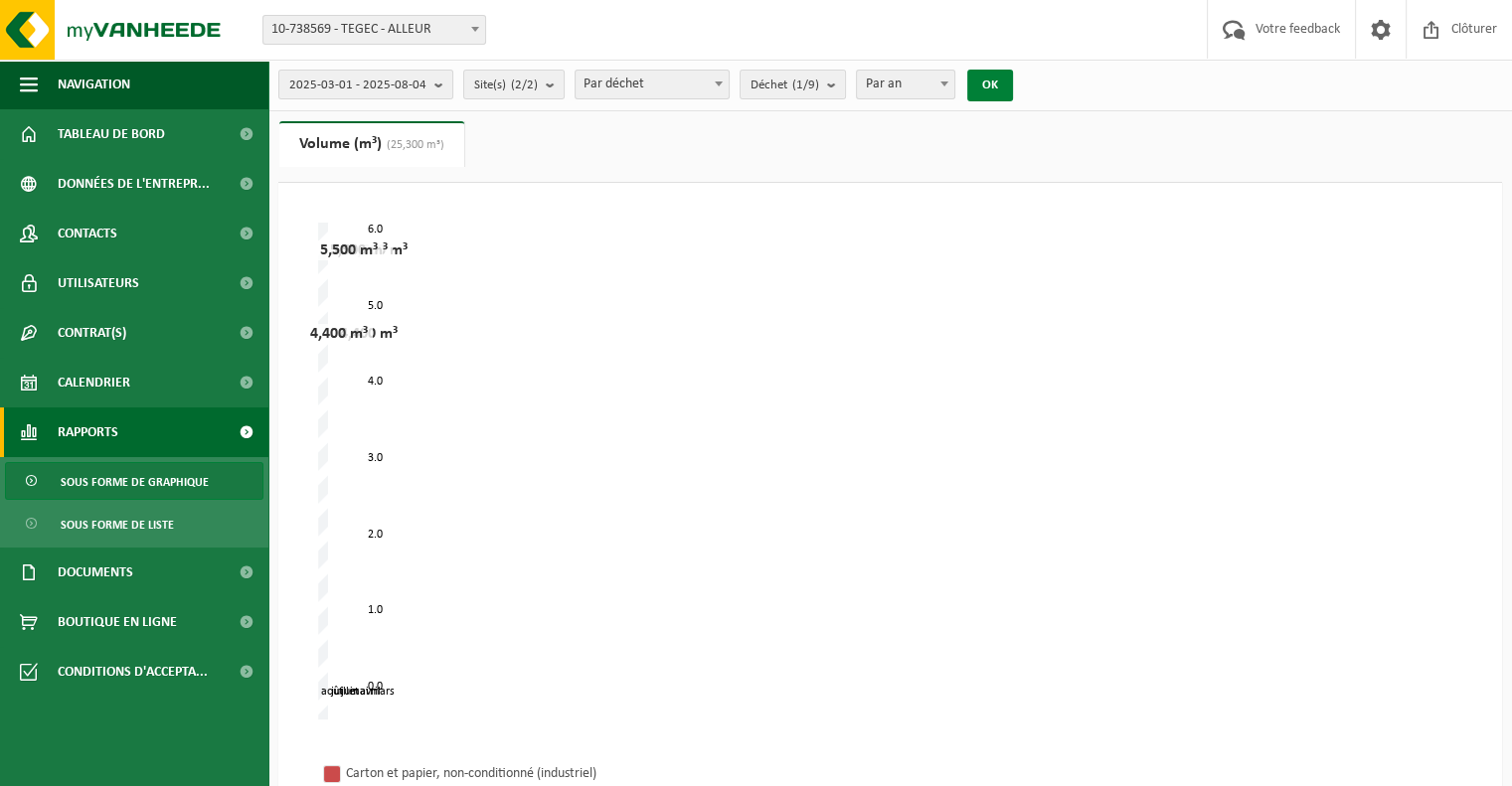 click on "OK" at bounding box center [990, 85] 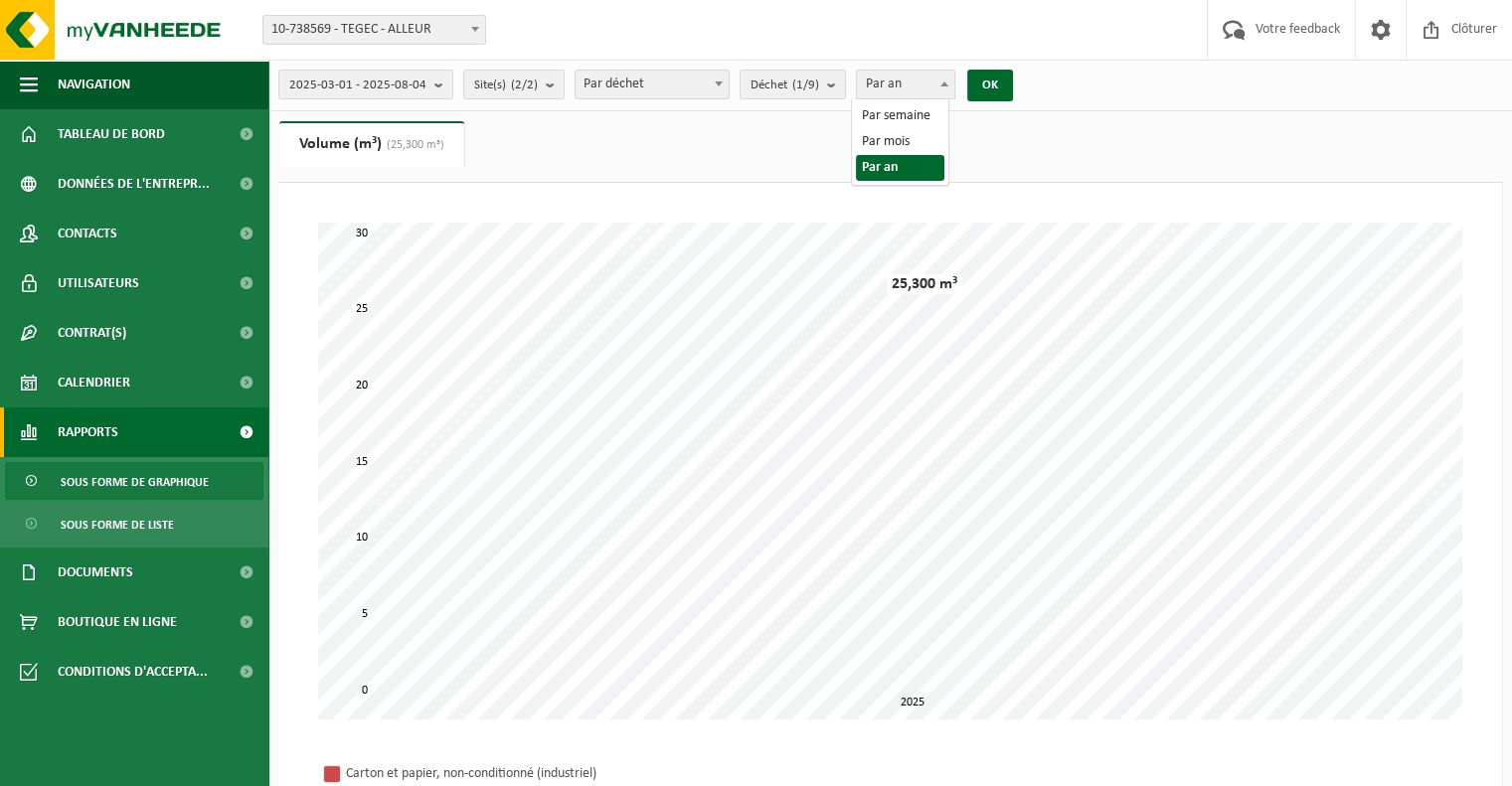 click on "Par an" at bounding box center [906, 84] 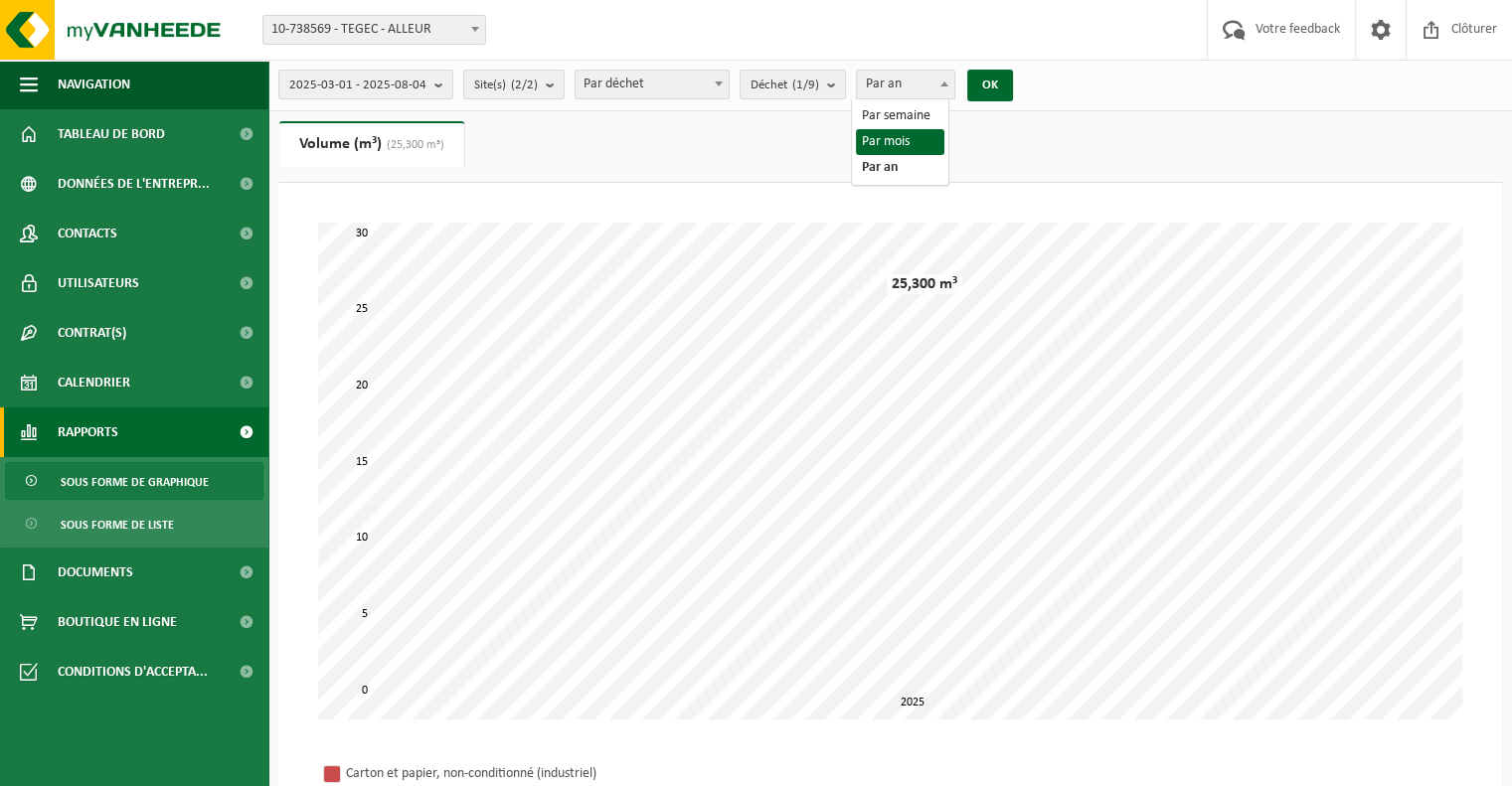 select on "2" 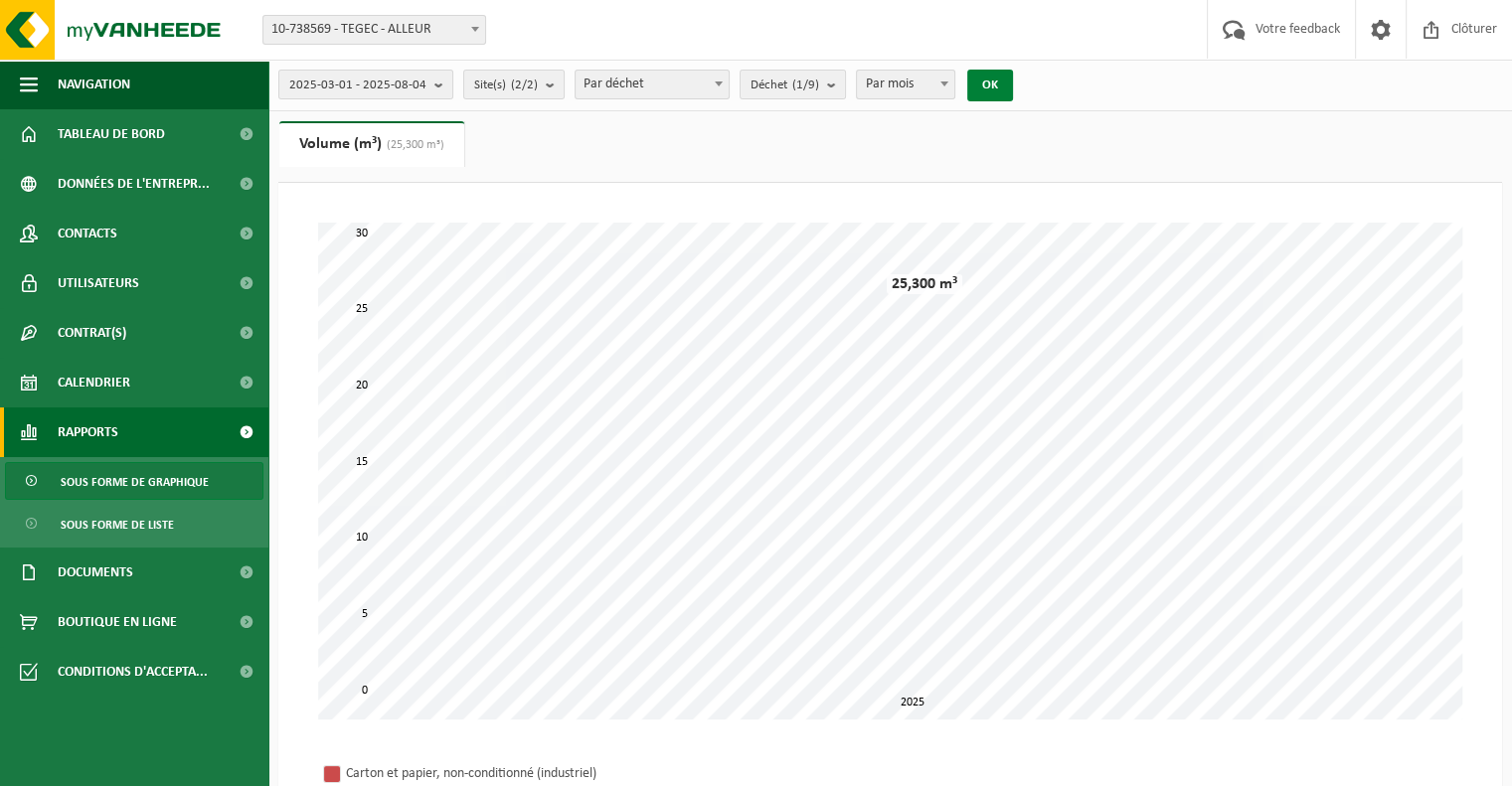 click on "OK" at bounding box center [990, 85] 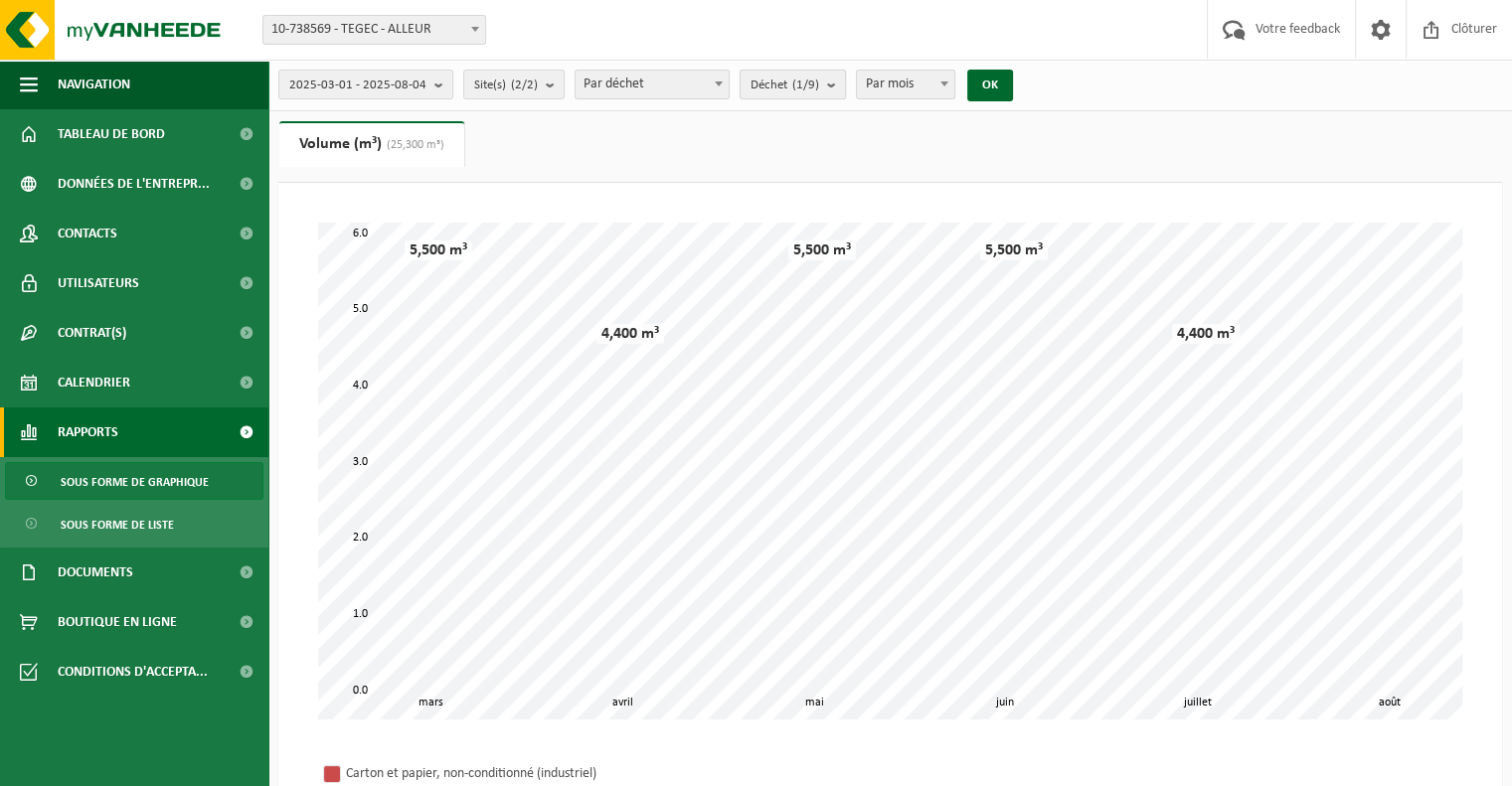 click on "(1/9)" at bounding box center (805, 84) 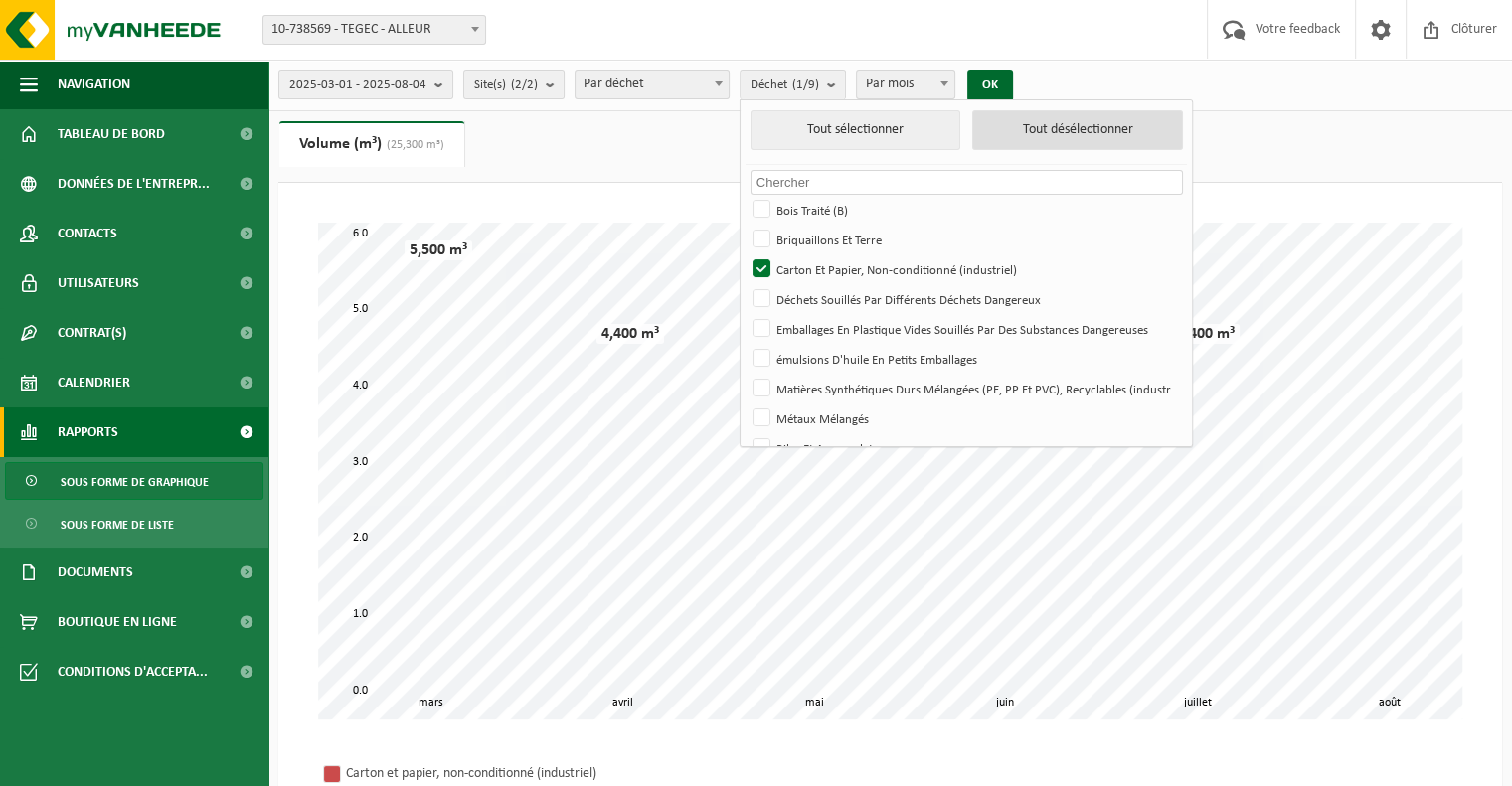 click on "Tout désélectionner" at bounding box center (1078, 130) 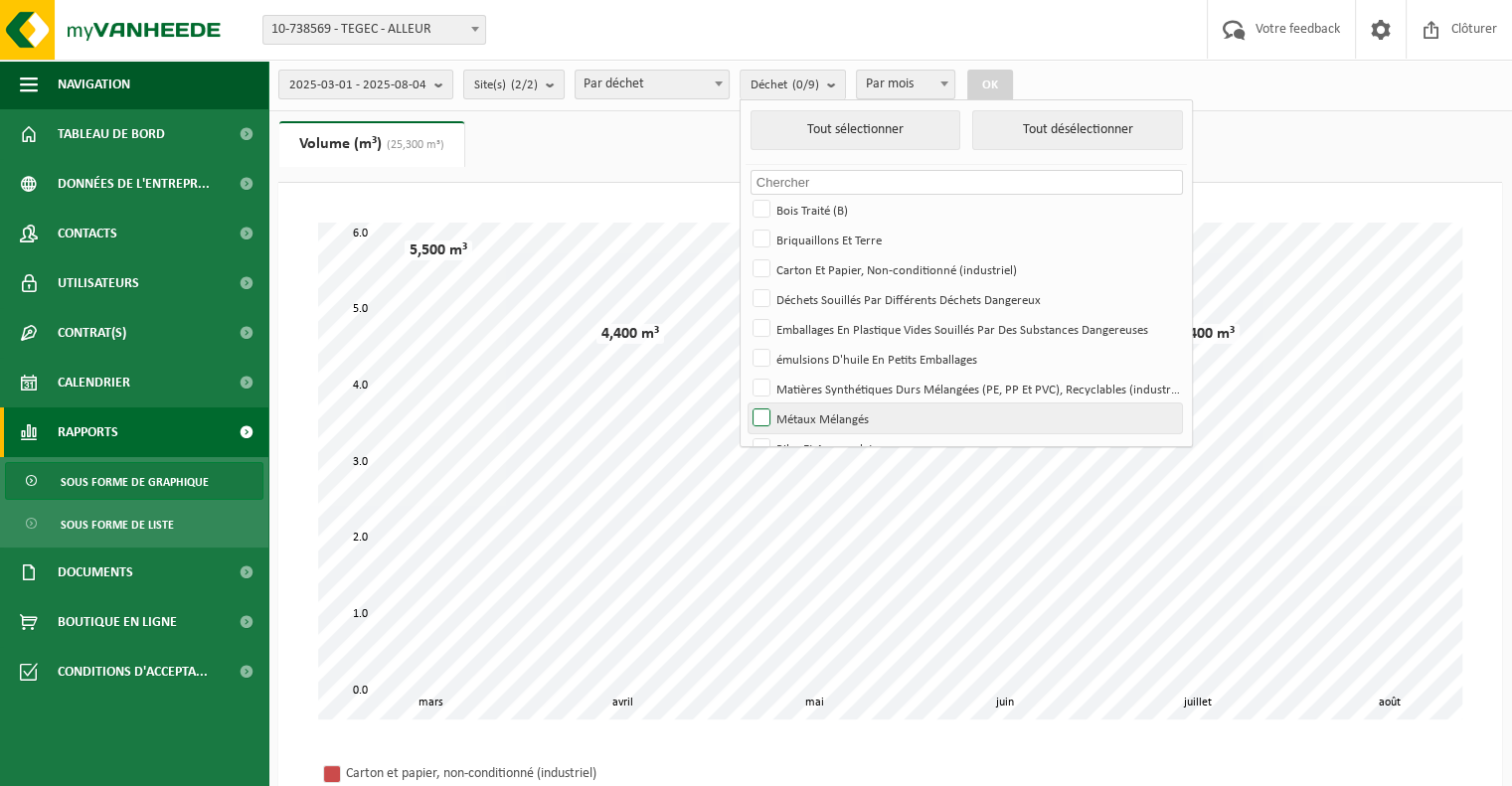 click on "Métaux Mélangés" at bounding box center [964, 418] 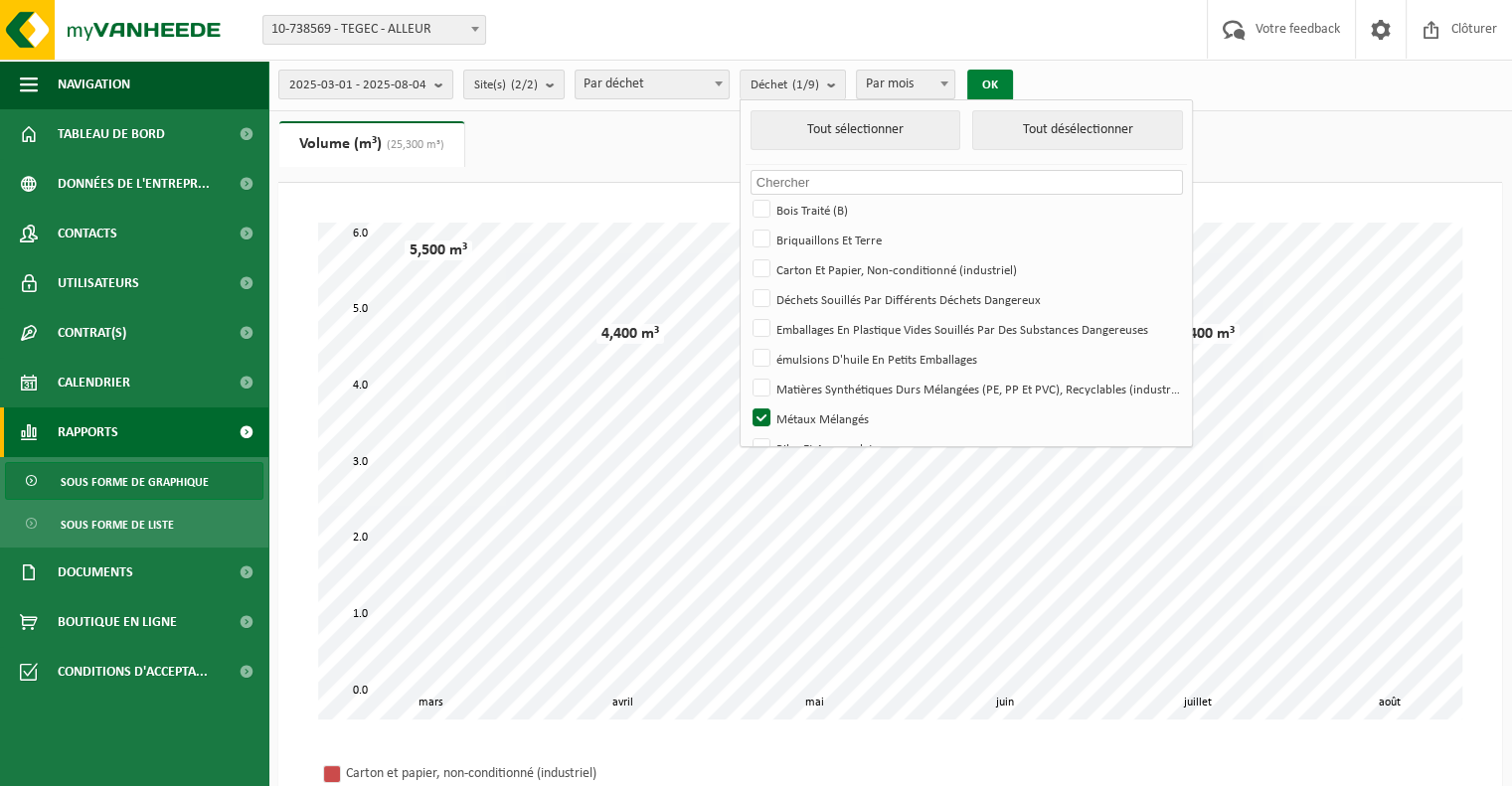 click on "OK" at bounding box center (990, 85) 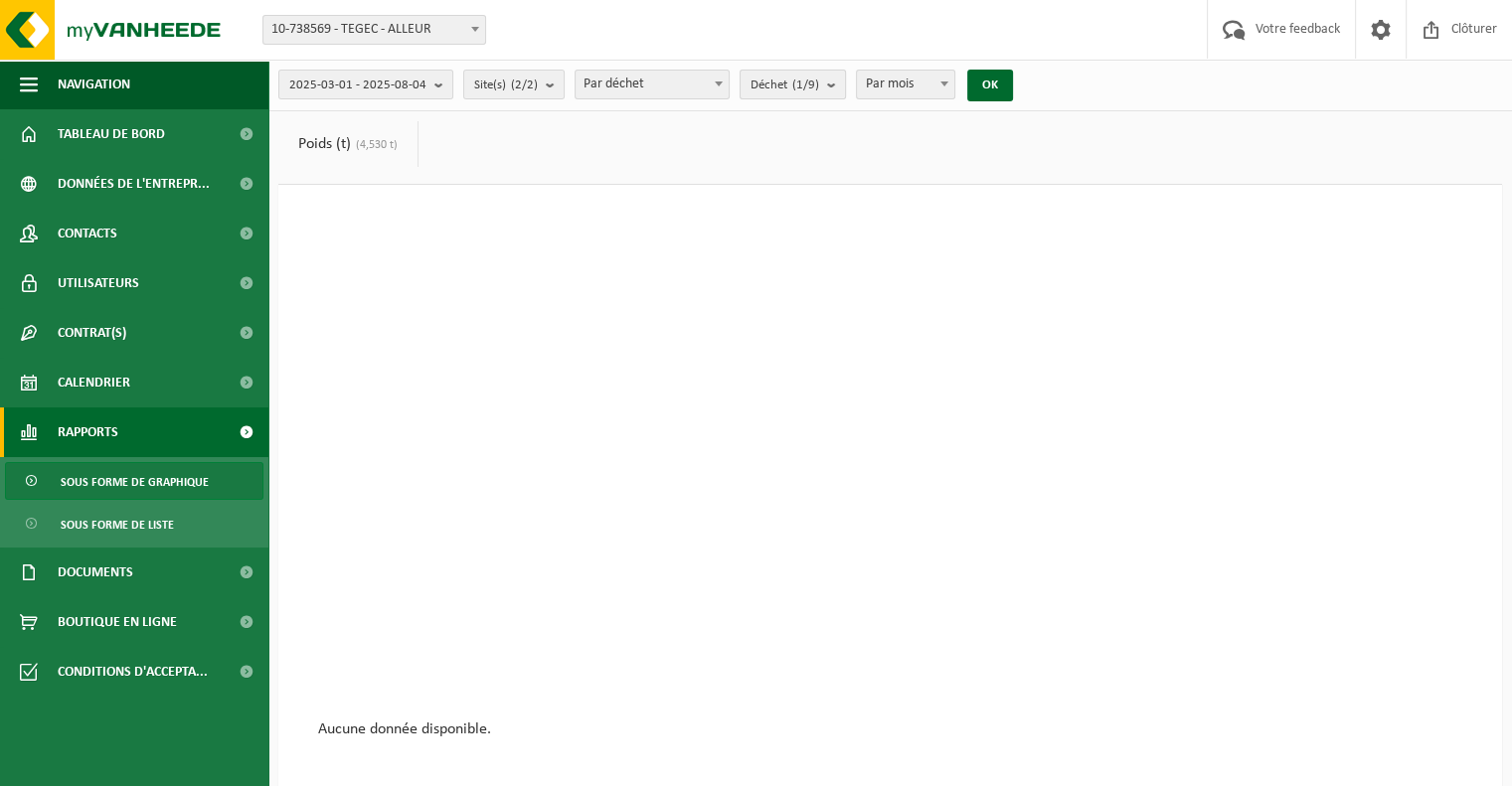 click on "Déchet (1/9)" at bounding box center (792, 84) 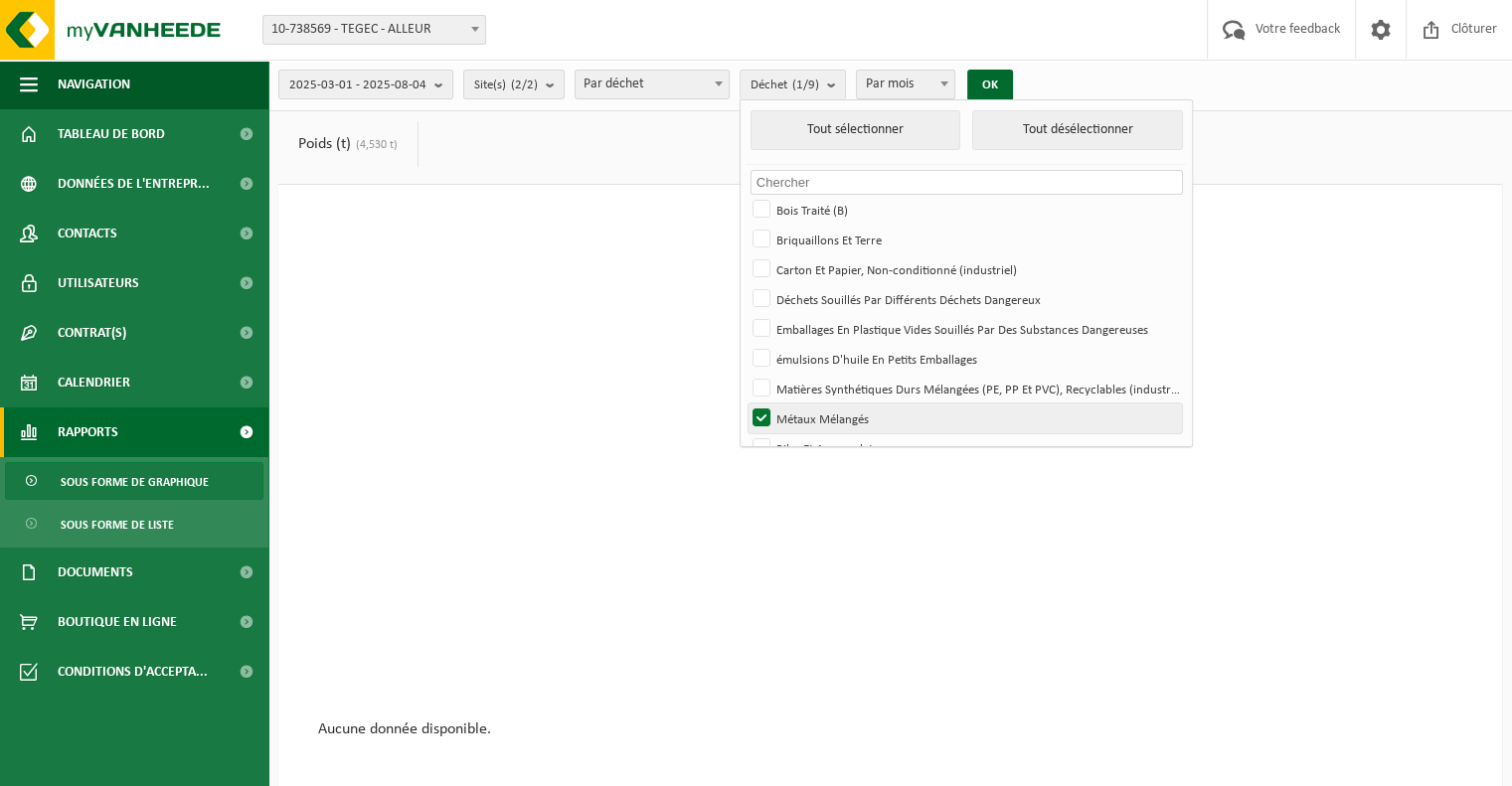 click on "Métaux Mélangés" at bounding box center [964, 418] 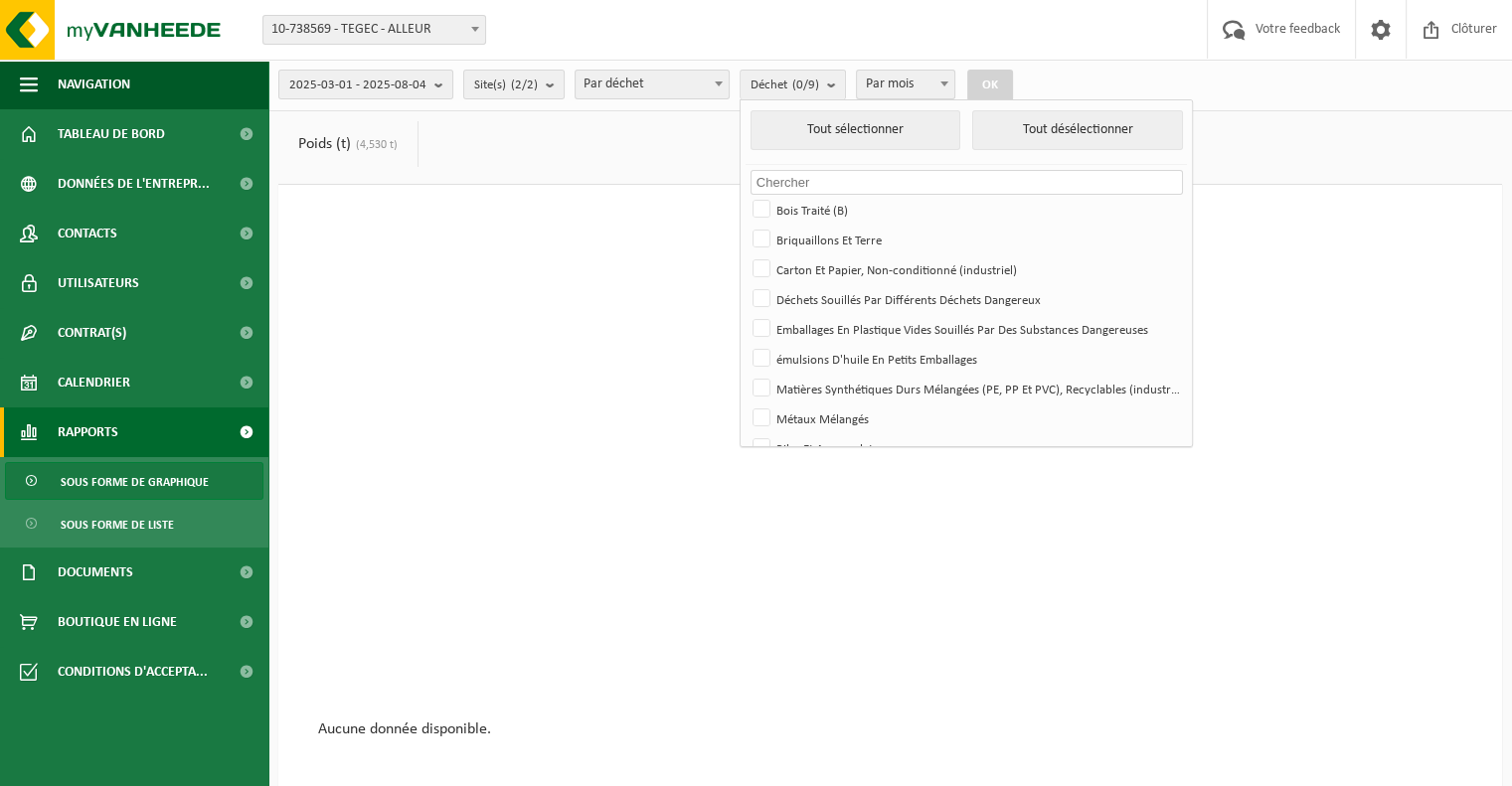 scroll, scrollTop: 25, scrollLeft: 0, axis: vertical 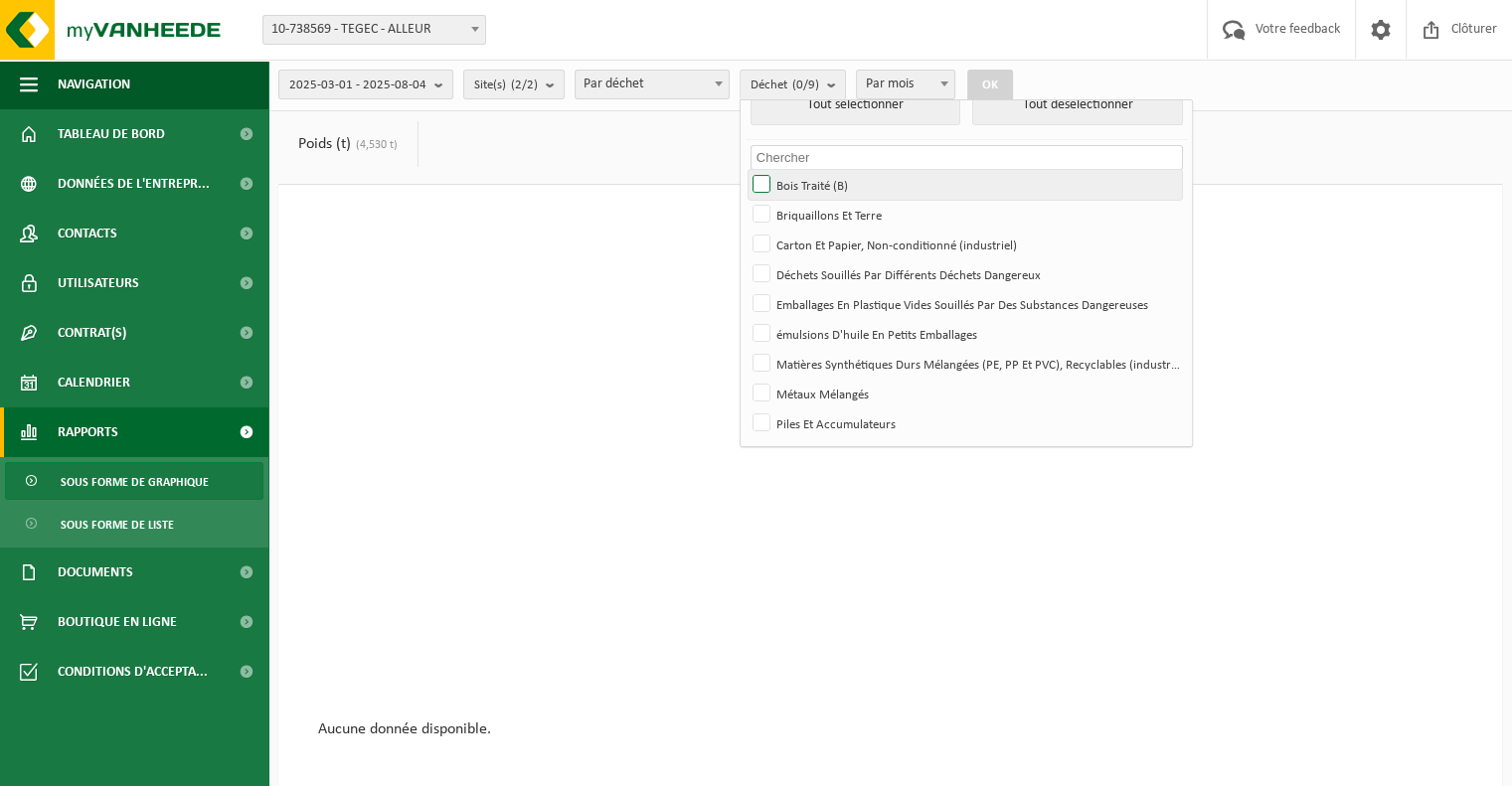 click on "Bois Traité (B)" at bounding box center [964, 185] 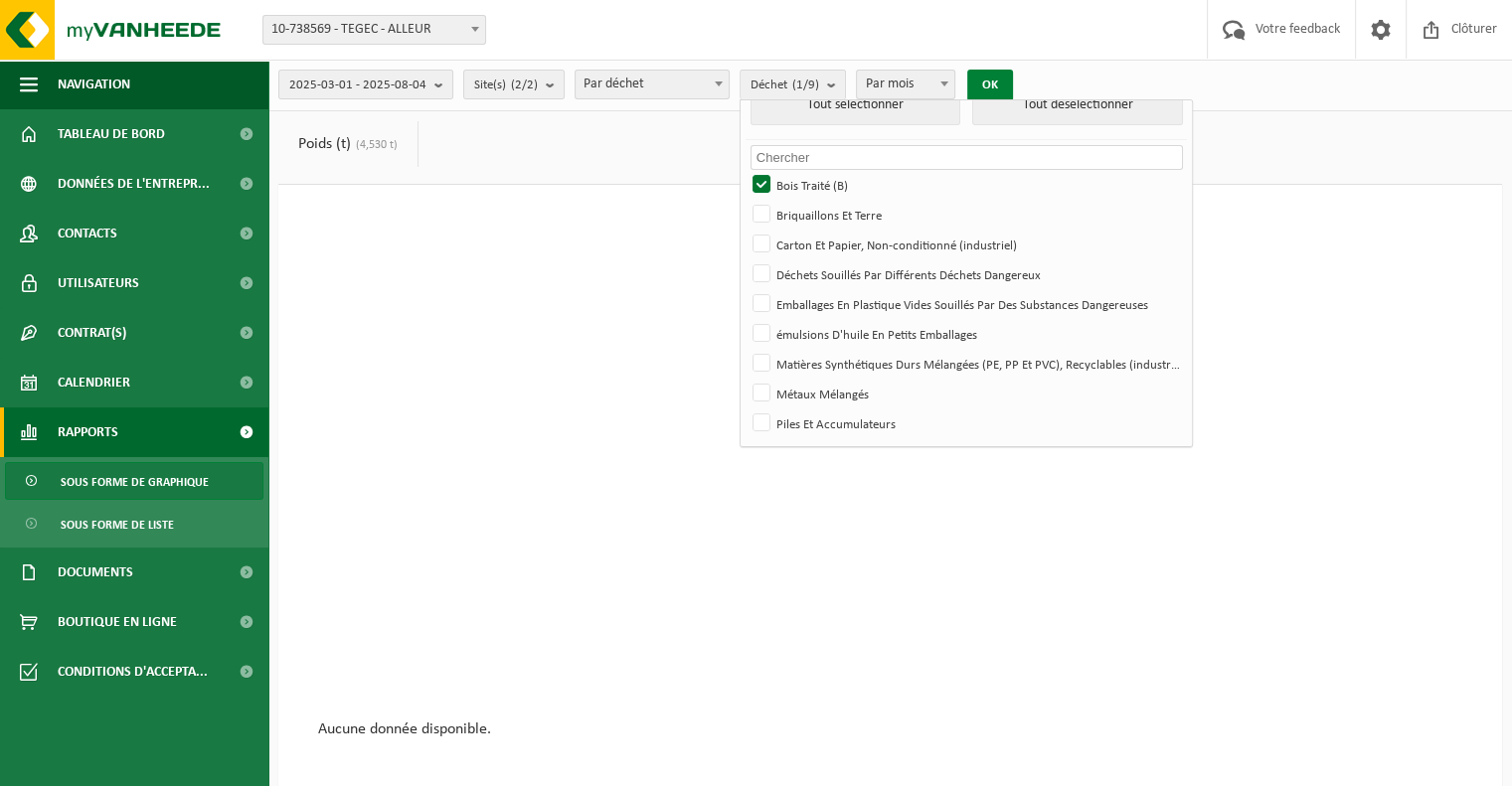click on "OK" at bounding box center (990, 85) 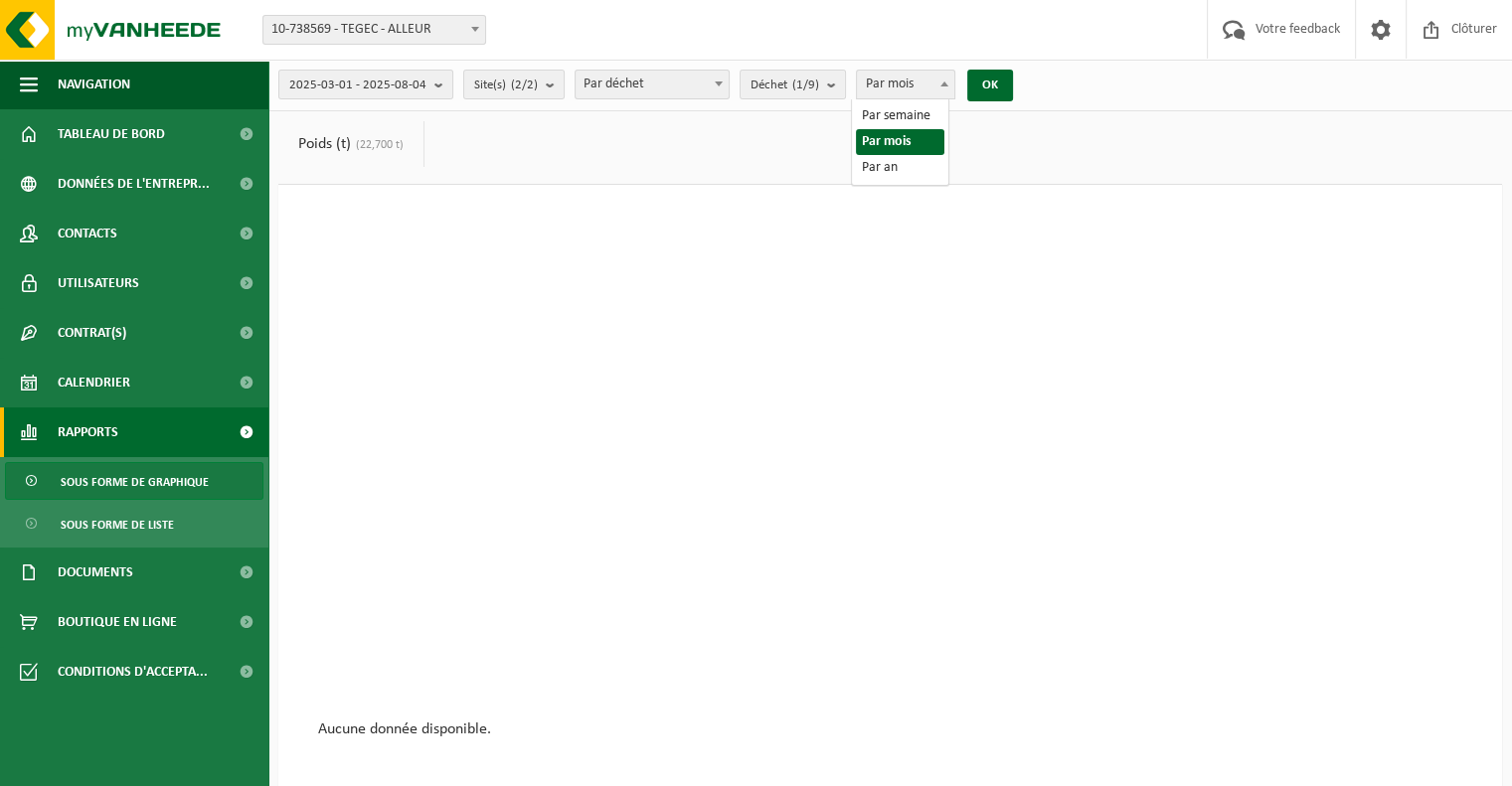 click on "Par mois" at bounding box center [906, 84] 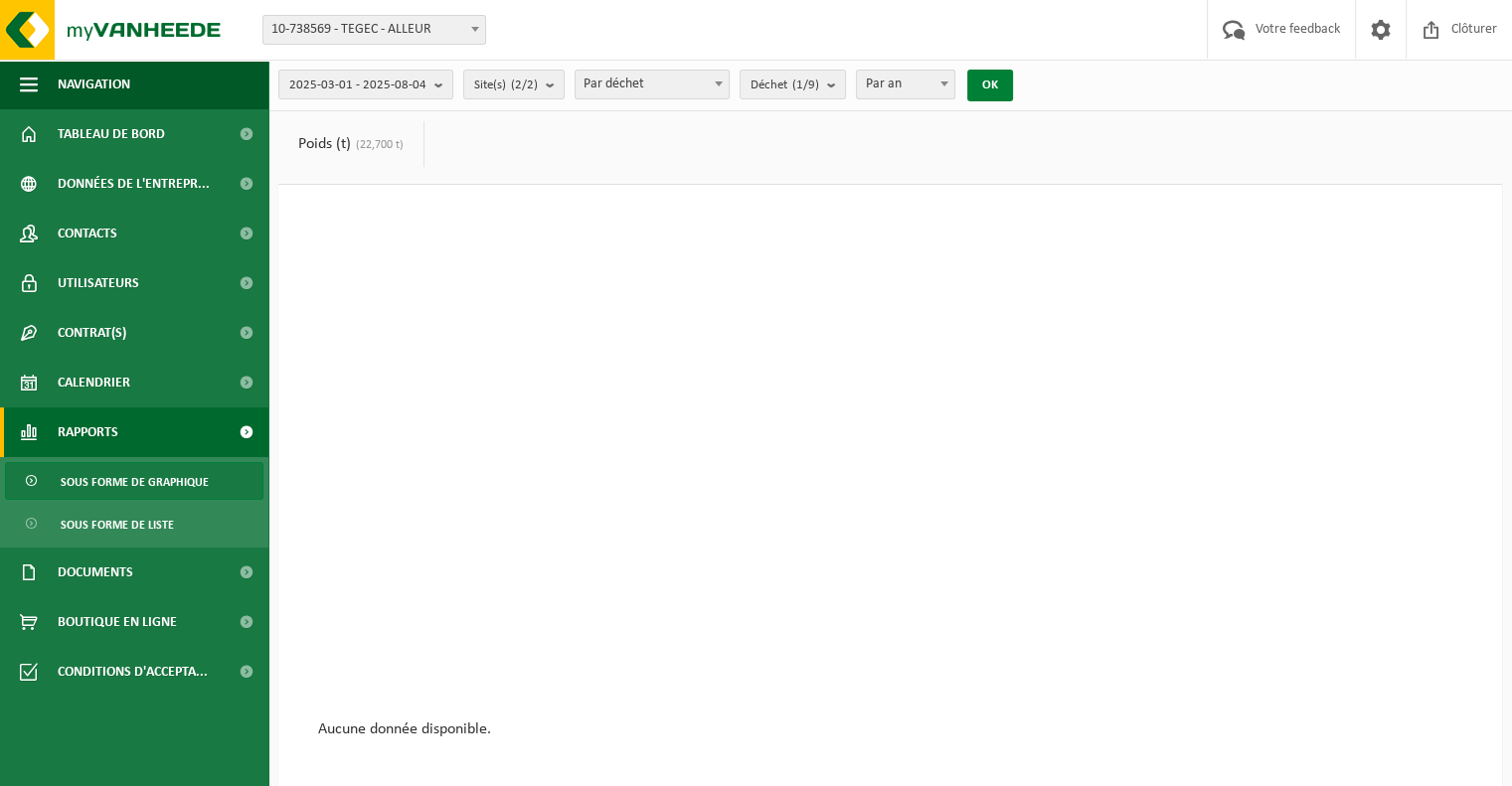click on "OK" at bounding box center [990, 85] 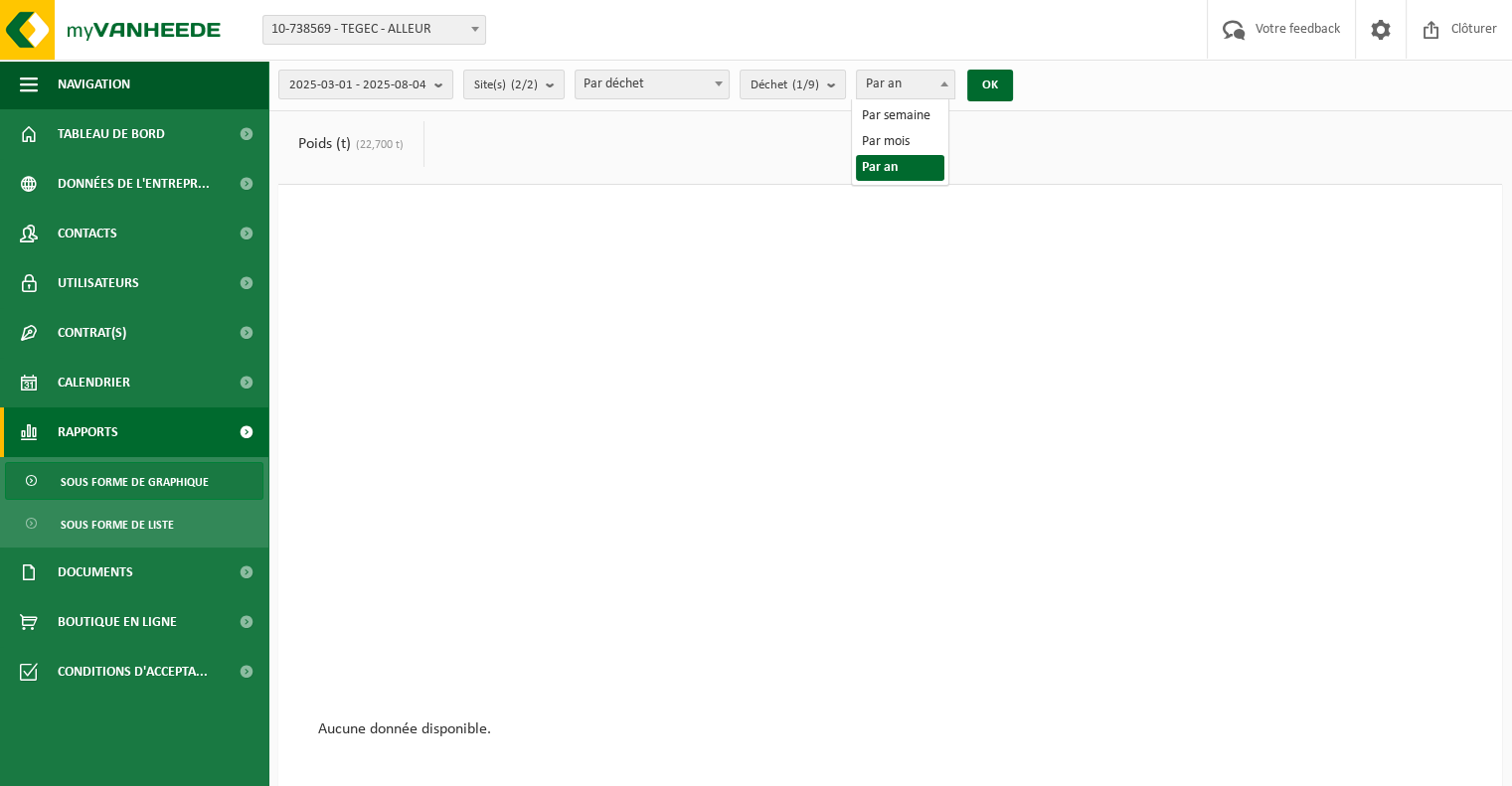 click on "Par an" at bounding box center (906, 84) 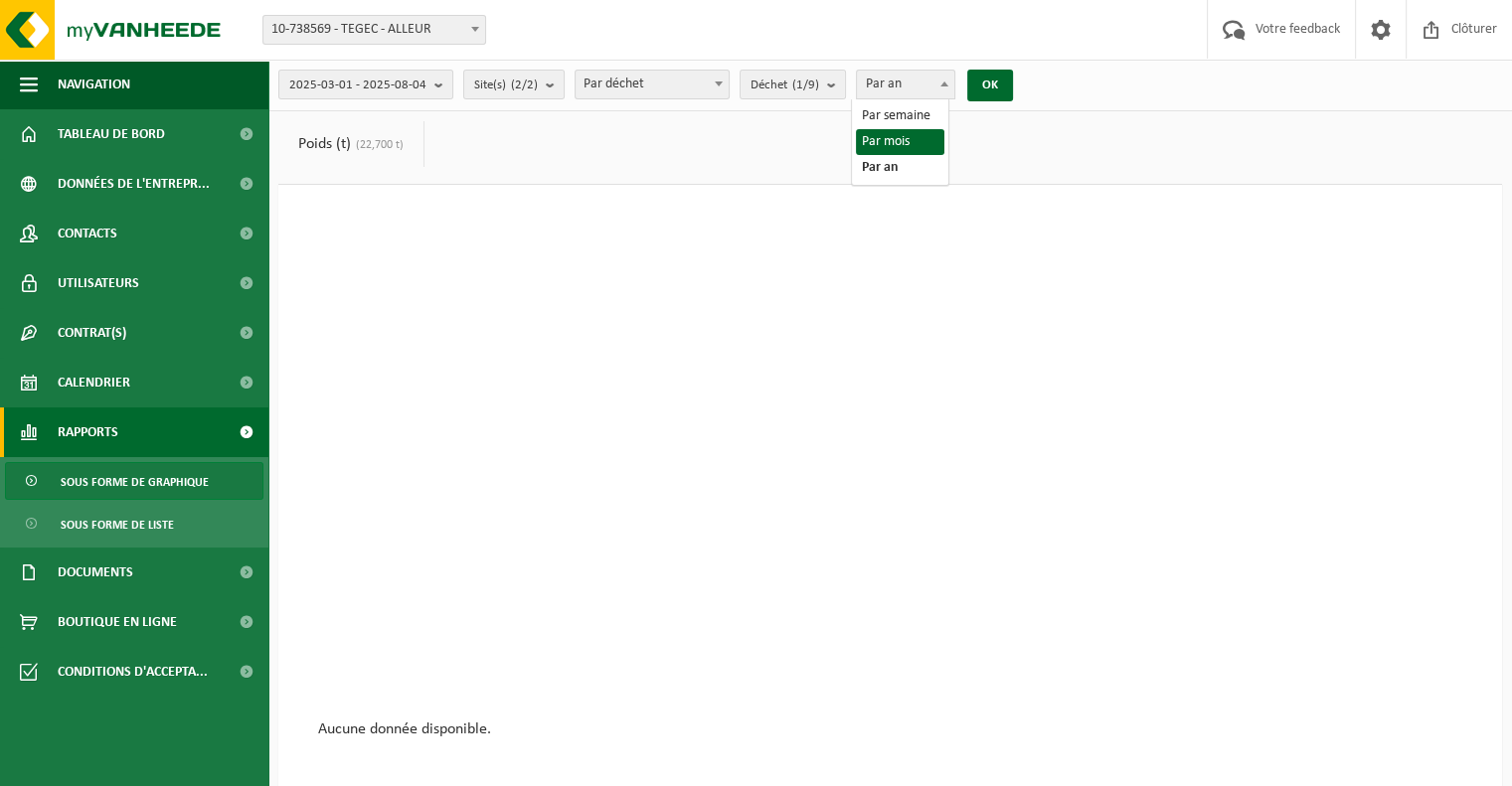 select on "2" 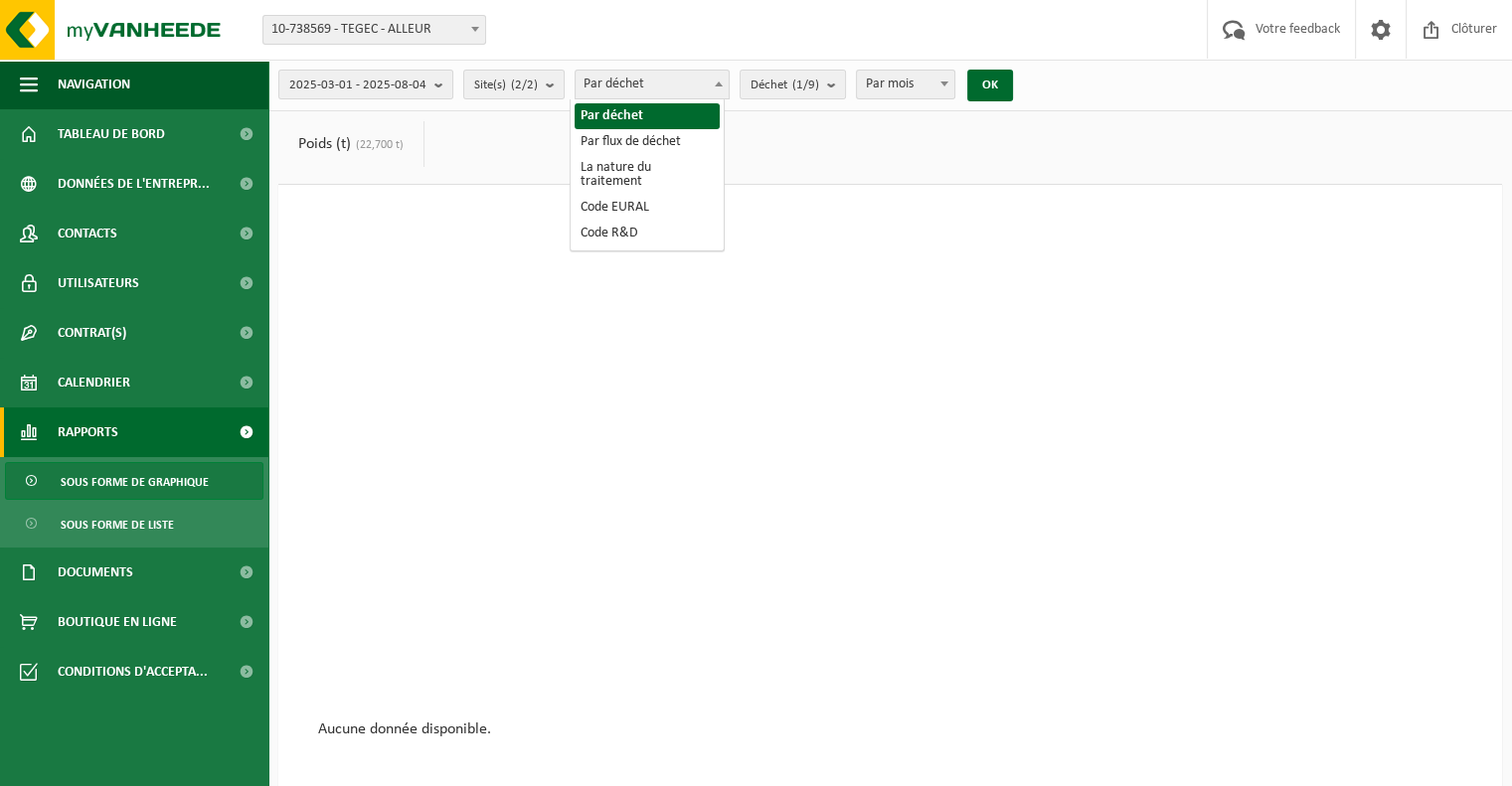 click at bounding box center [719, 83] 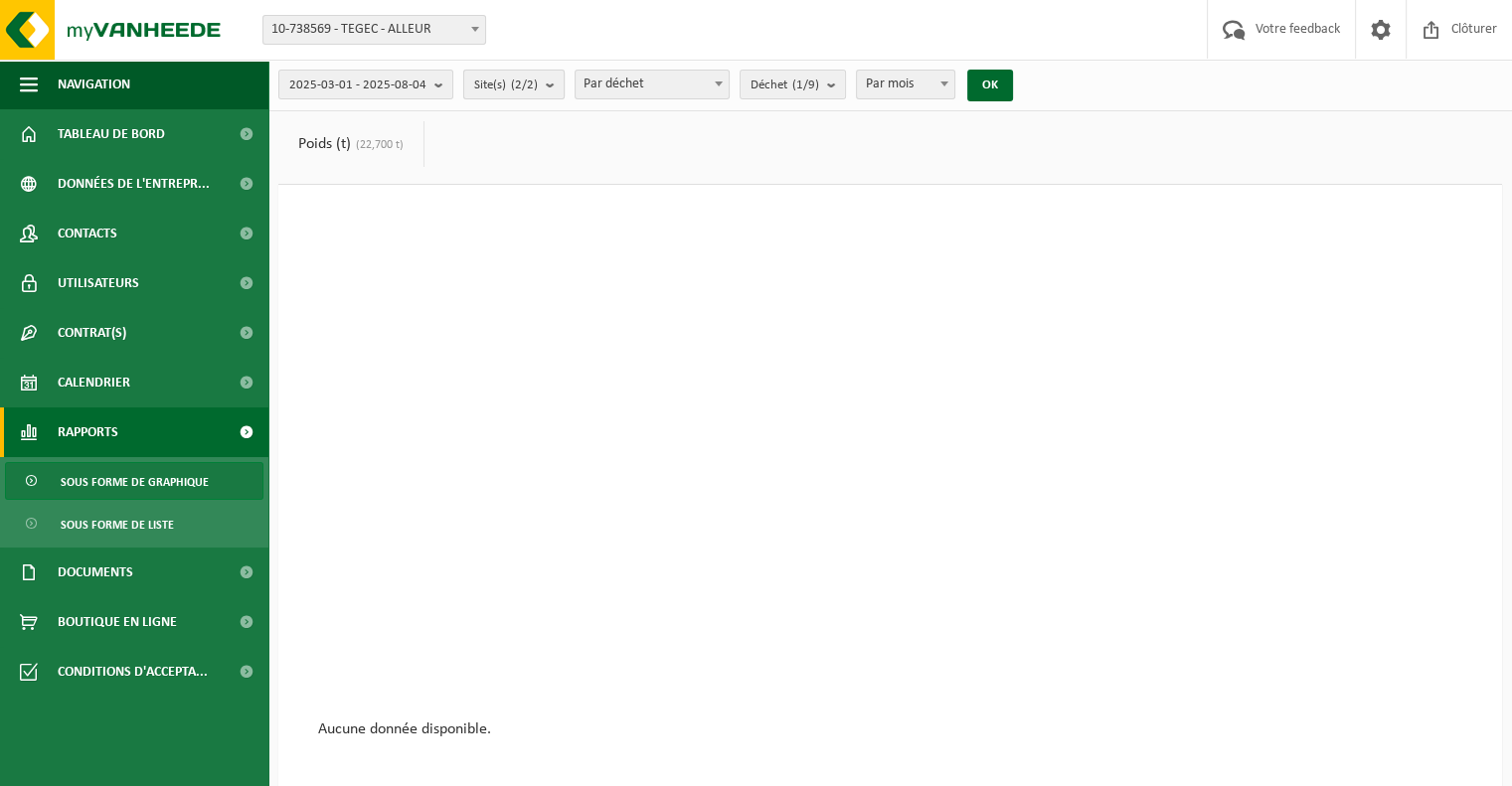 click on "Site(s)  (2/2)" at bounding box center [514, 84] 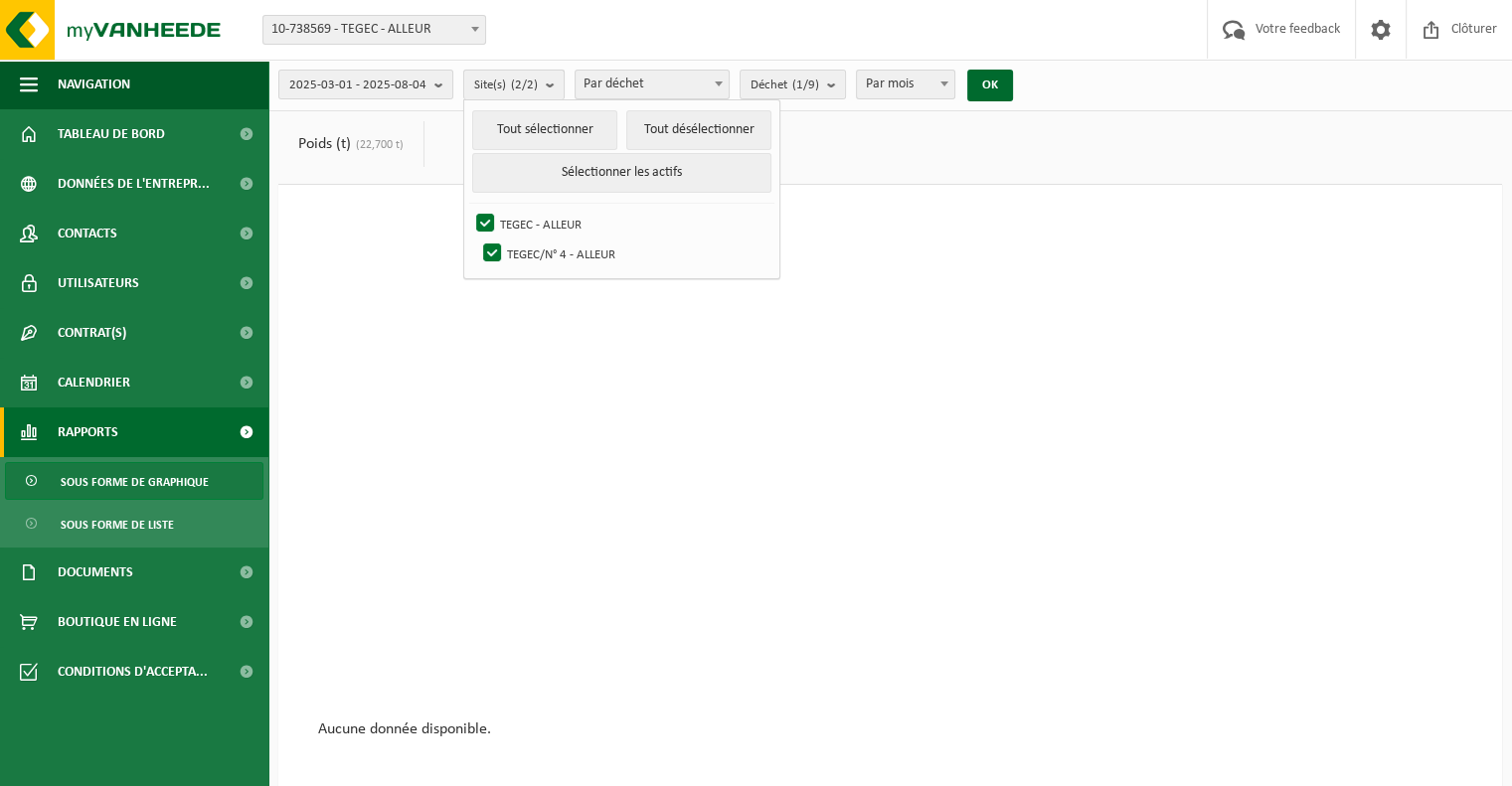 click on "Site(s)  (2/2)" at bounding box center [514, 84] 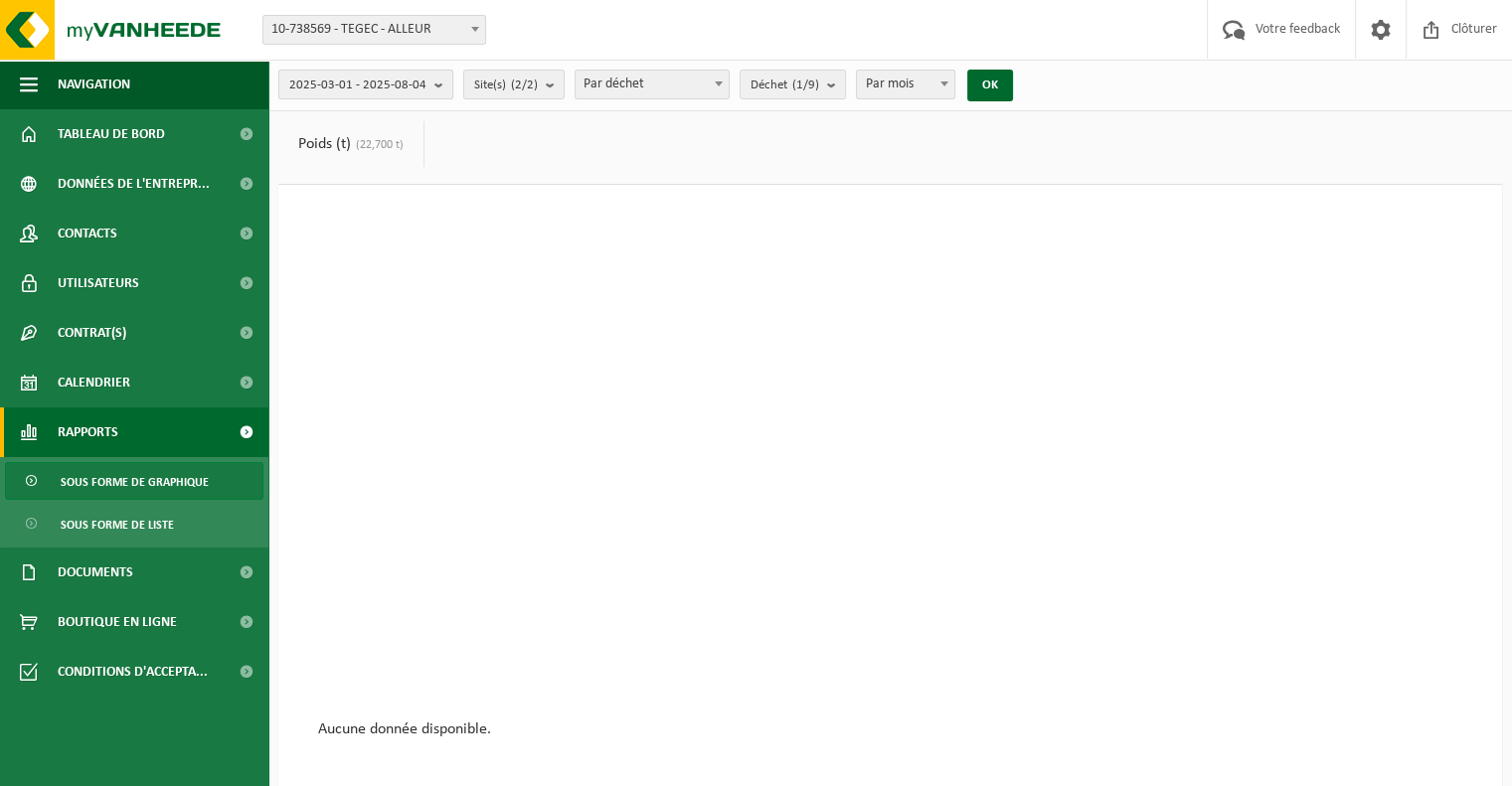 click on "2025-03-01 - 2025-08-04" at bounding box center (358, 85) 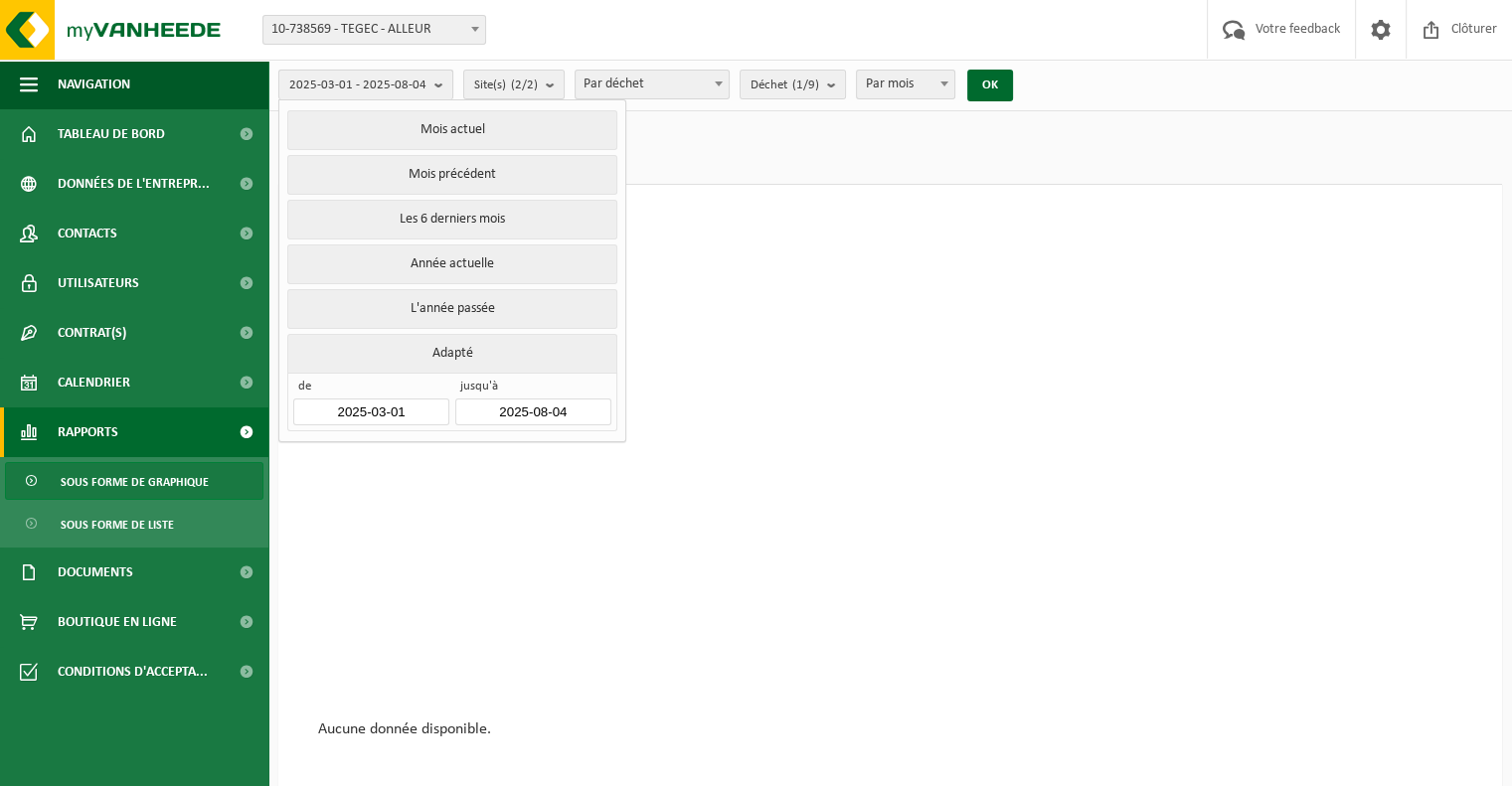 click on "2025-03-01 - 2025-08-04" at bounding box center [358, 85] 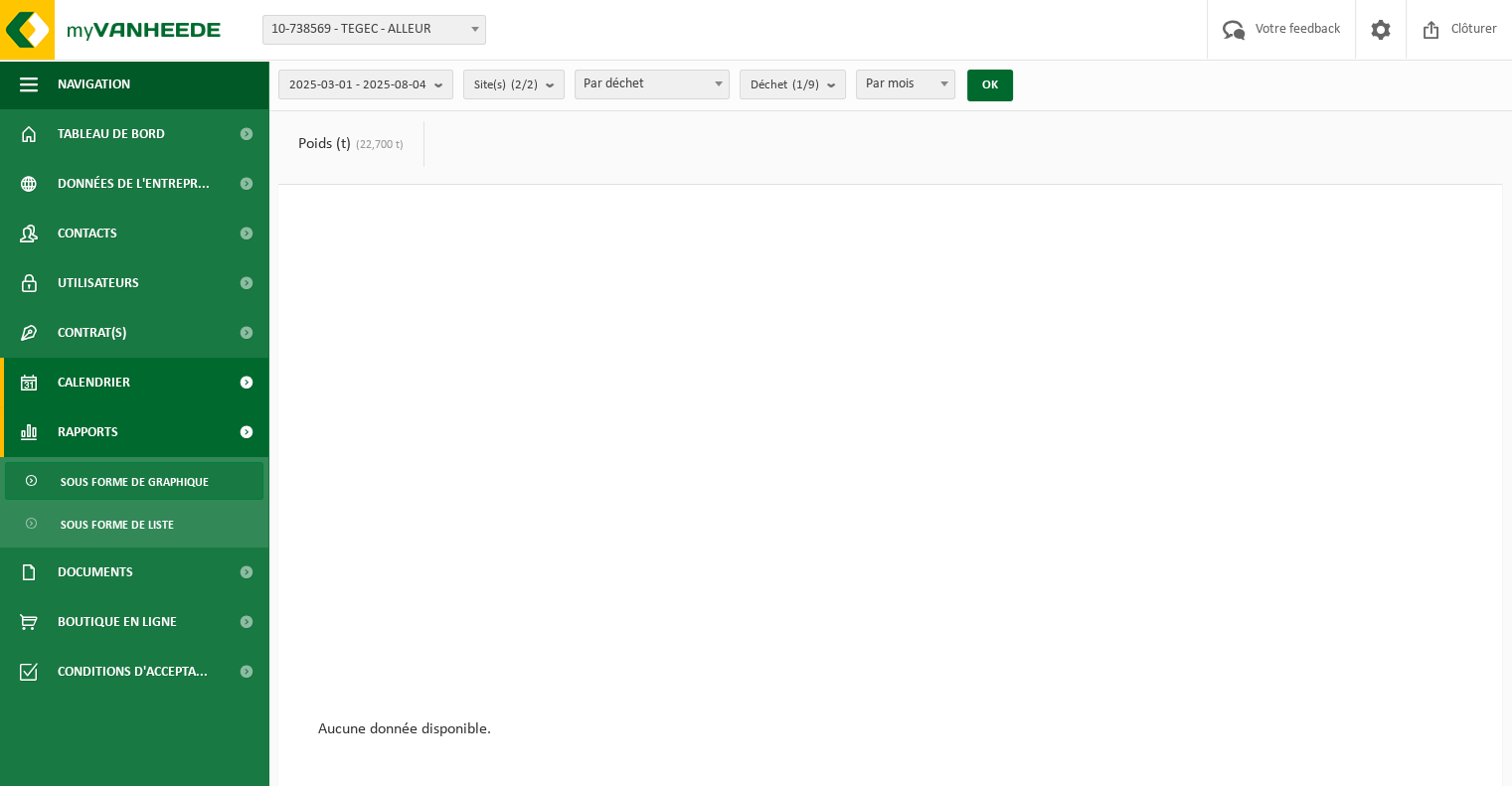 click on "Calendrier" at bounding box center (134, 383) 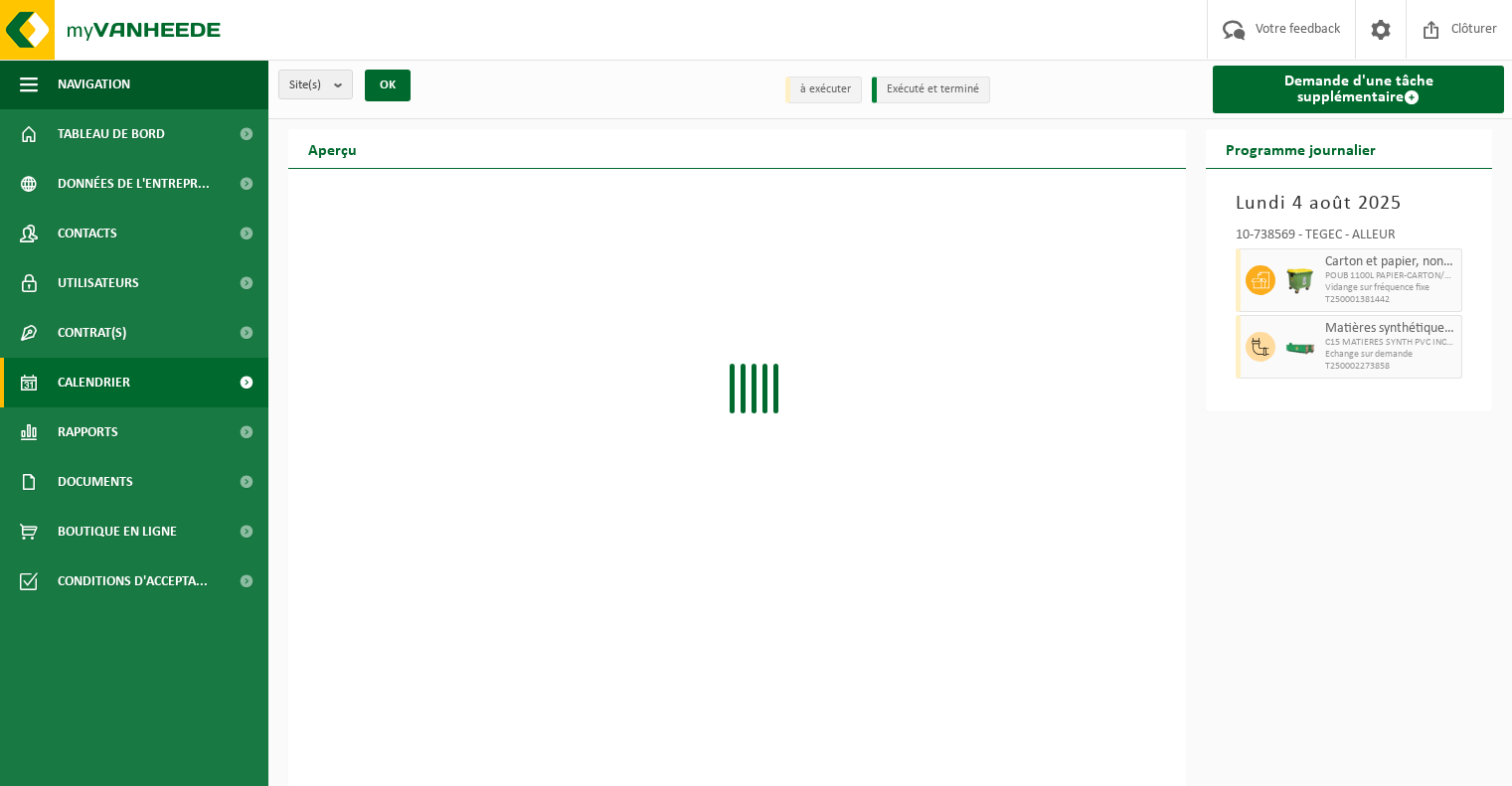 scroll, scrollTop: 0, scrollLeft: 0, axis: both 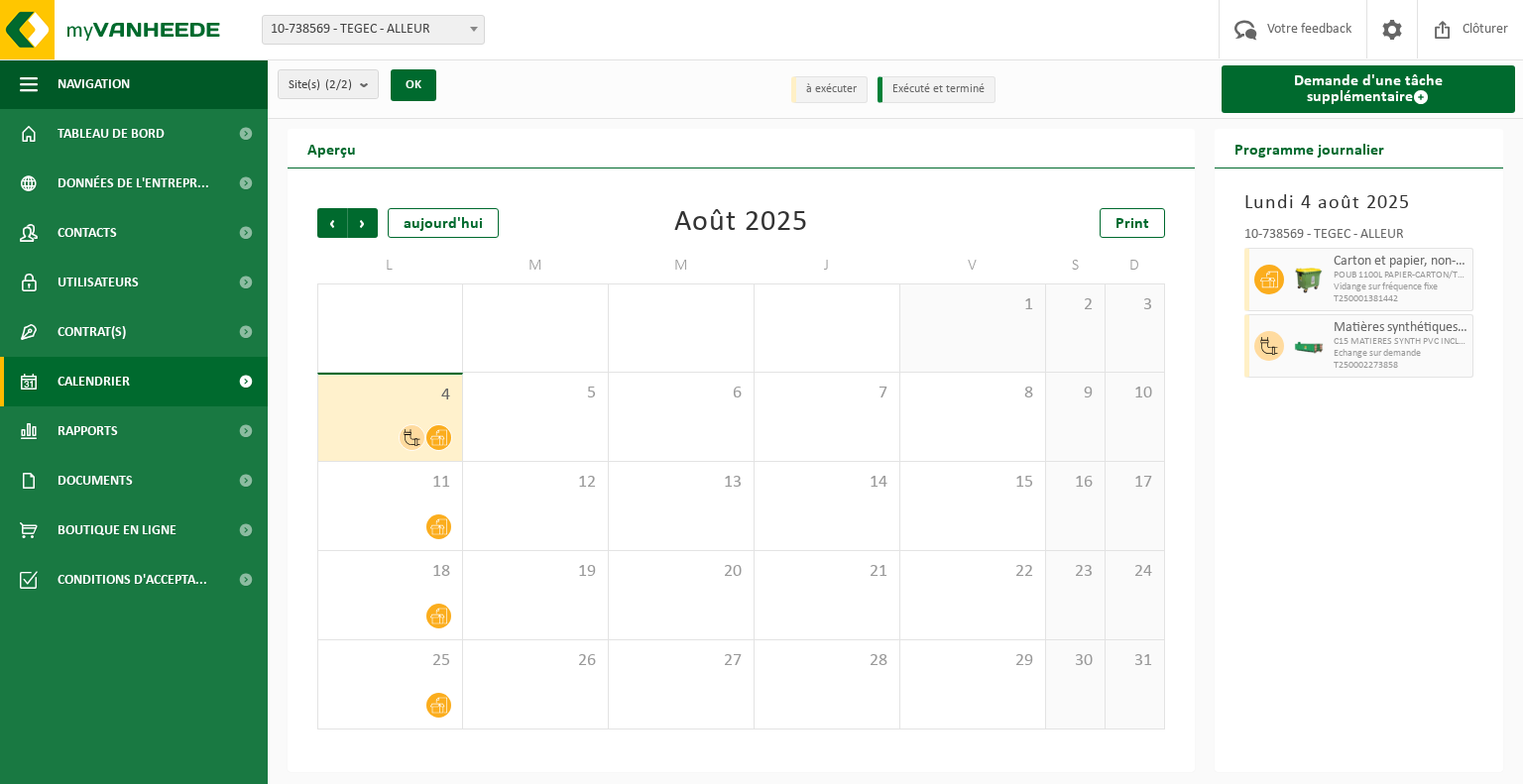 click on "T250001381442" at bounding box center (1401, 299) 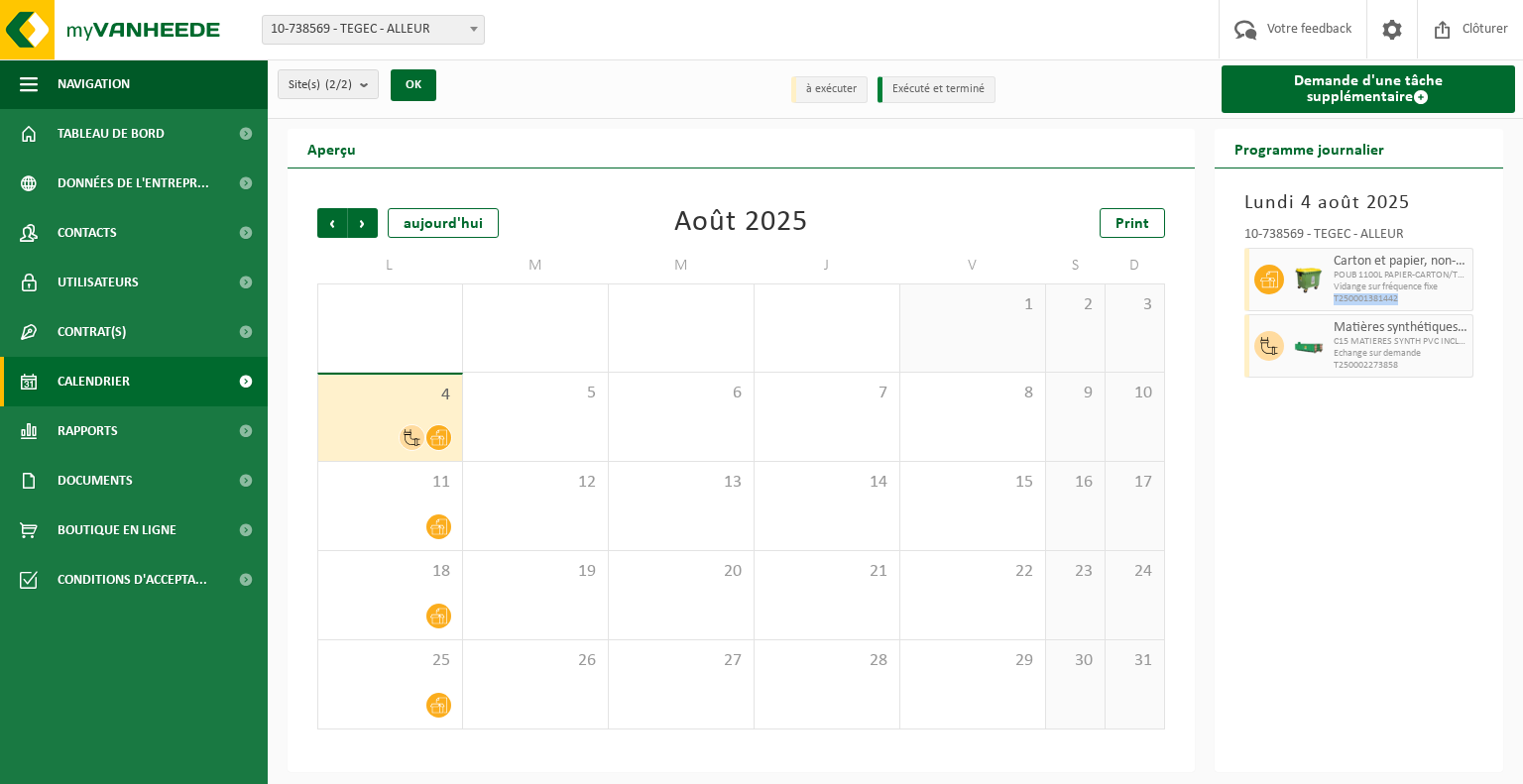 click on "T250001381442" at bounding box center [1401, 299] 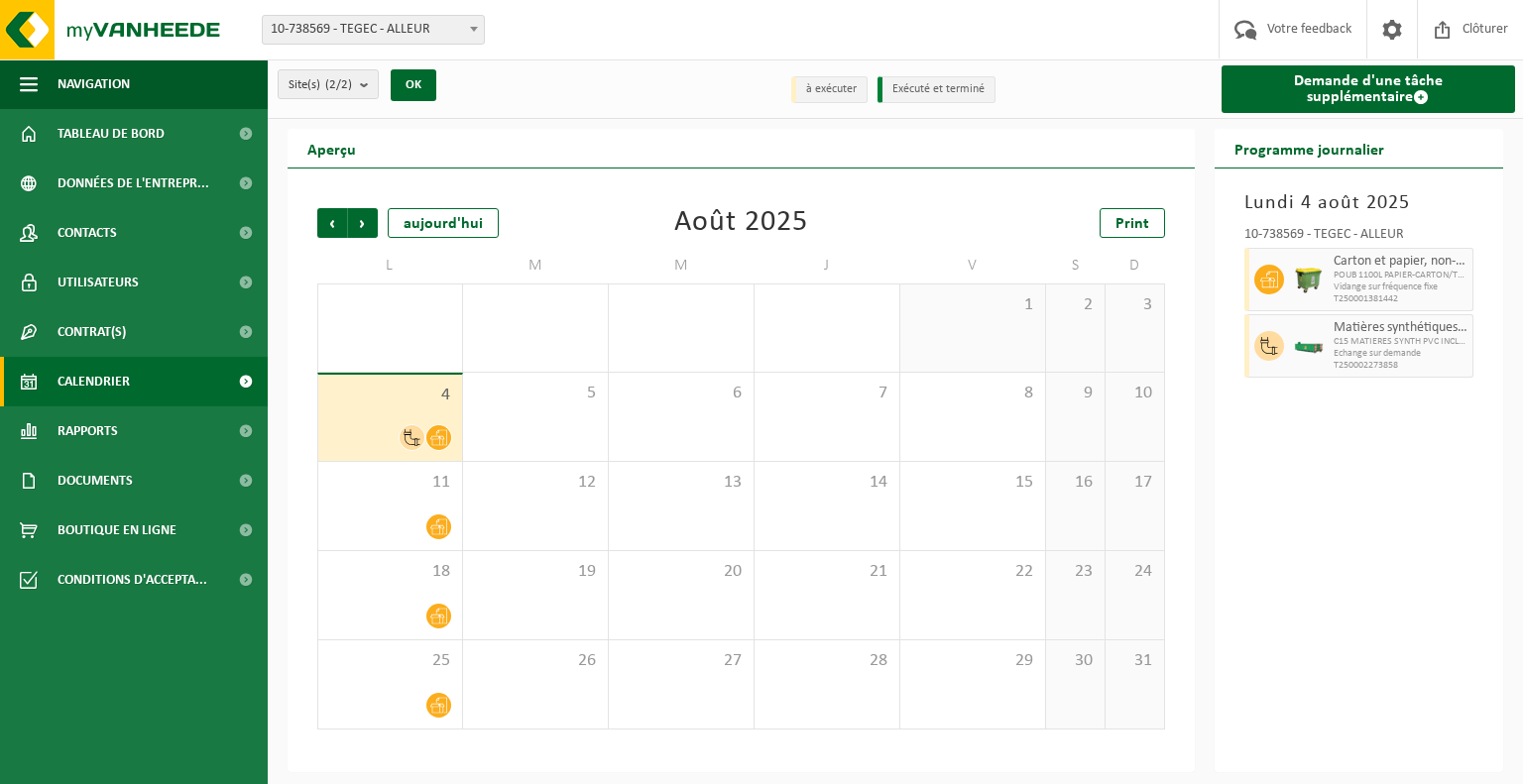 click on "Lundi 4 août 2025         10-738569 - TEGEC - ALLEUR                             Carton et papier, non-conditionné (industriel)   POUB 1100L PAPIER-CARTON/TEGEC   Vidange sur fréquence fixe   T250001381442                                 Matières synthétiques durs mélangées (PE, PP et PVC), recyclables (industriel)   C15 MATIERES SYNTH PVC INCLUS/TEGEC   Echange sur demande   T250002273858" at bounding box center (1359, 470) 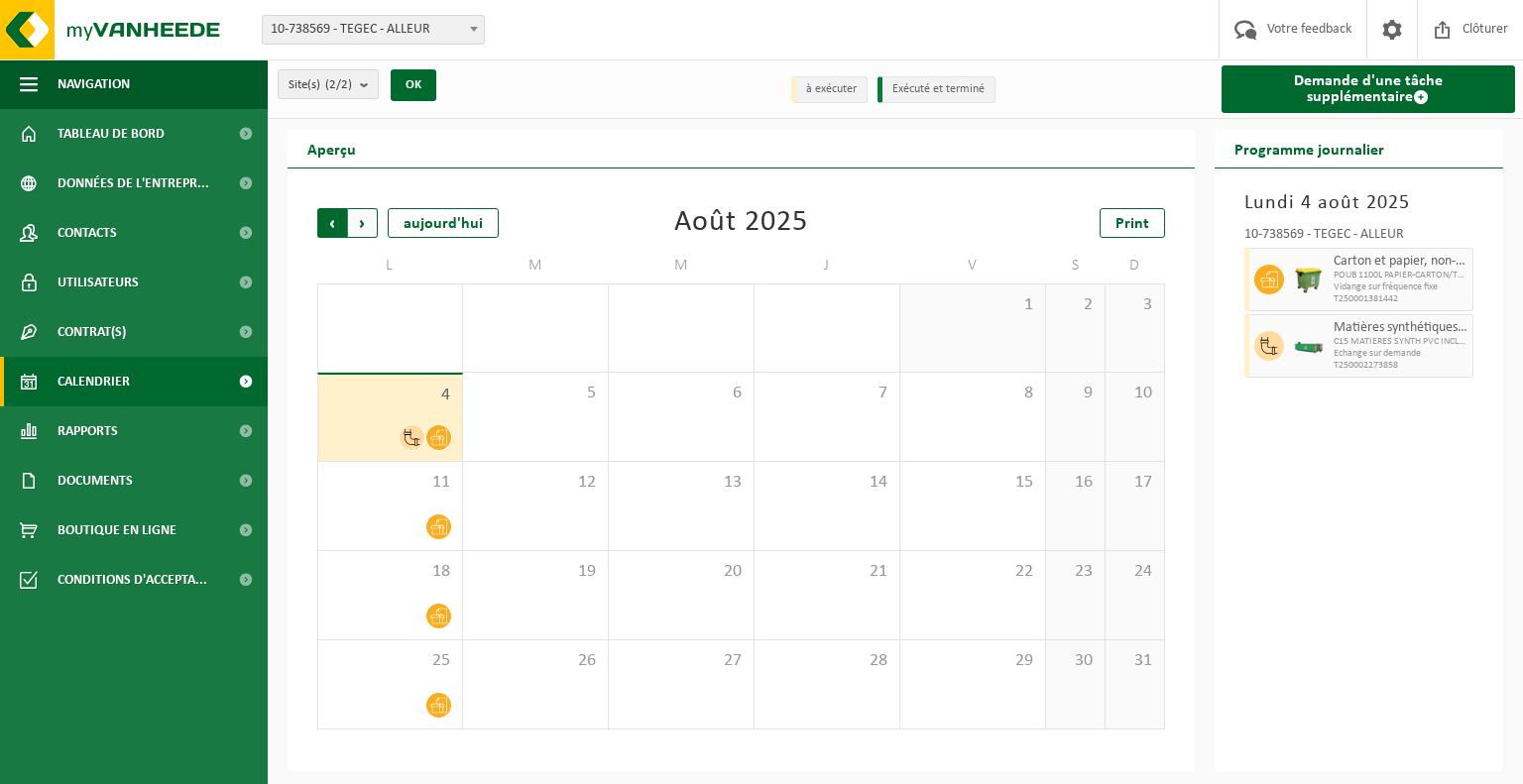 click on "Suivant" at bounding box center (363, 223) 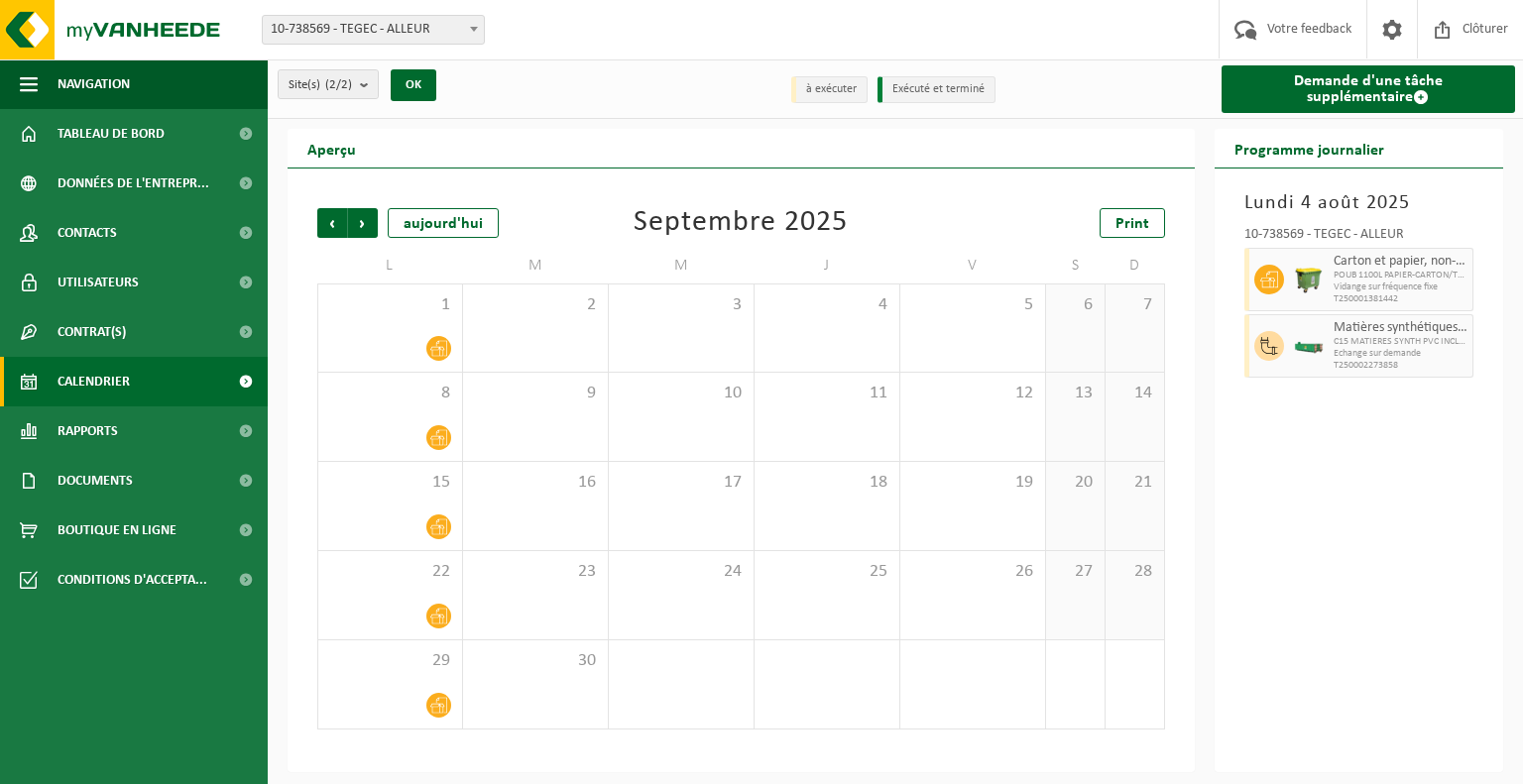 click on "Suivant" at bounding box center [363, 223] 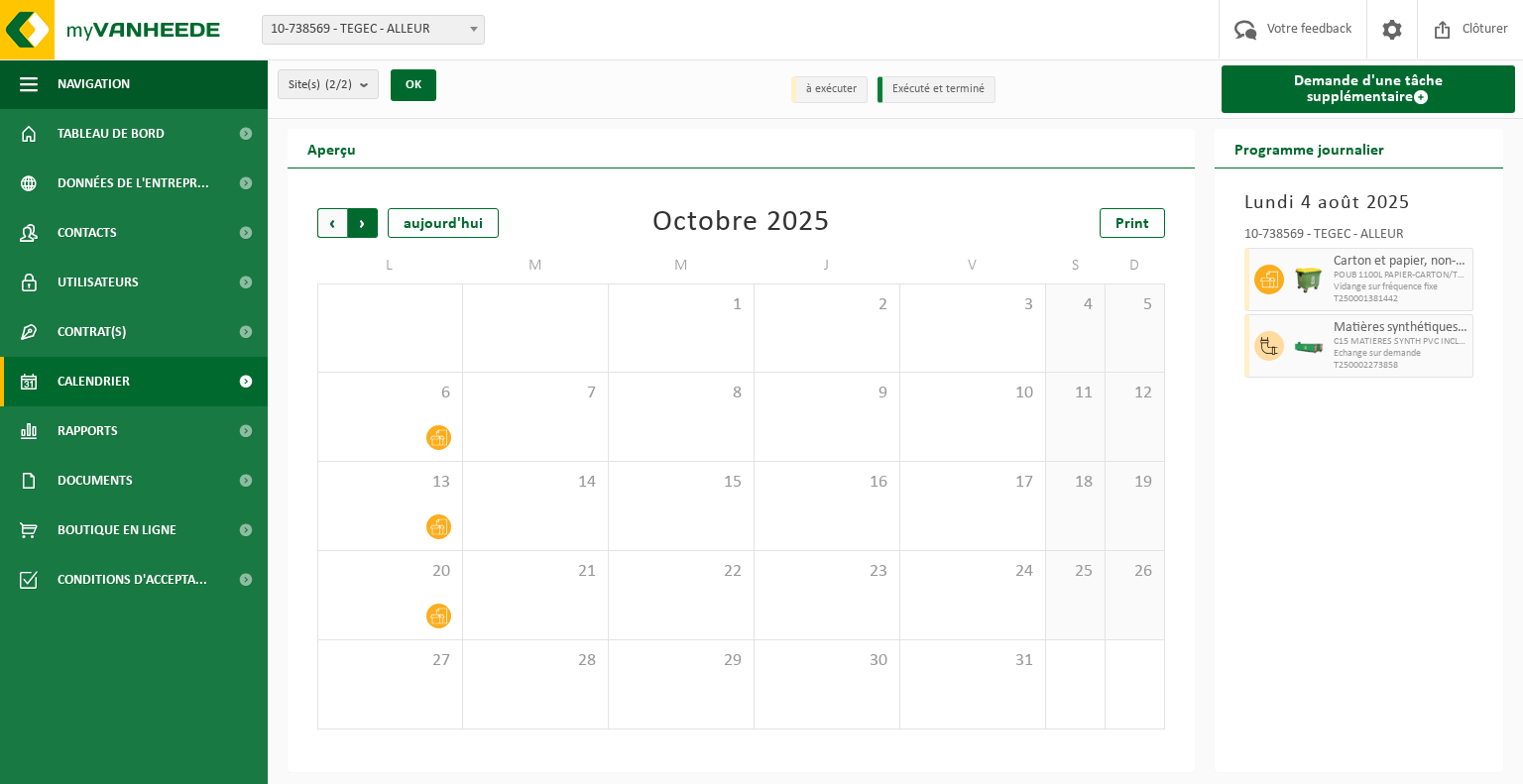 click on "Précédent" at bounding box center [332, 223] 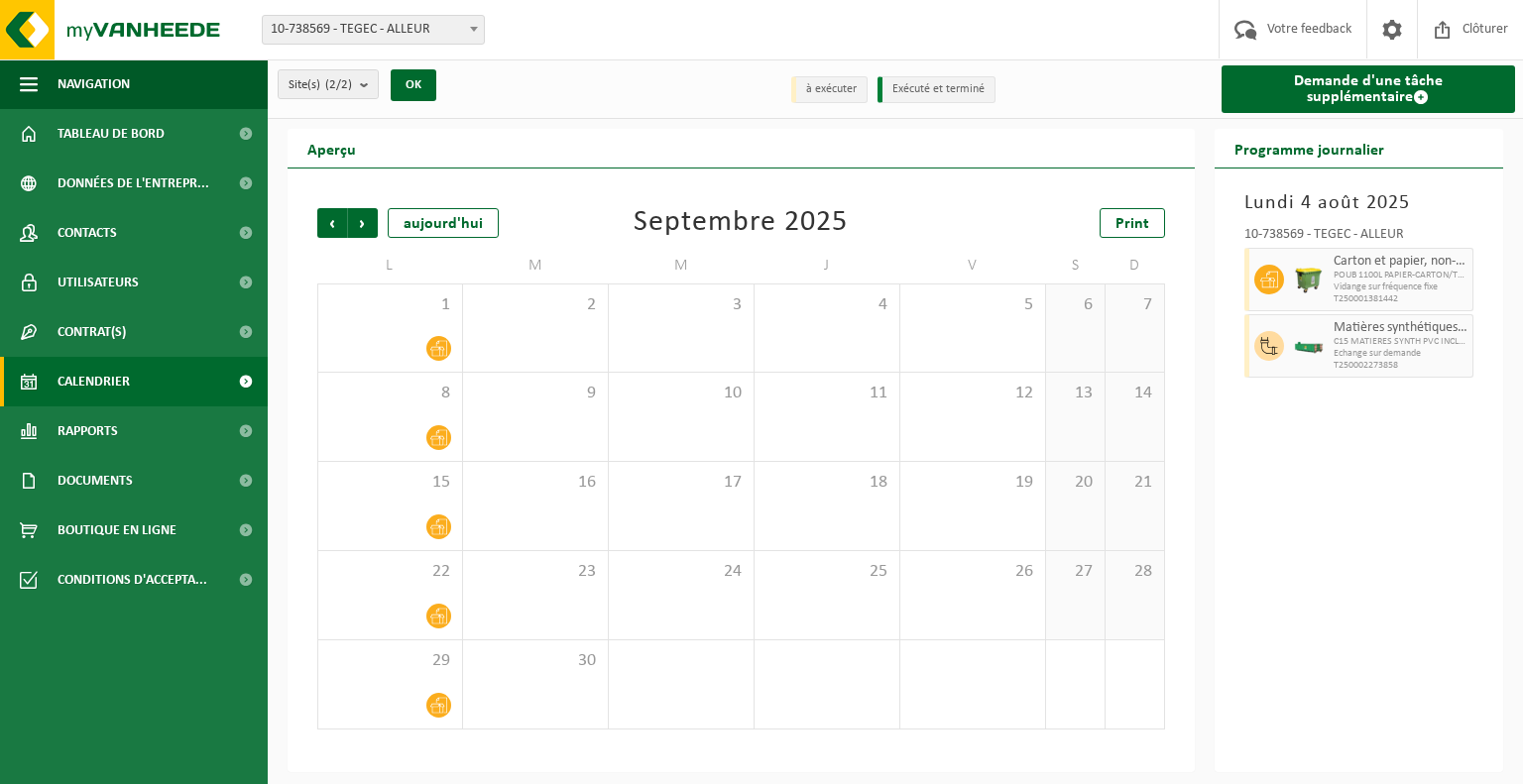 click on "Précédent" at bounding box center (332, 223) 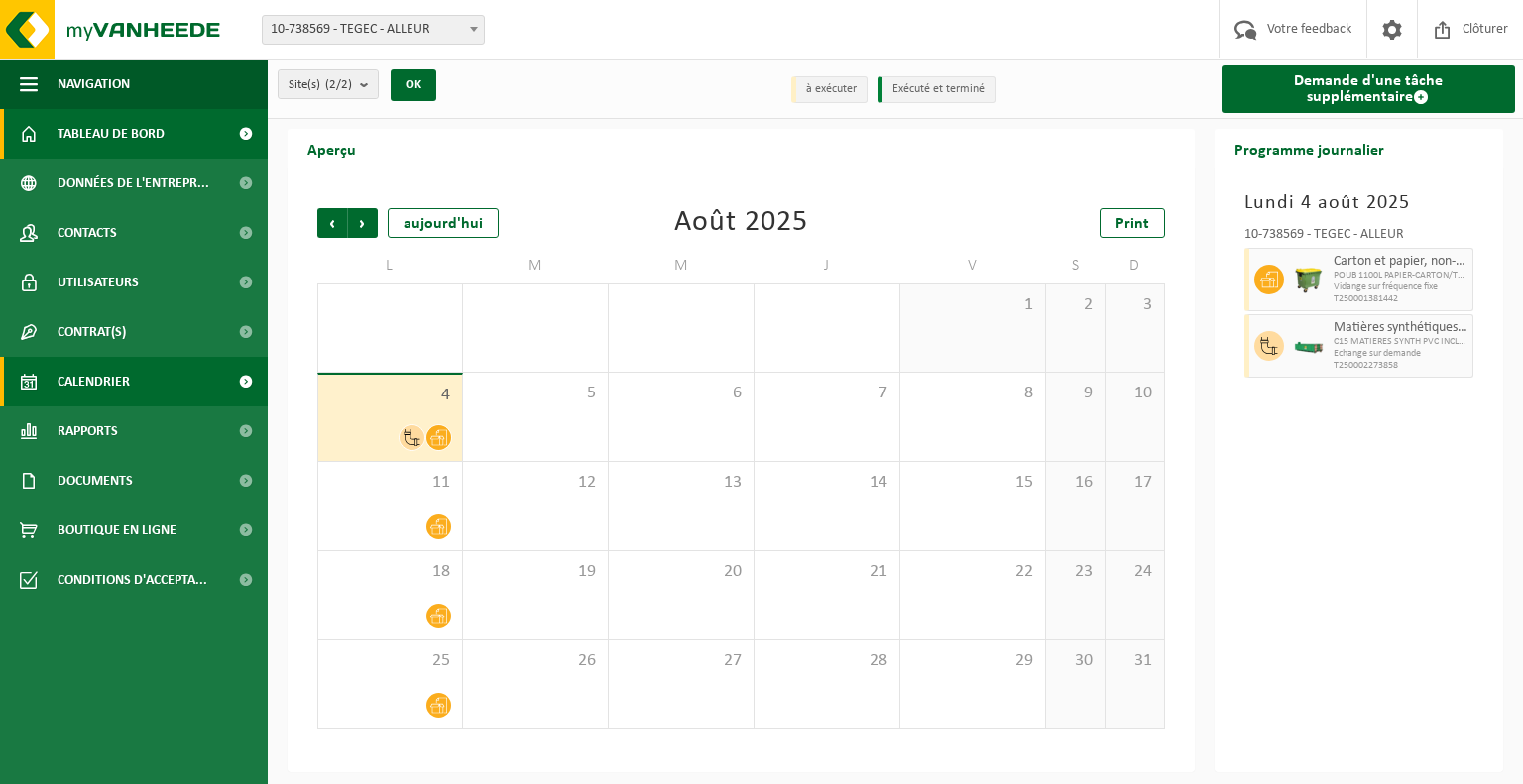 click on "Tableau de bord" at bounding box center (134, 134) 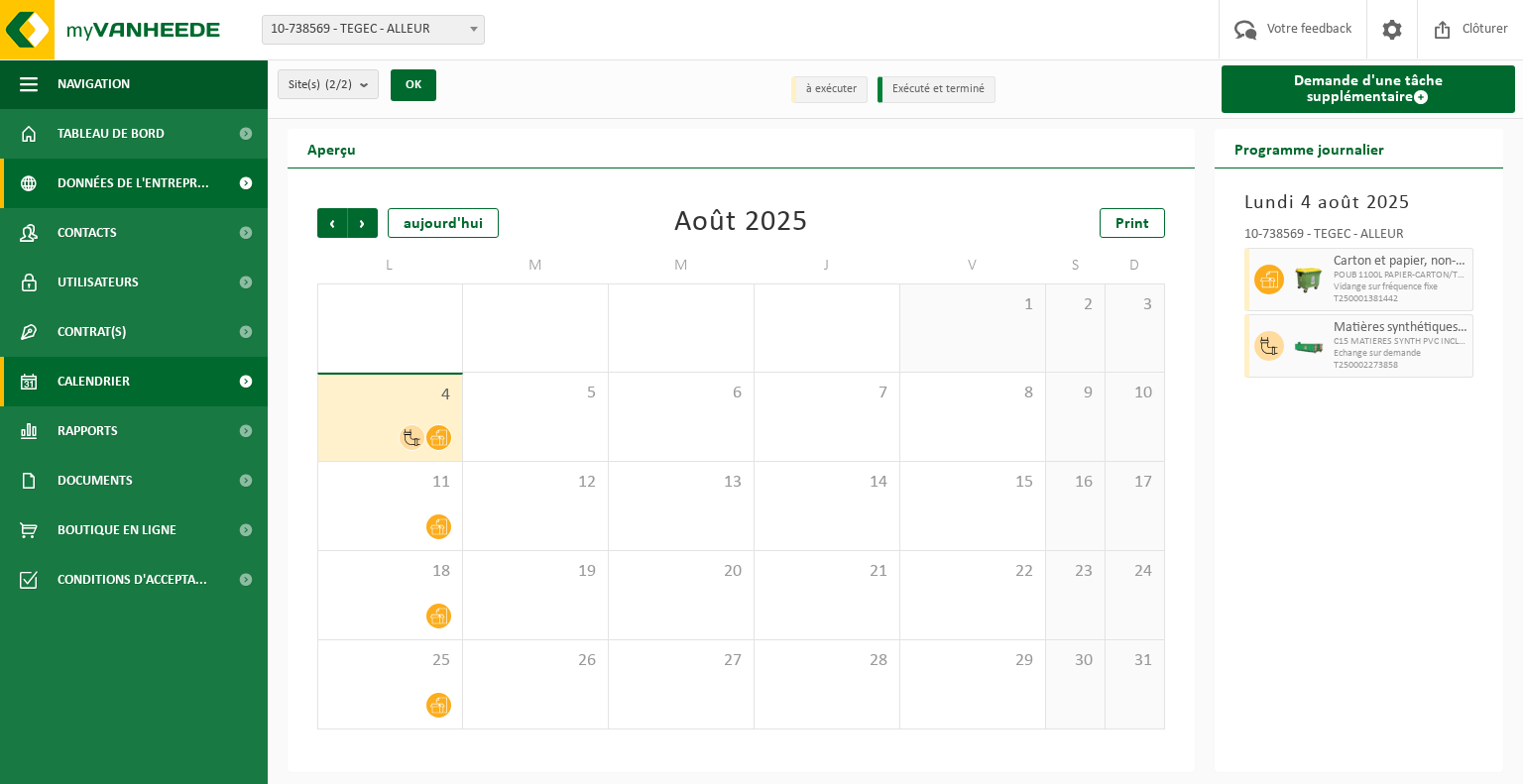 click on "Données de l'entrepr..." at bounding box center (133, 183) 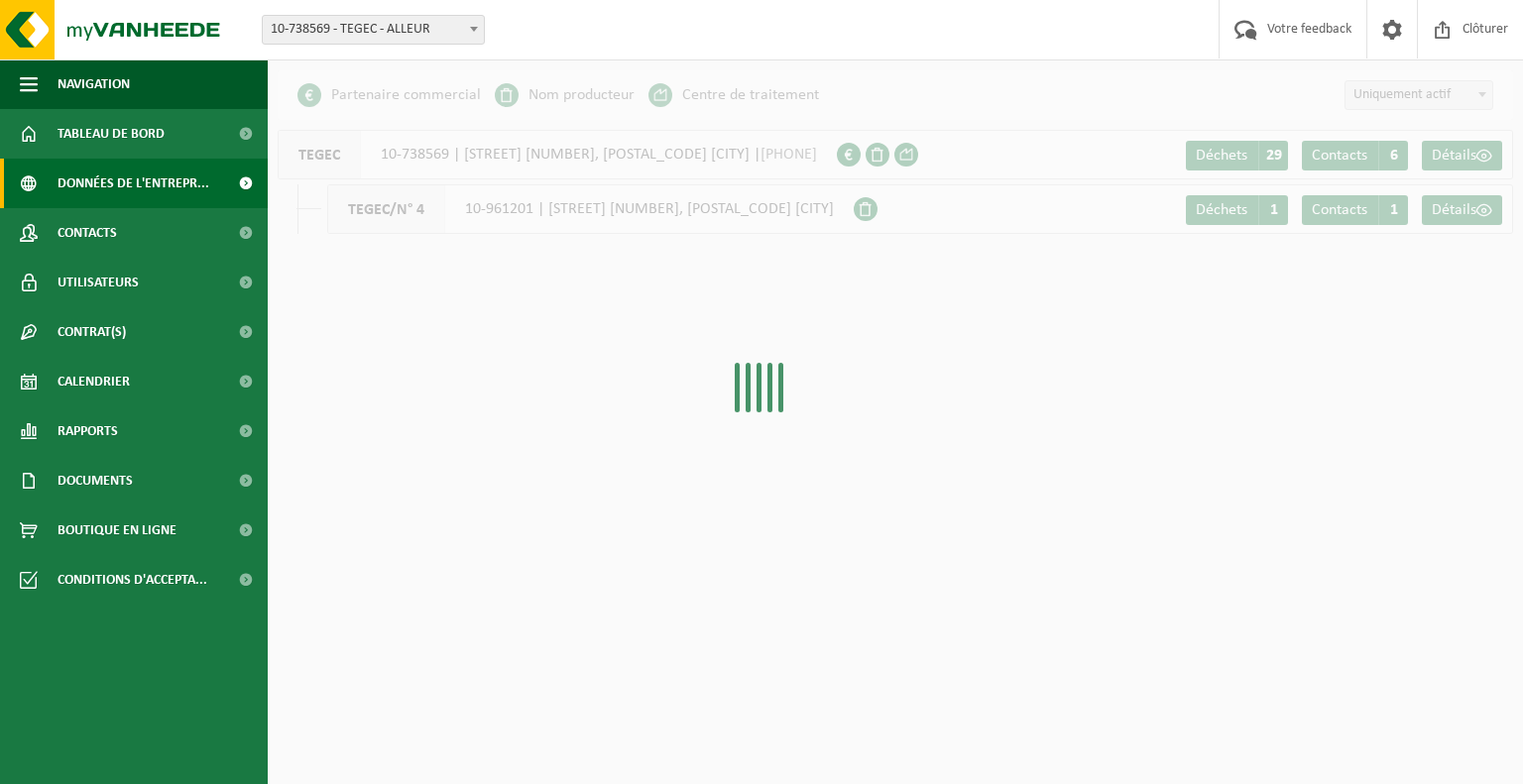 scroll, scrollTop: 0, scrollLeft: 0, axis: both 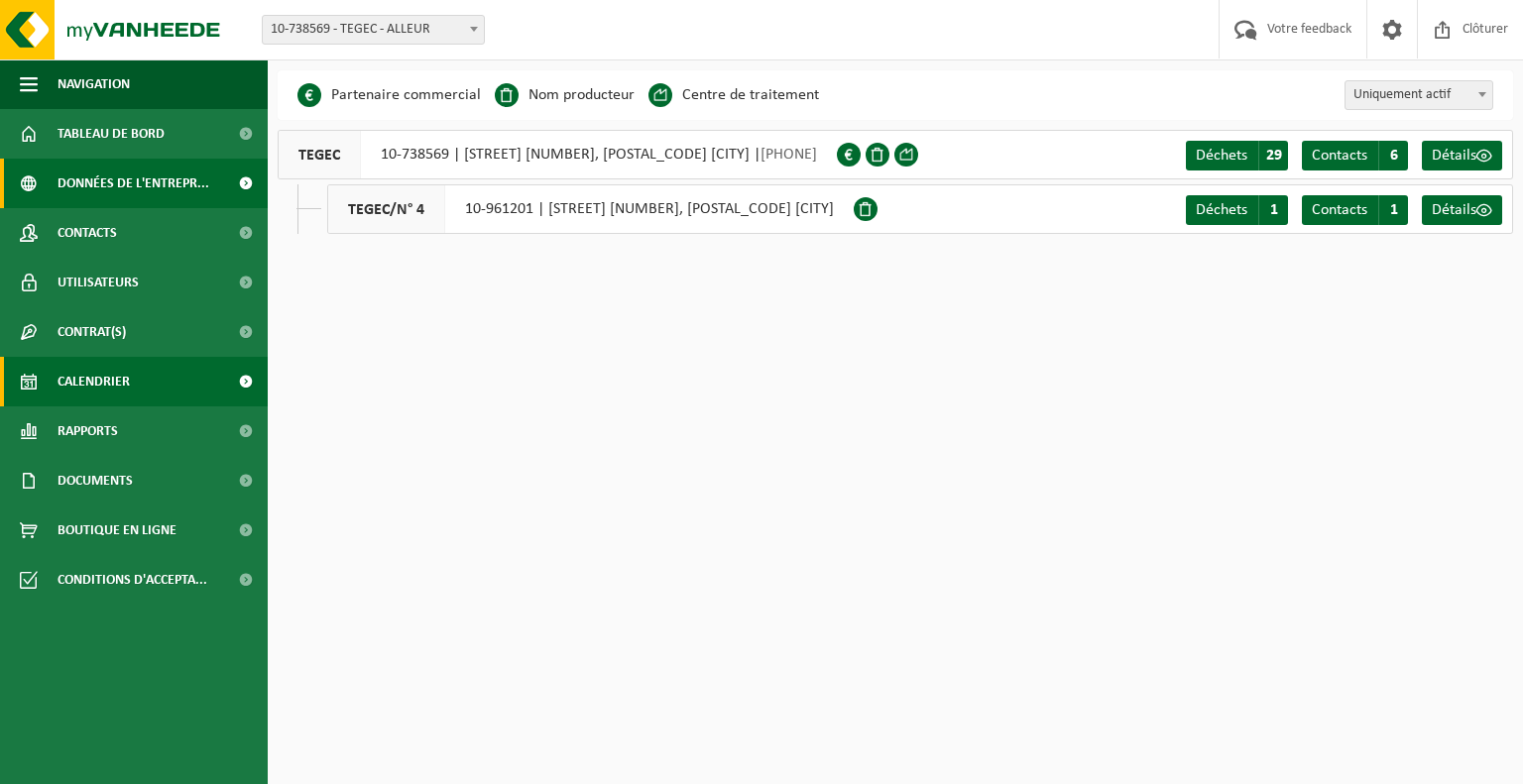click on "Calendrier" at bounding box center [93, 382] 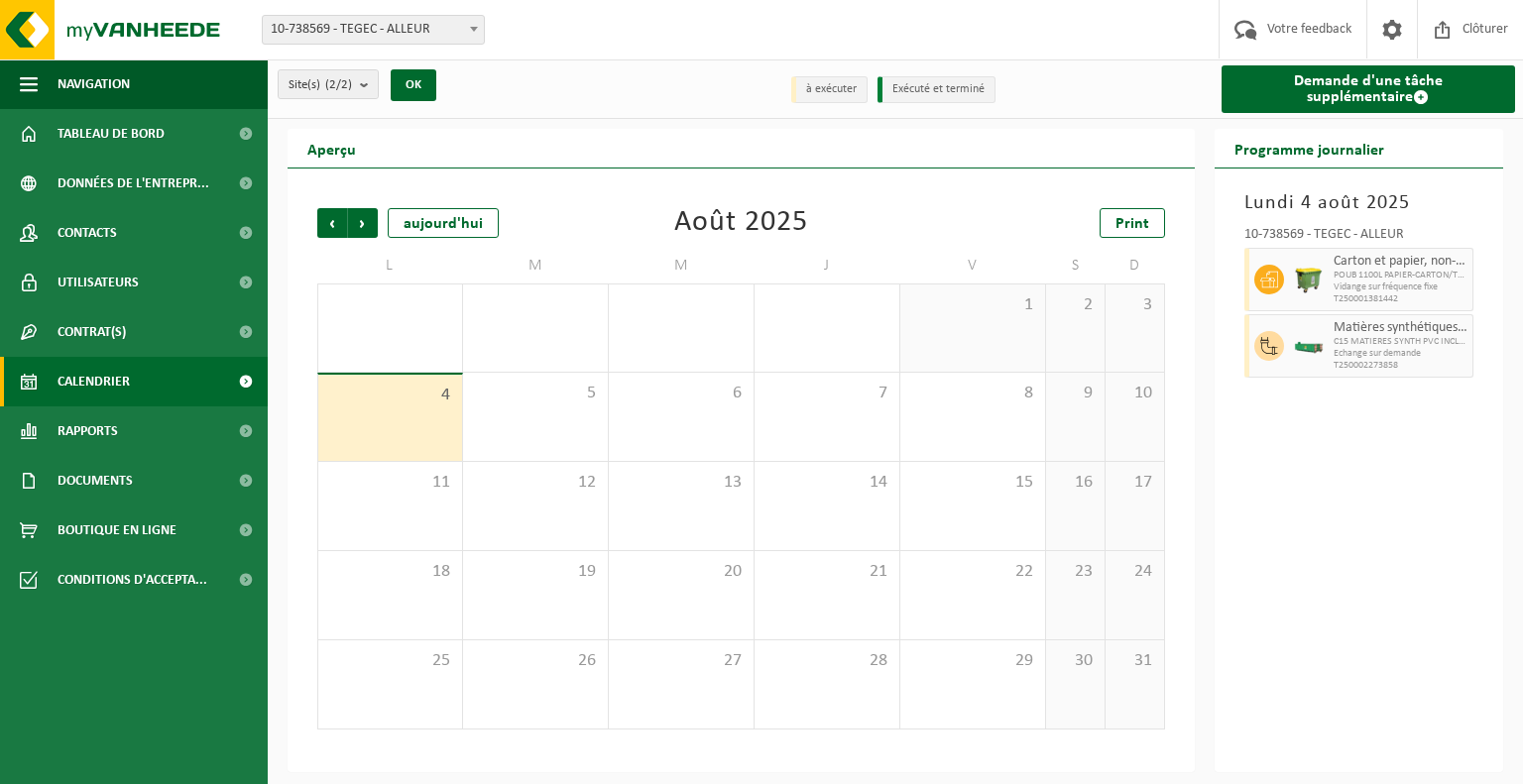 scroll, scrollTop: 0, scrollLeft: 0, axis: both 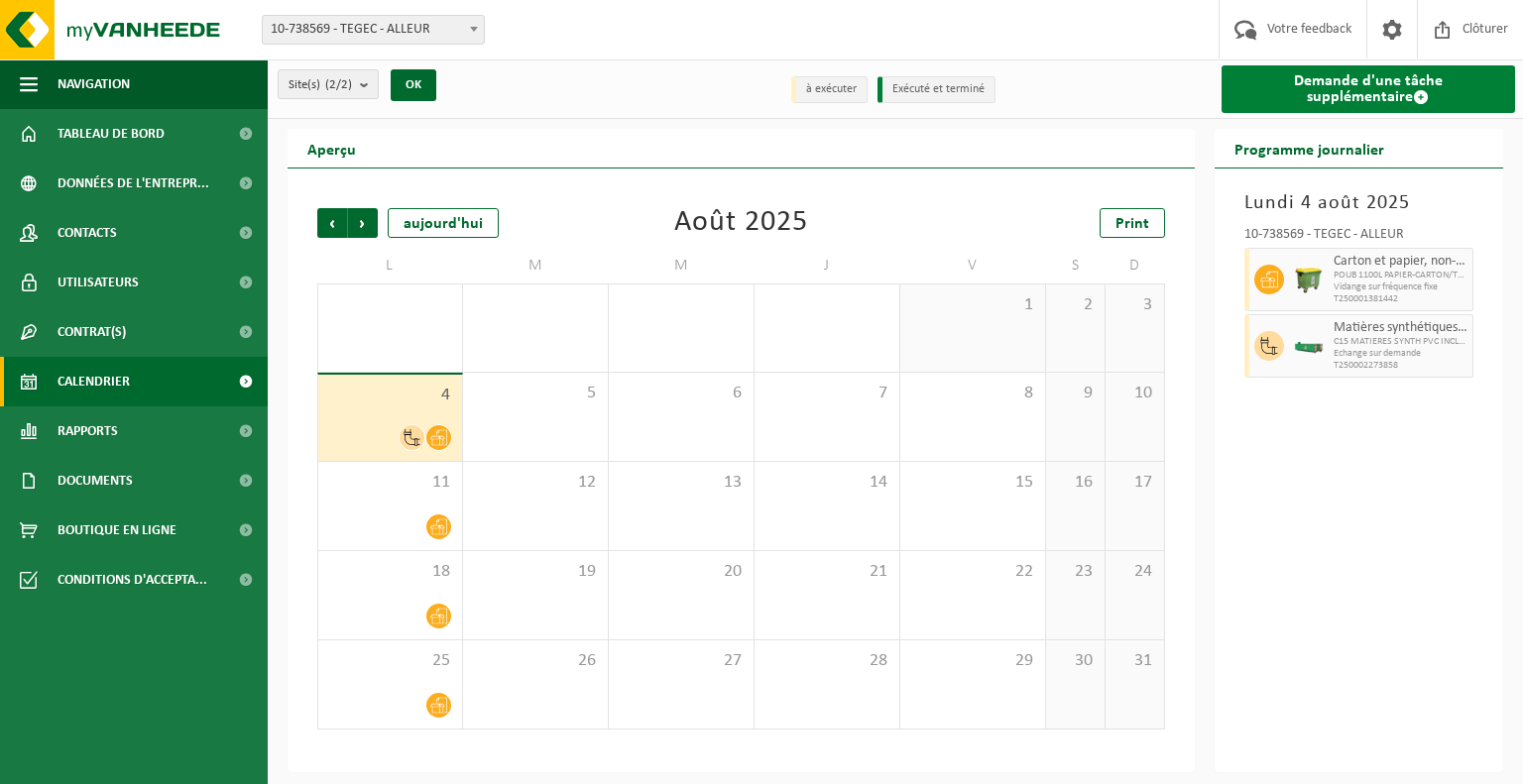 click on "Demande d'une tâche supplémentaire" at bounding box center [1368, 89] 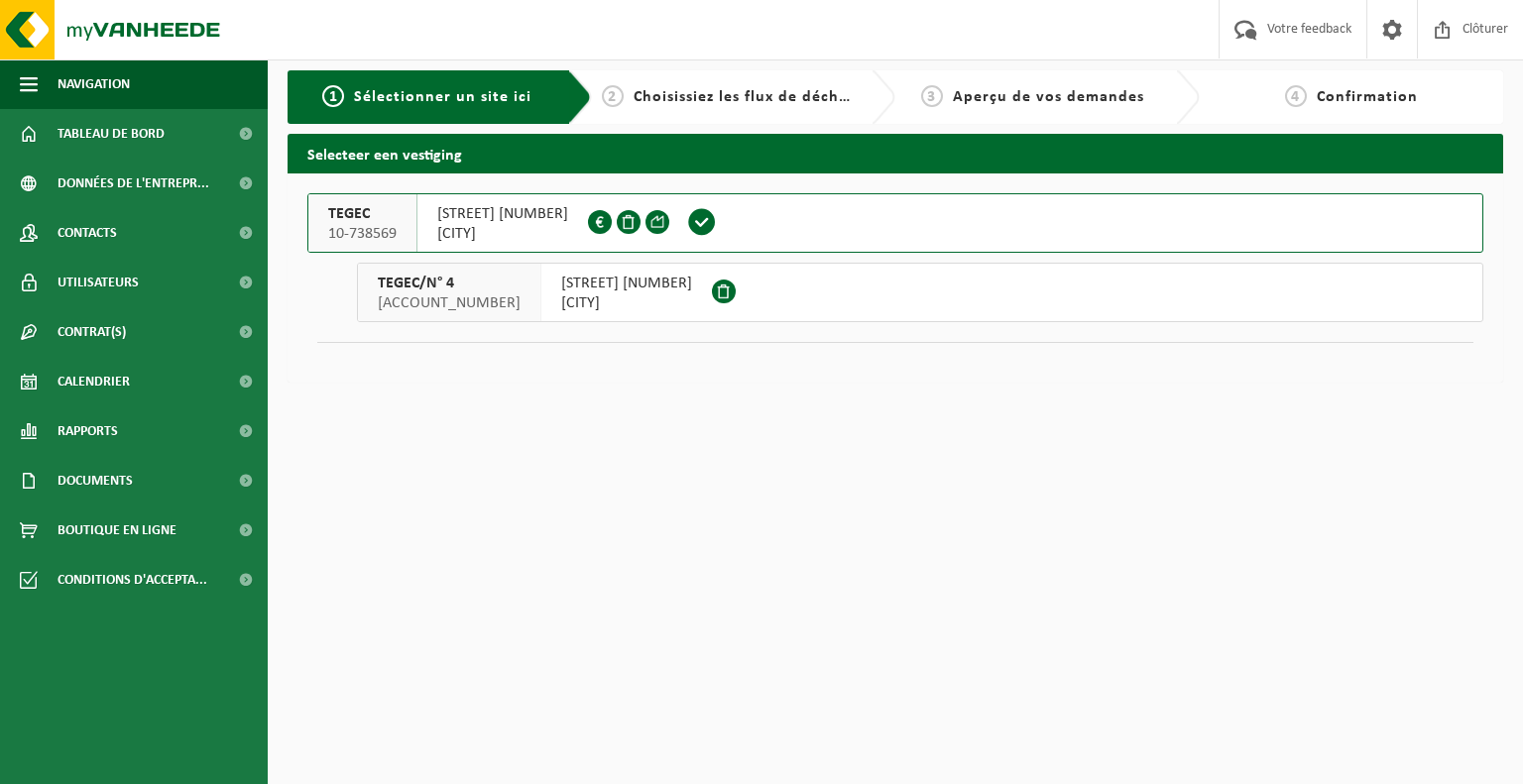 scroll, scrollTop: 0, scrollLeft: 0, axis: both 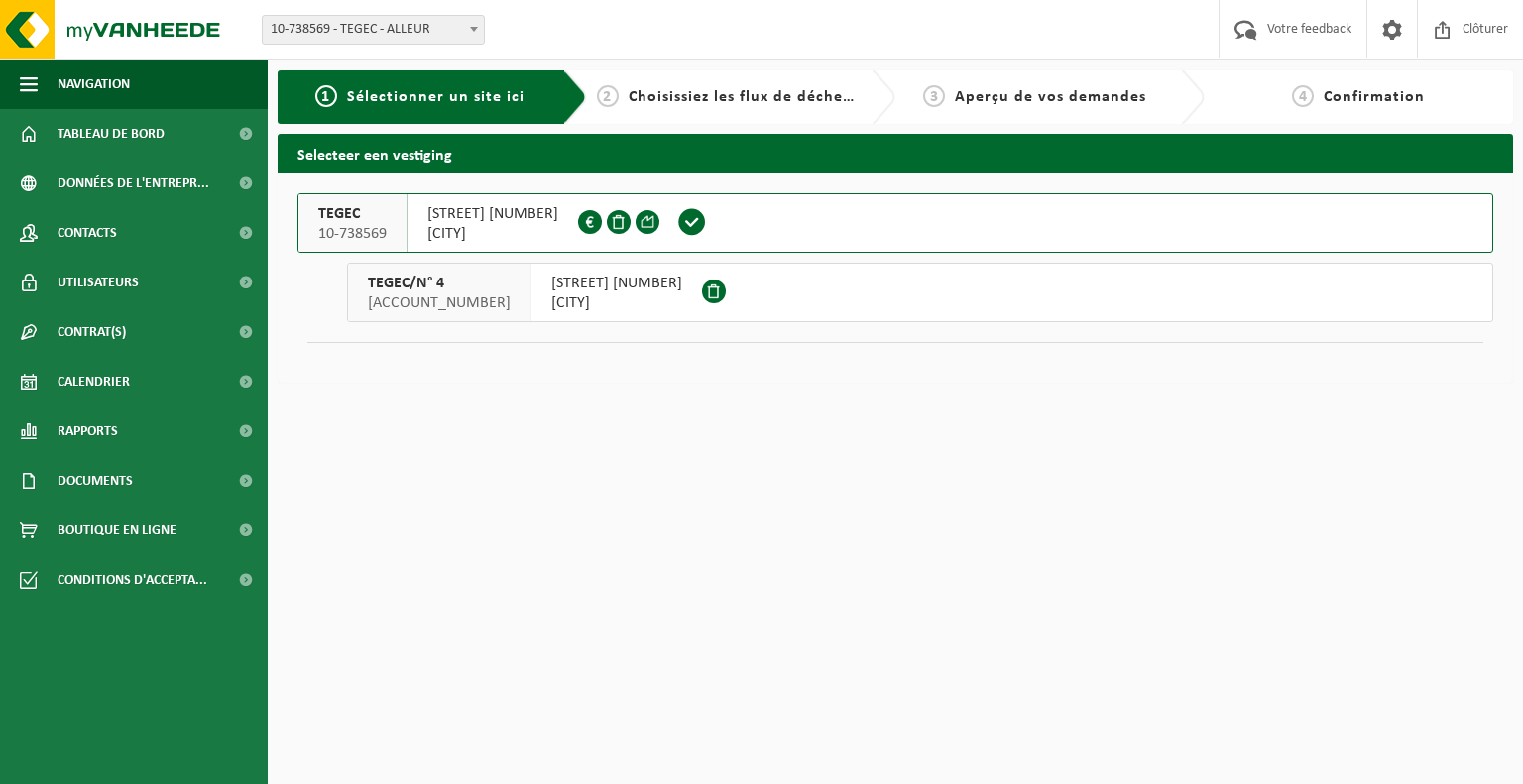click on "[STREET] [NUMBER]" at bounding box center (493, 214) 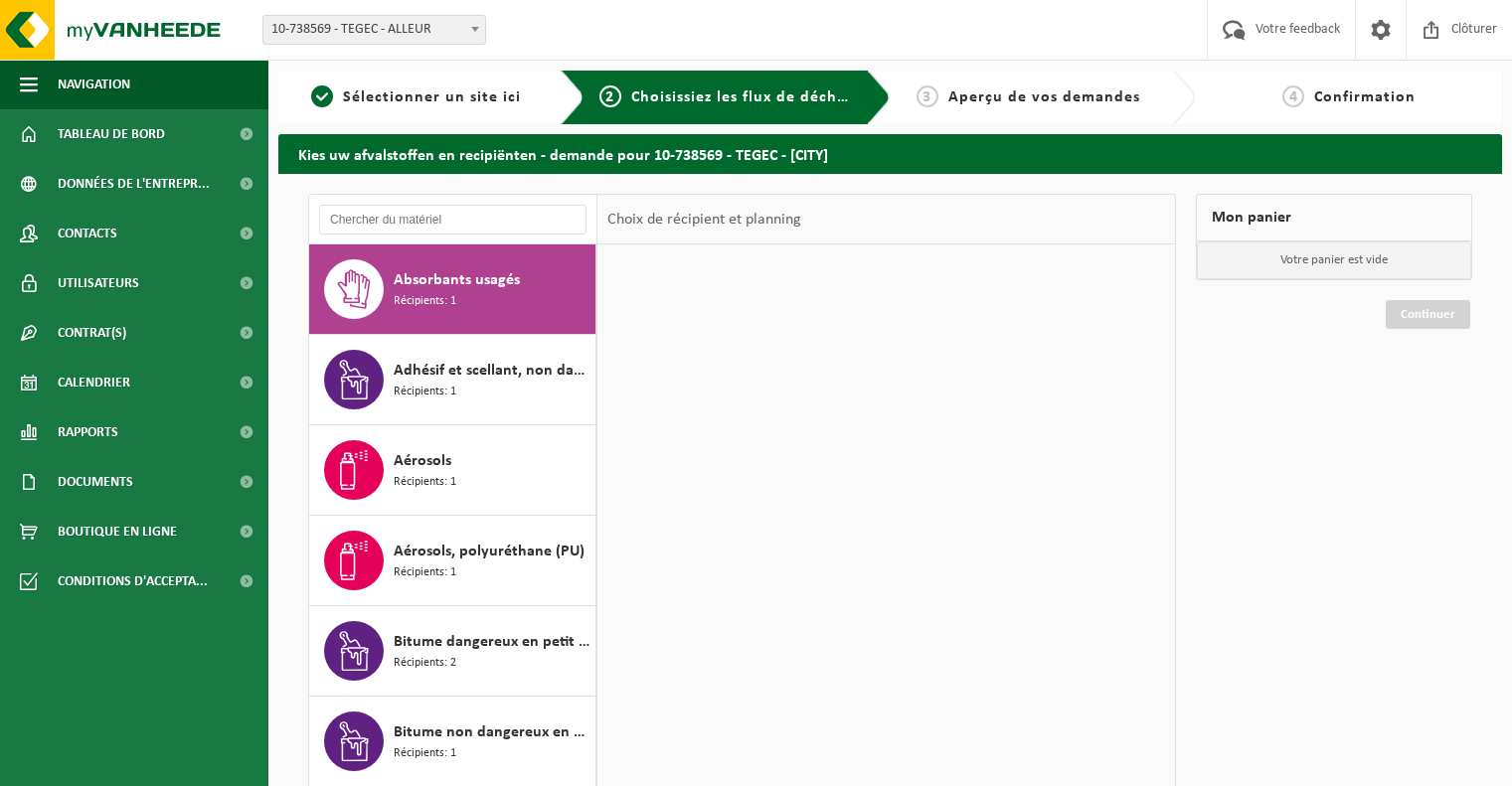 scroll, scrollTop: 0, scrollLeft: 0, axis: both 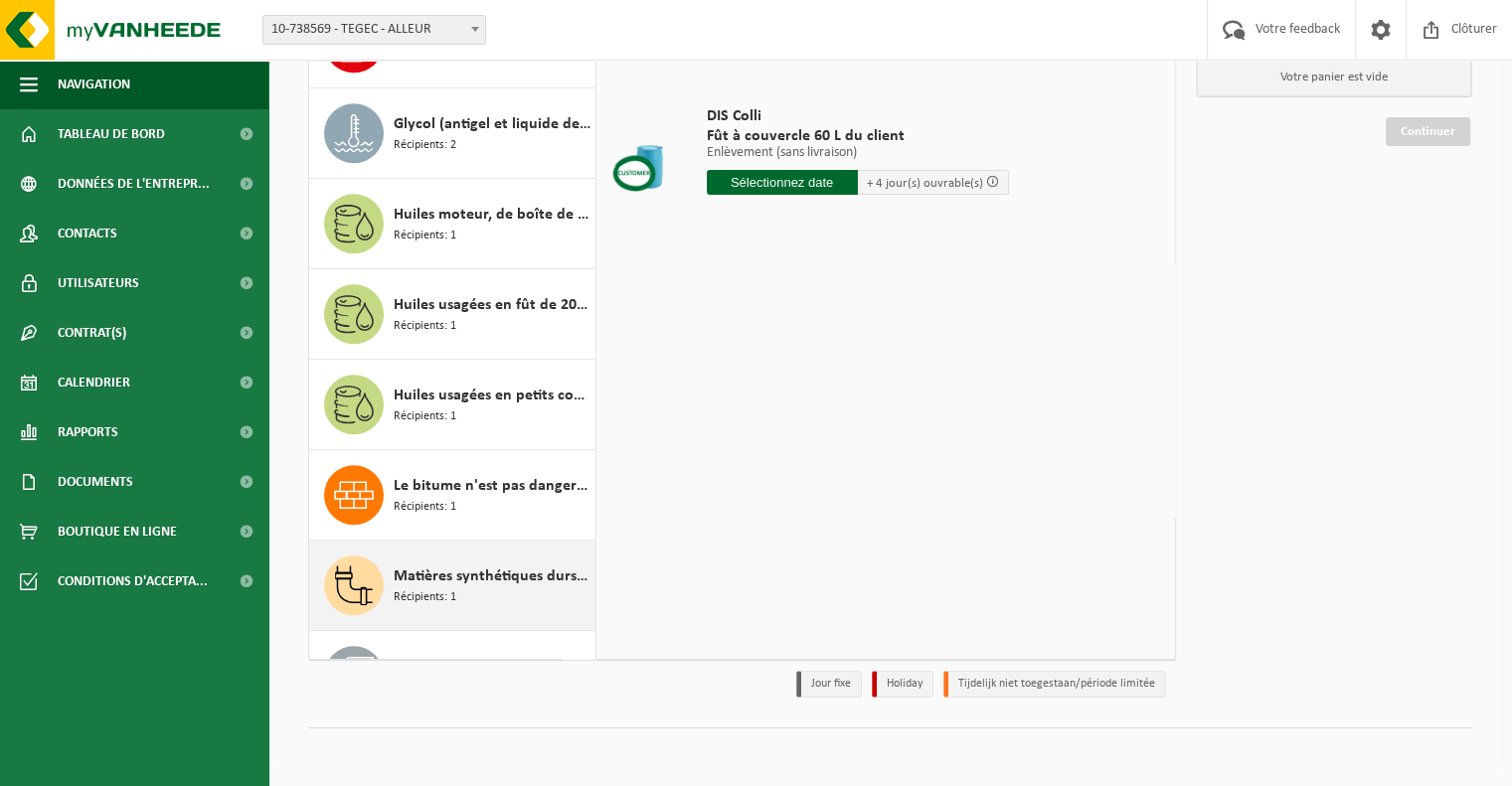 click on "Matières synthétiques durs mélangées (PE, PP et PVC), recyclables (industriel)   Récipients: 1" at bounding box center (492, 585) 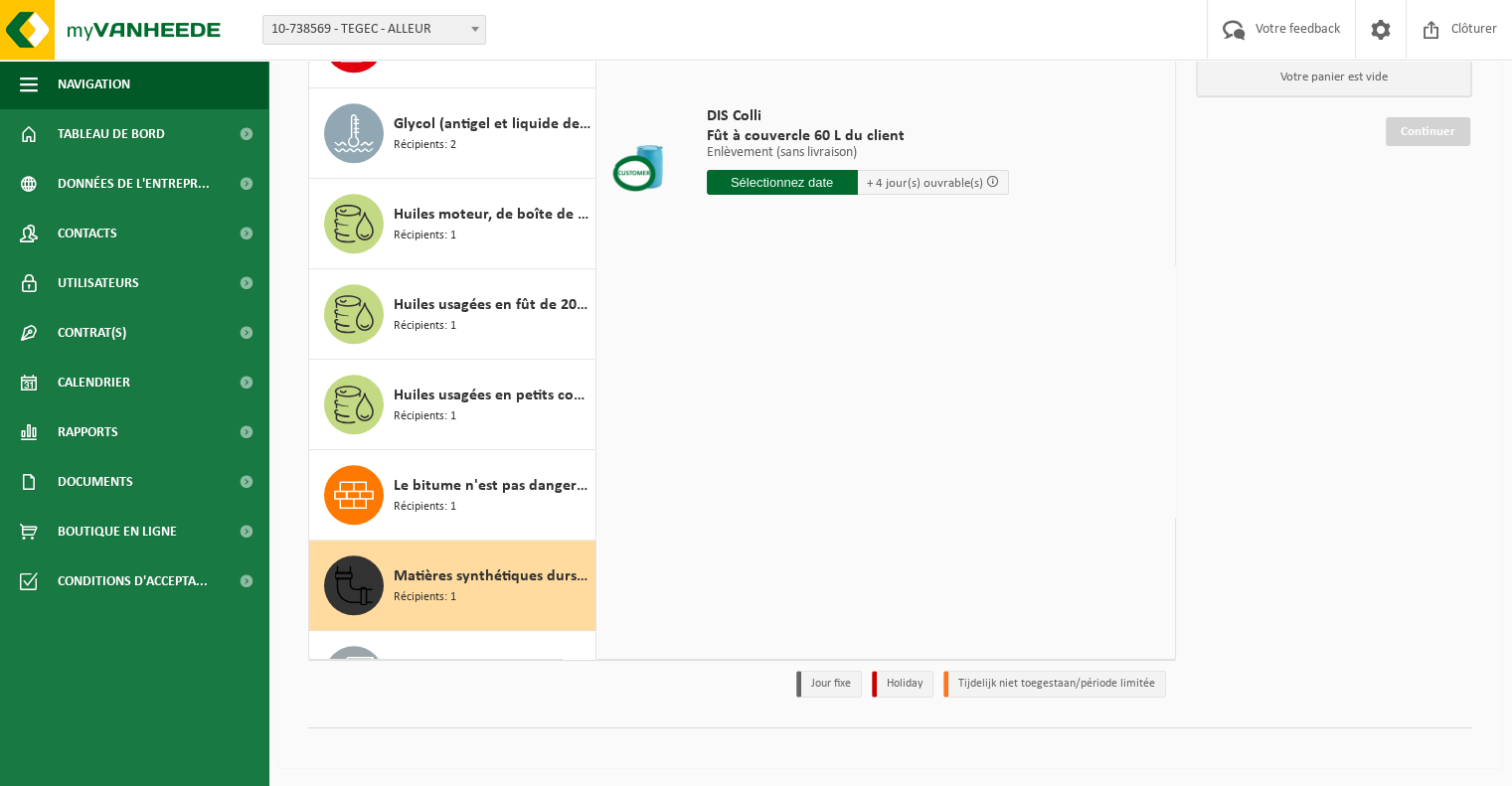 scroll, scrollTop: 1838, scrollLeft: 0, axis: vertical 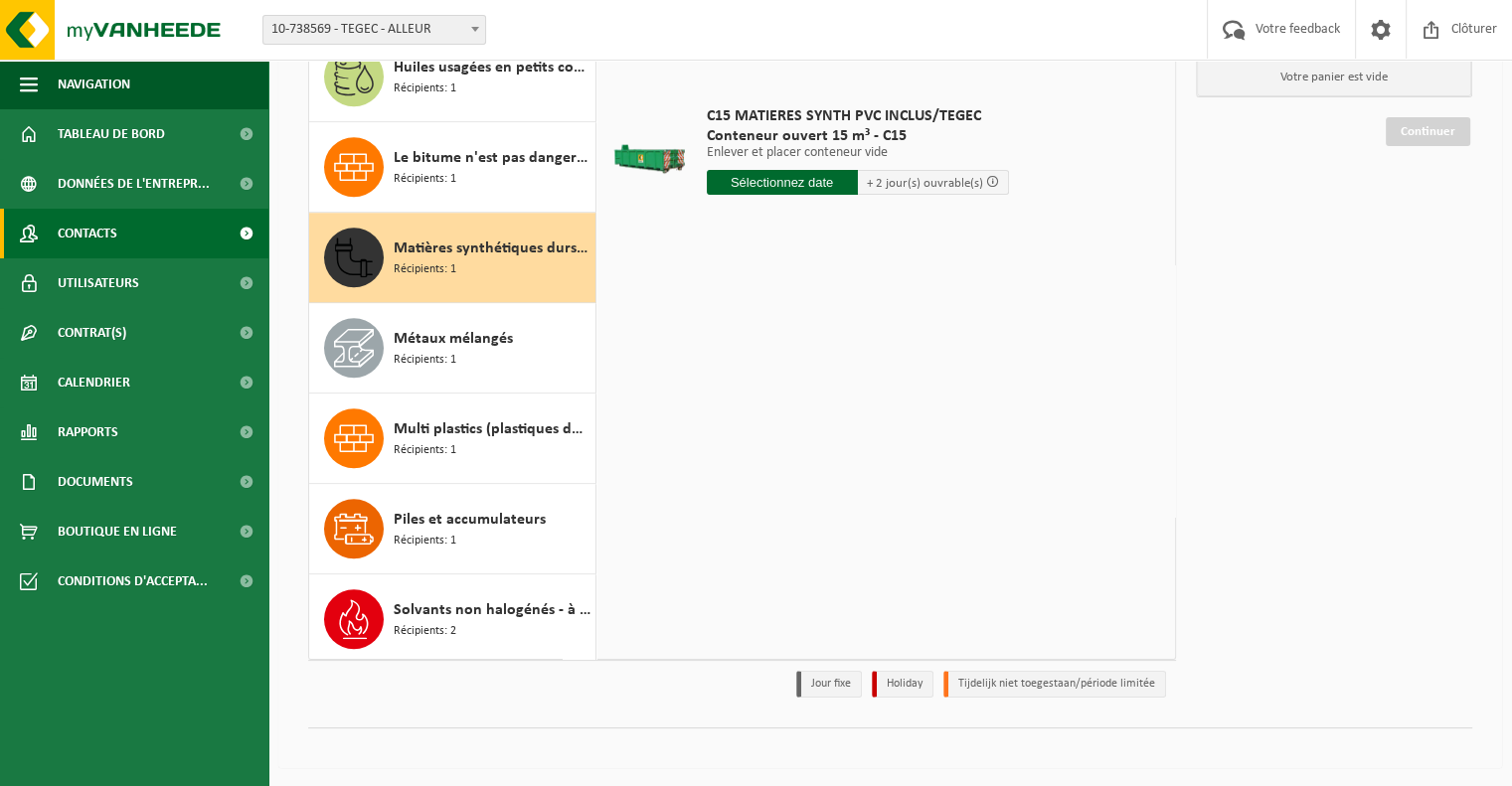 click on "Contacts" at bounding box center [87, 234] 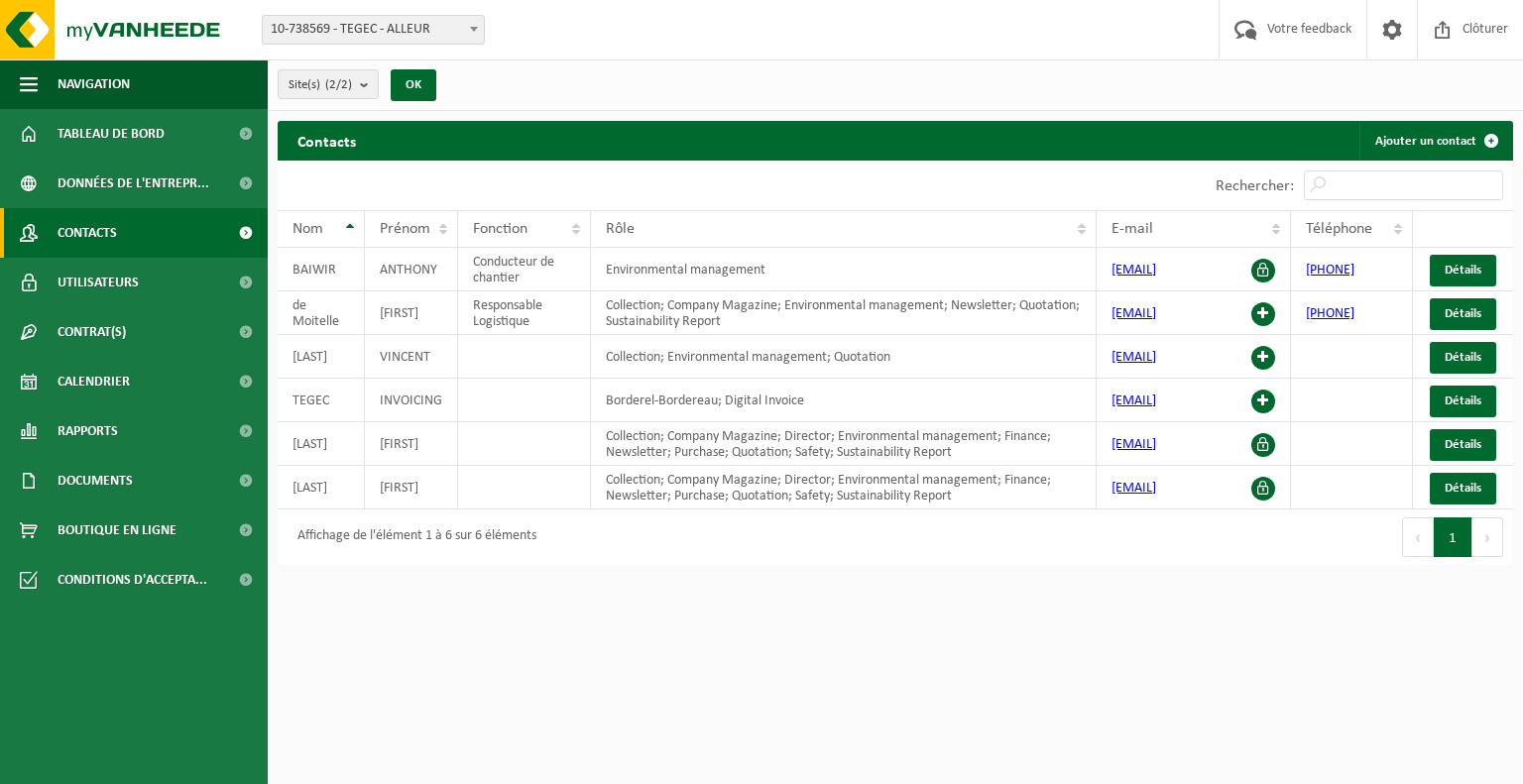 scroll, scrollTop: 0, scrollLeft: 0, axis: both 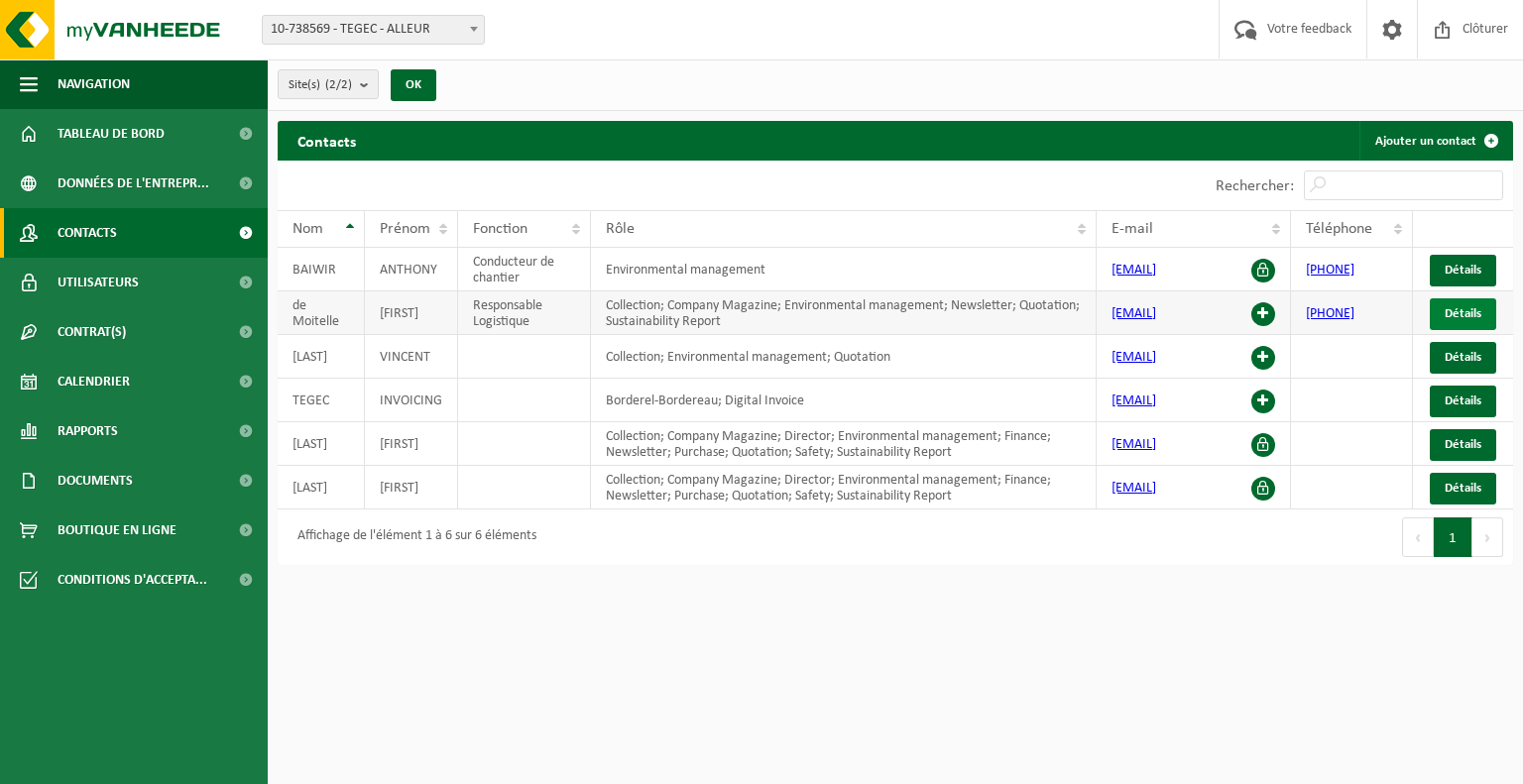 click on "Détails" at bounding box center (1463, 314) 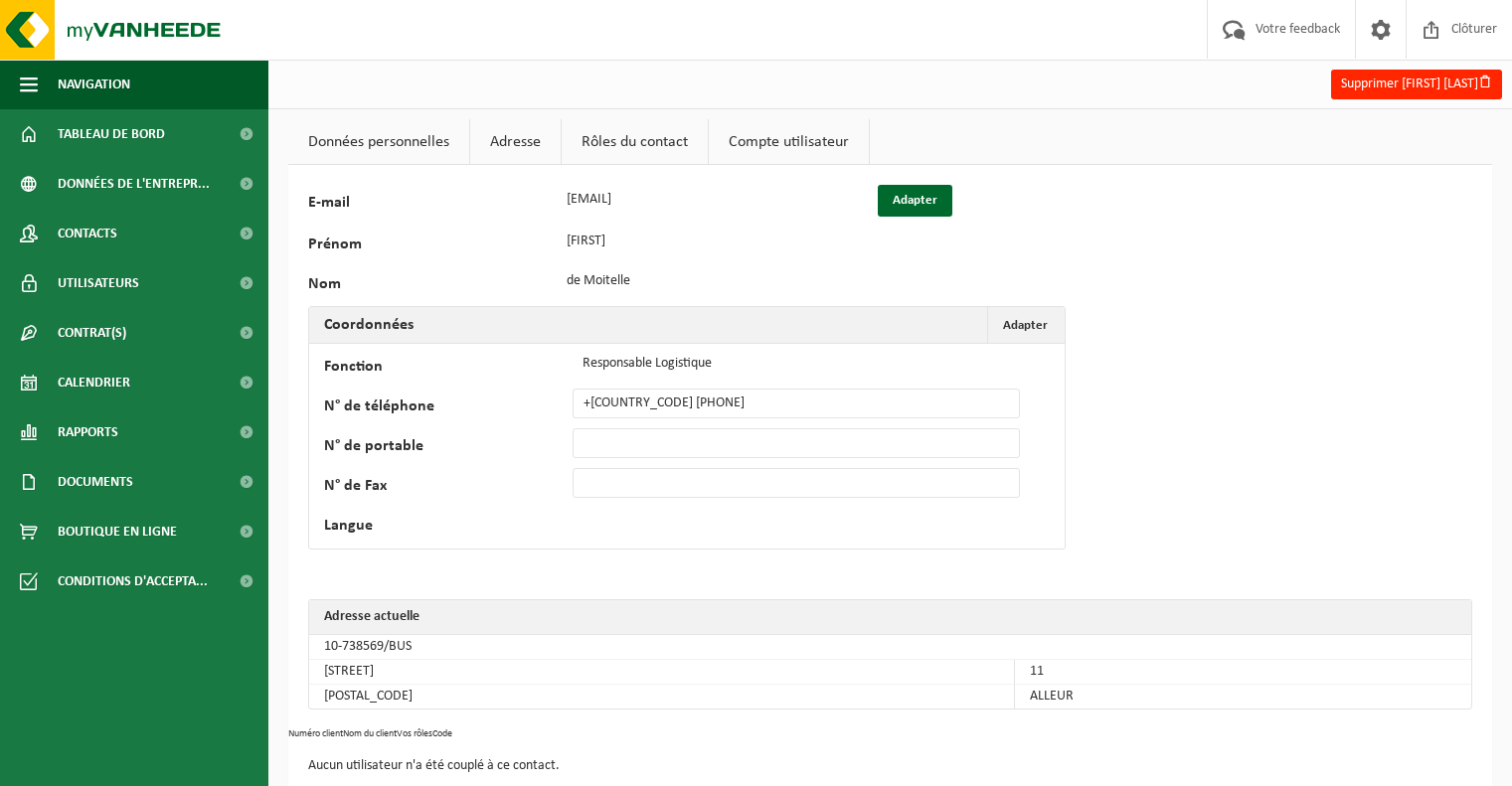 scroll, scrollTop: 0, scrollLeft: 0, axis: both 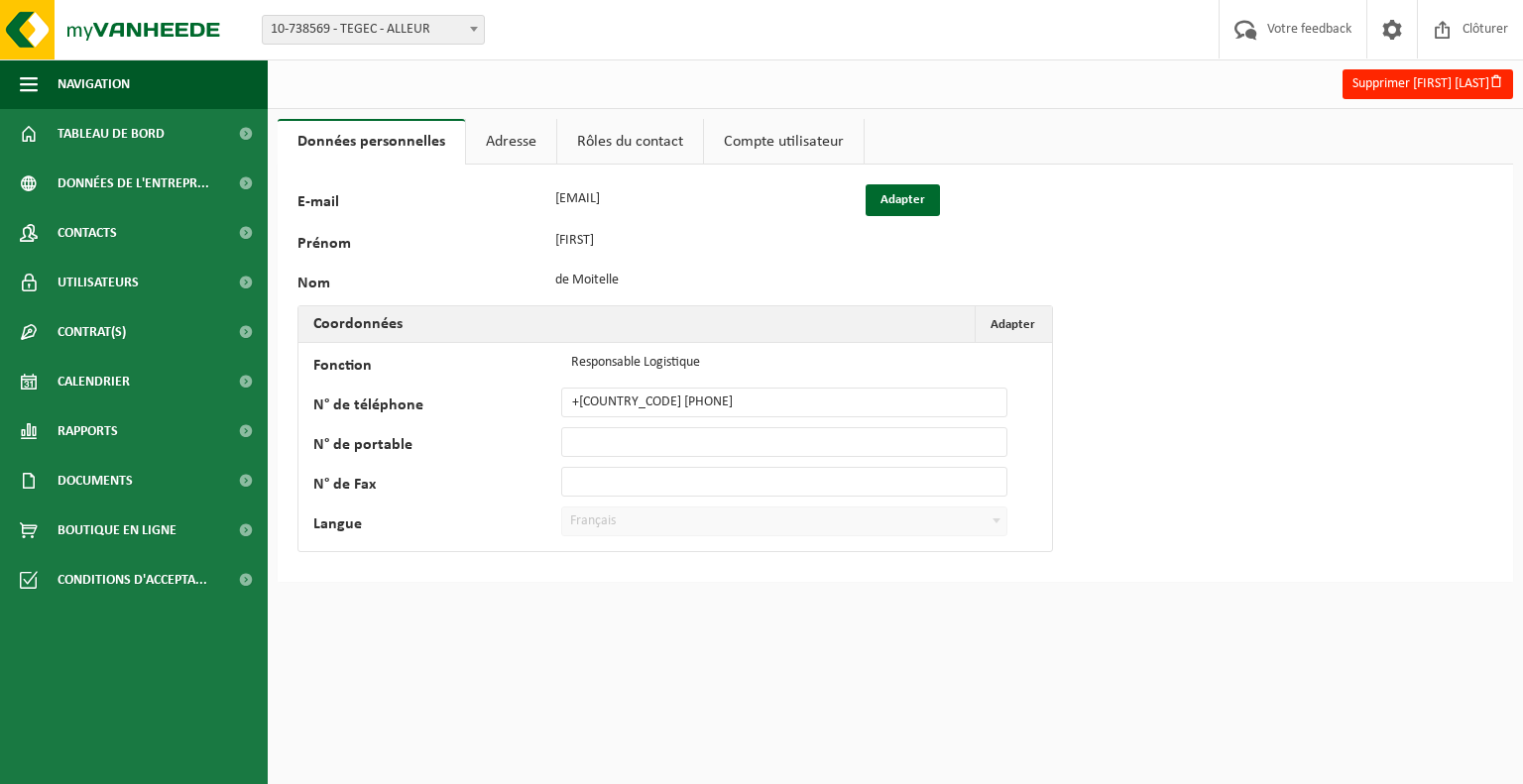 click on "Adresse" at bounding box center [511, 142] 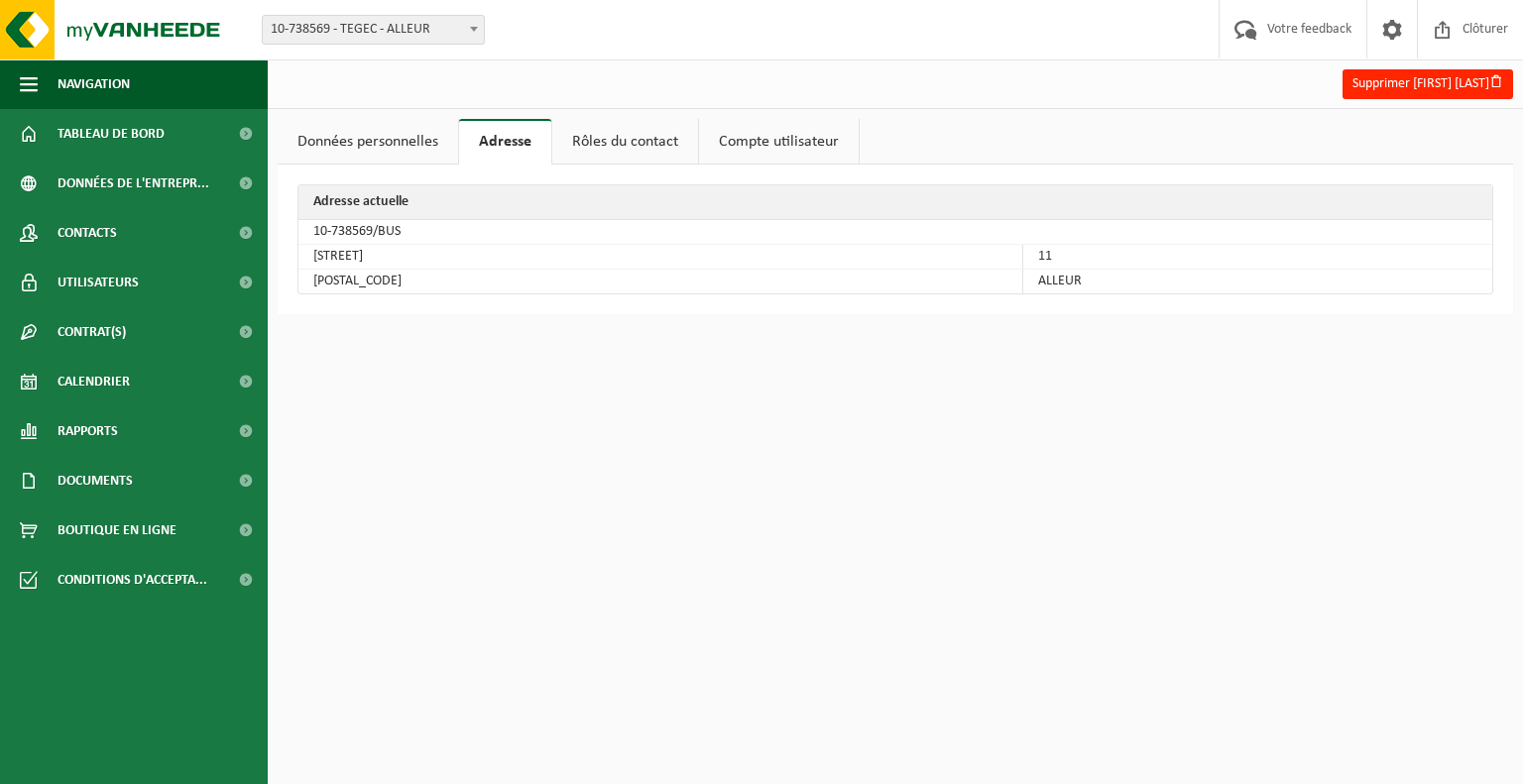 click on "Rôles du contact" at bounding box center (625, 142) 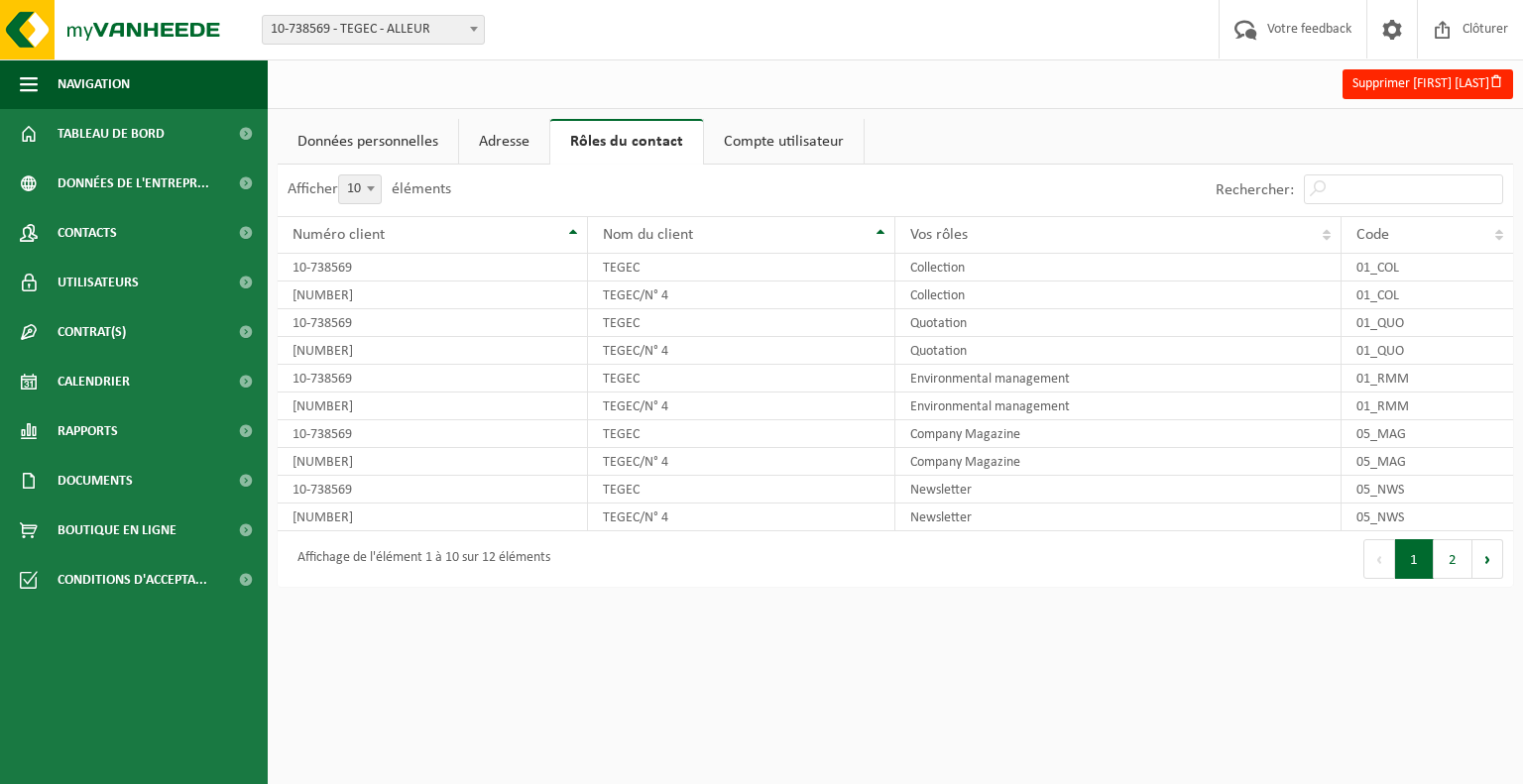 click on "Compte utilisateur" at bounding box center (783, 142) 